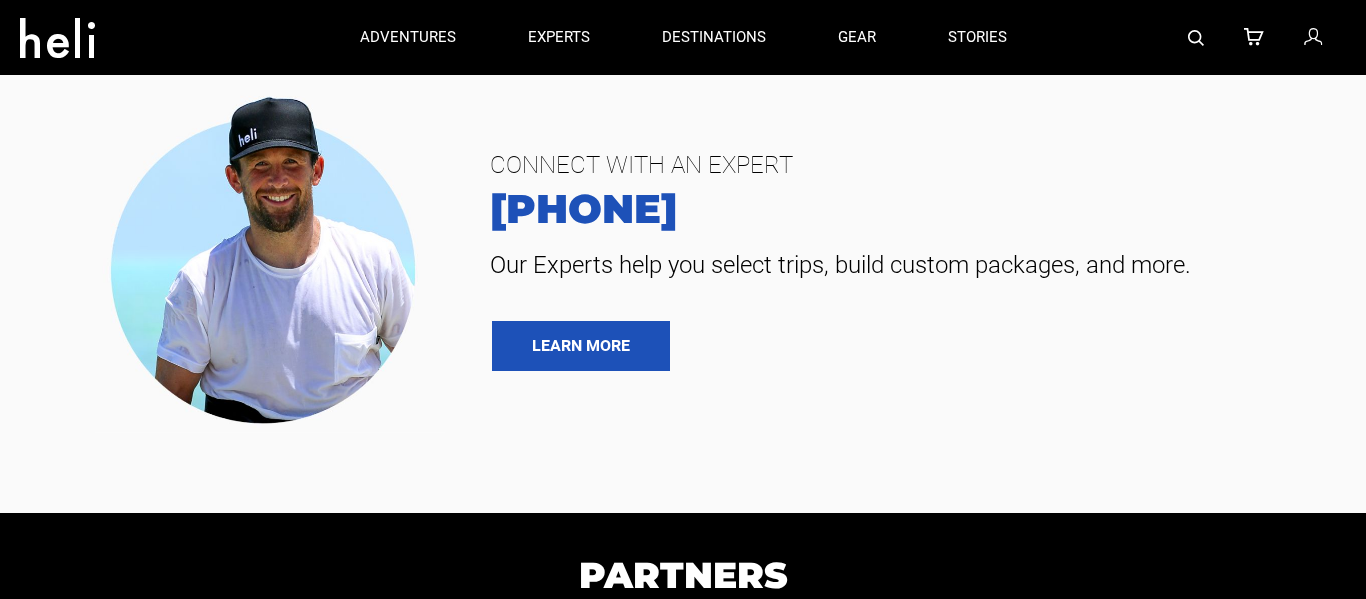 scroll, scrollTop: 0, scrollLeft: 0, axis: both 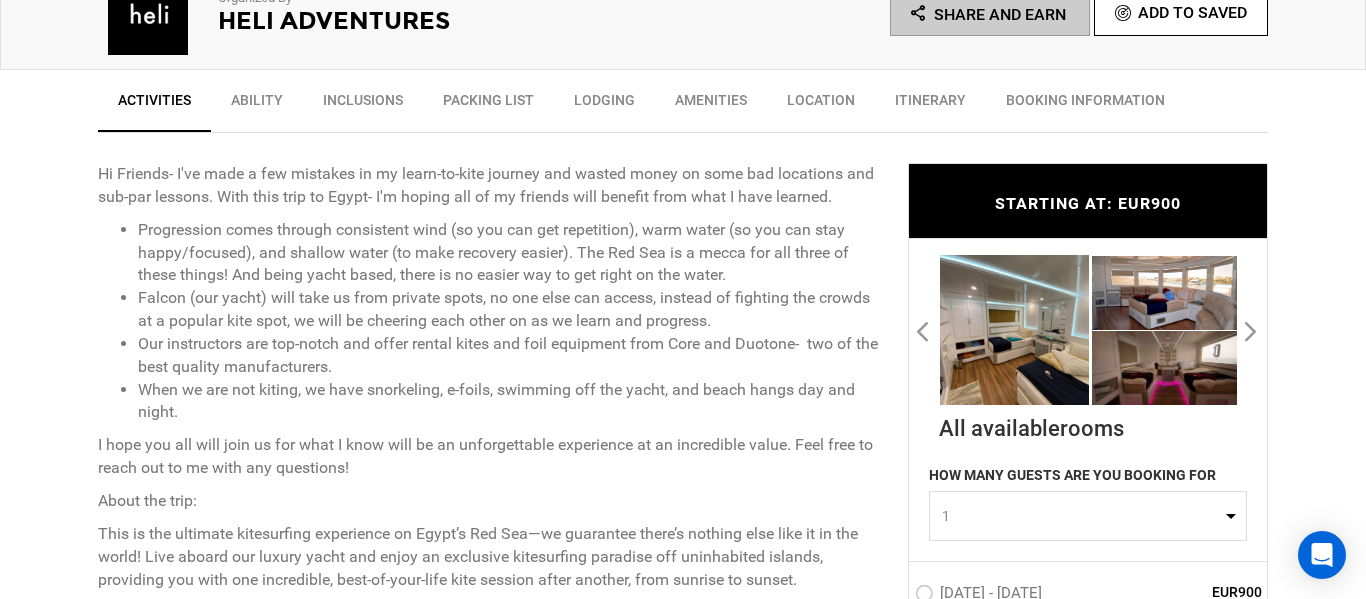 click at bounding box center [1014, 330] 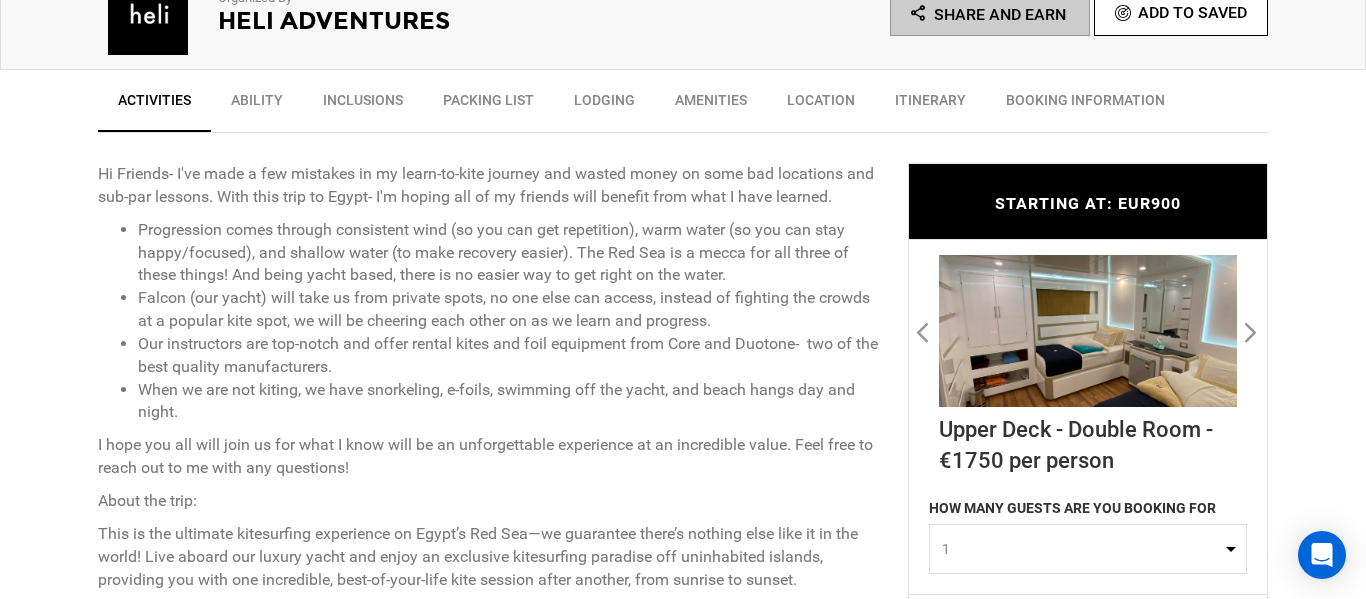 click on "Next" at bounding box center (1252, 330) 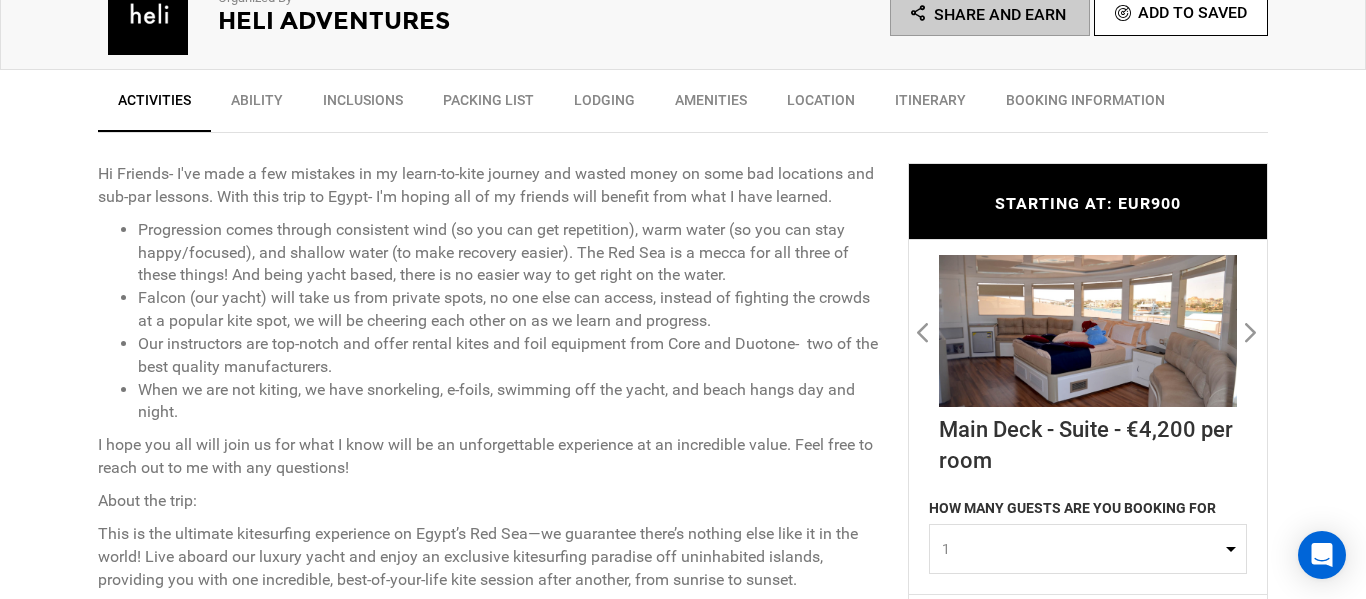 click on "Next" at bounding box center (1252, 330) 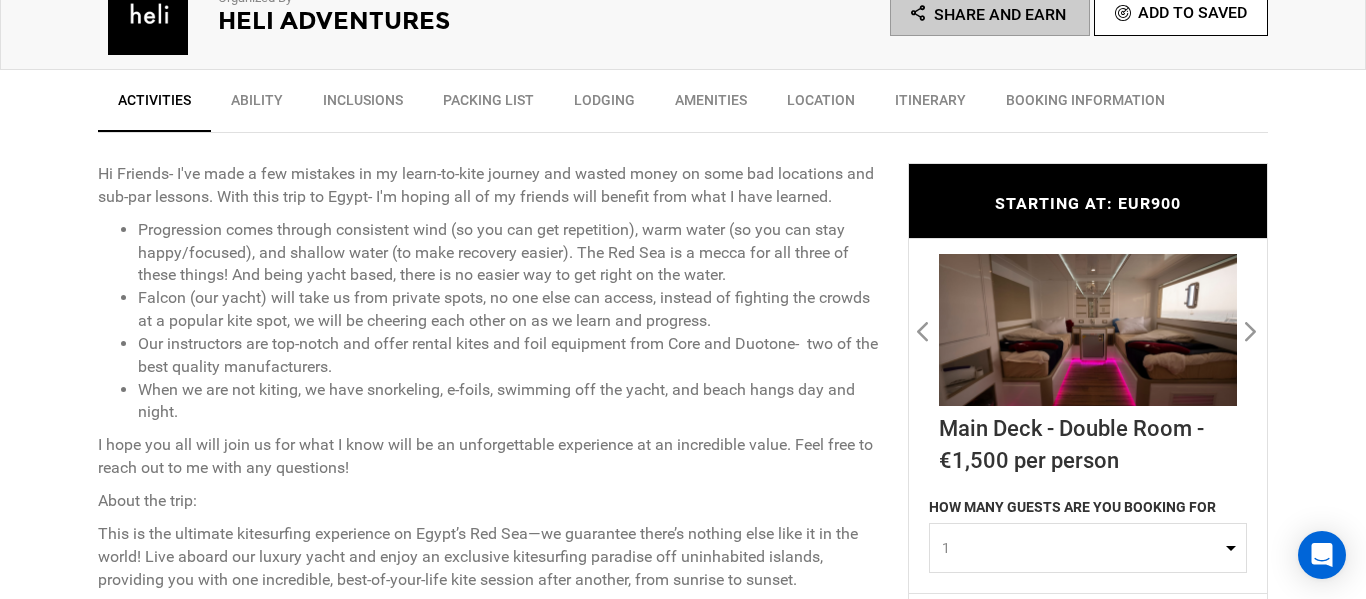 click on "Next" at bounding box center (1252, 330) 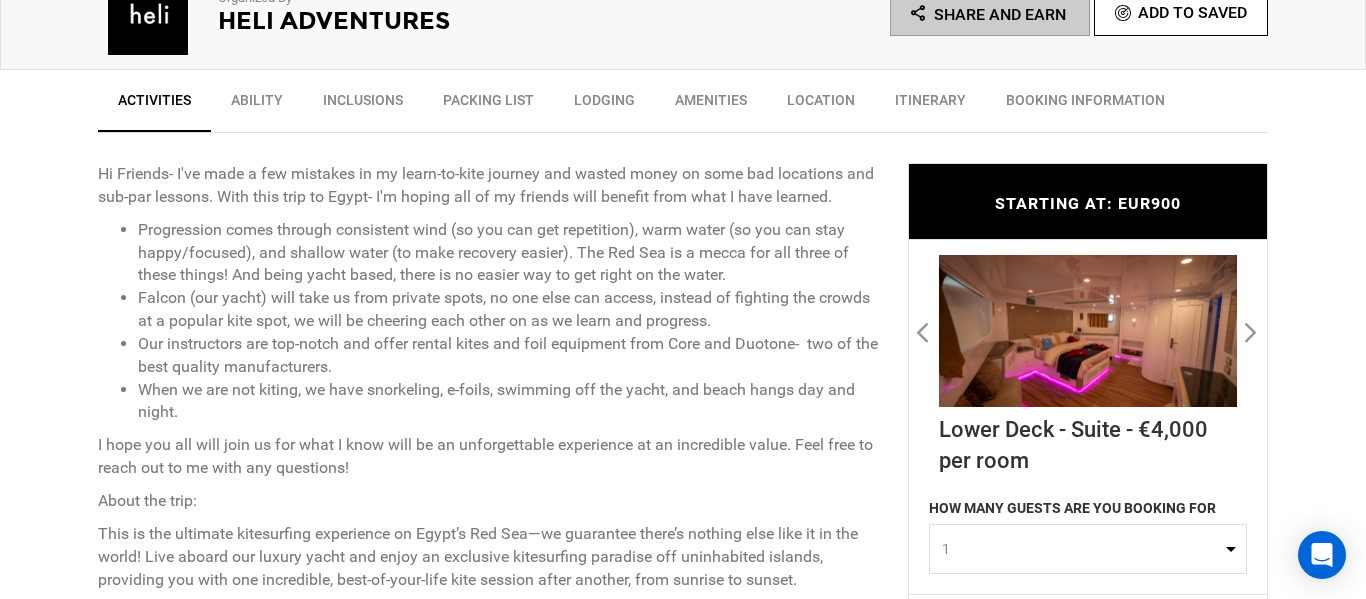 click on "Next" at bounding box center (1252, 330) 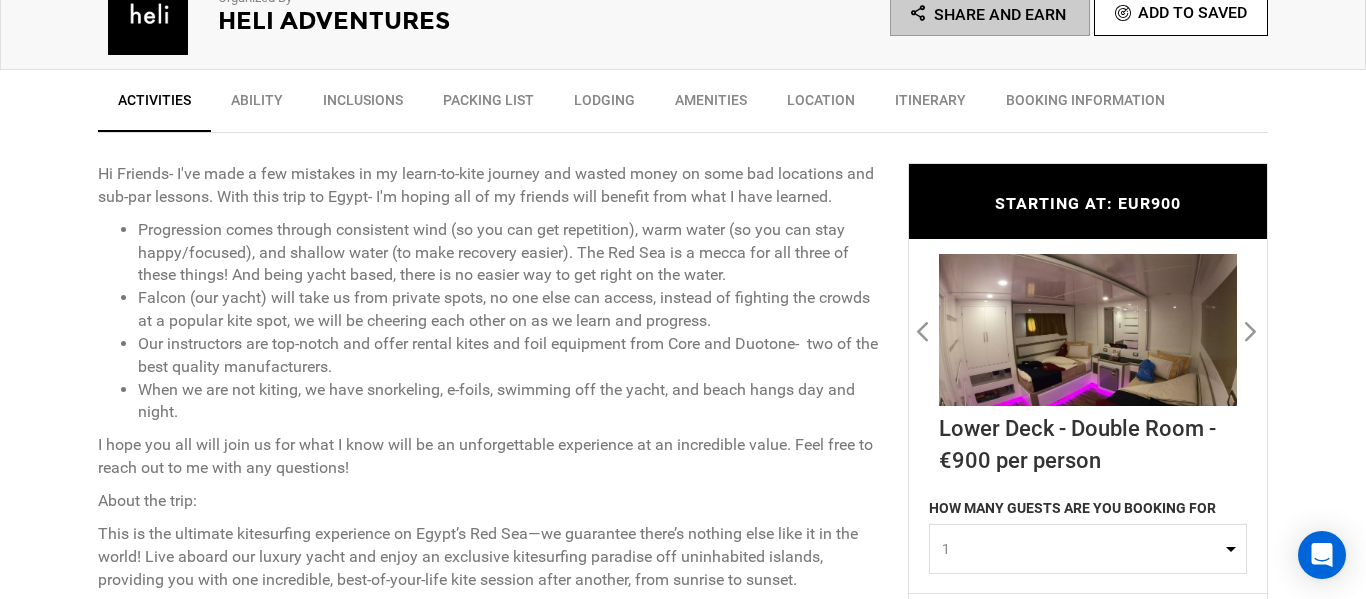 click on "Next" at bounding box center [1252, 330] 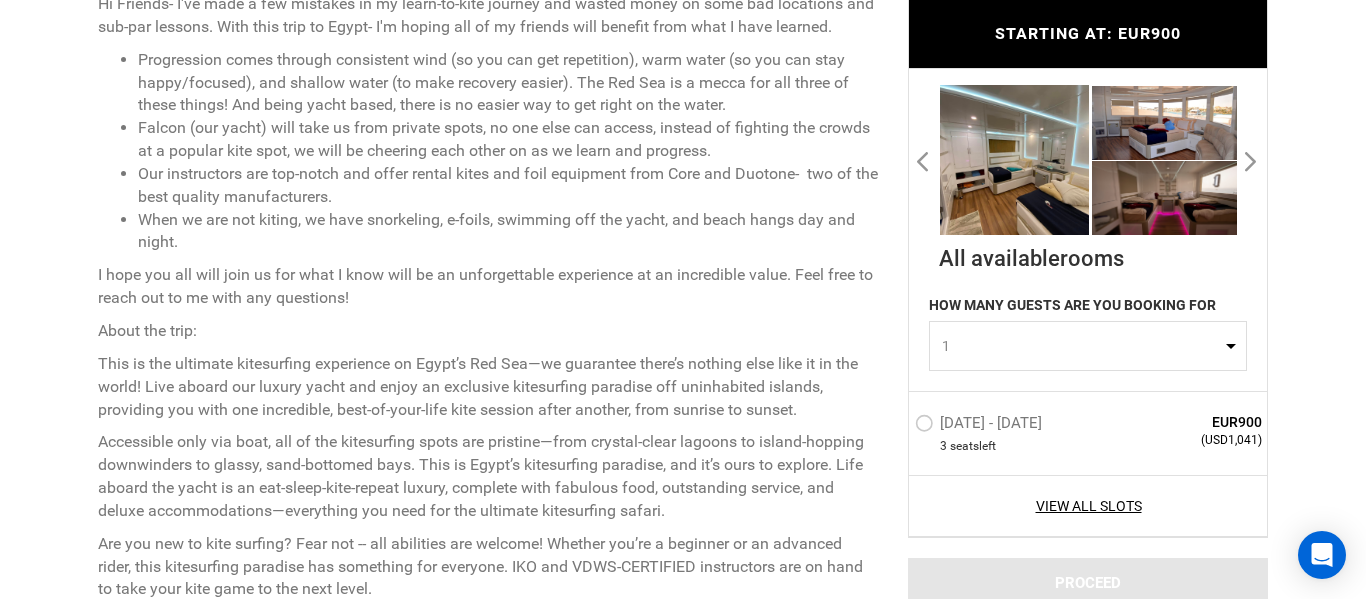 scroll, scrollTop: 899, scrollLeft: 0, axis: vertical 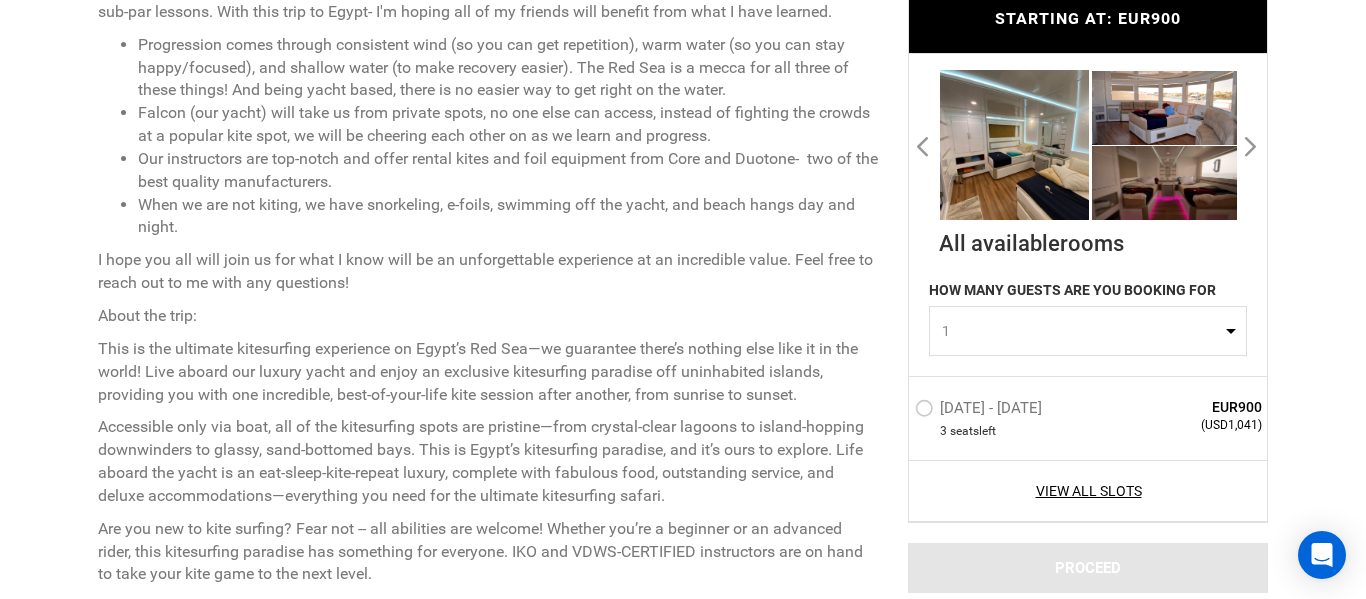 click on "[MONTH] [NUMBER] - [MONTH] [NUMBER], [YEAR]" at bounding box center [981, 412] 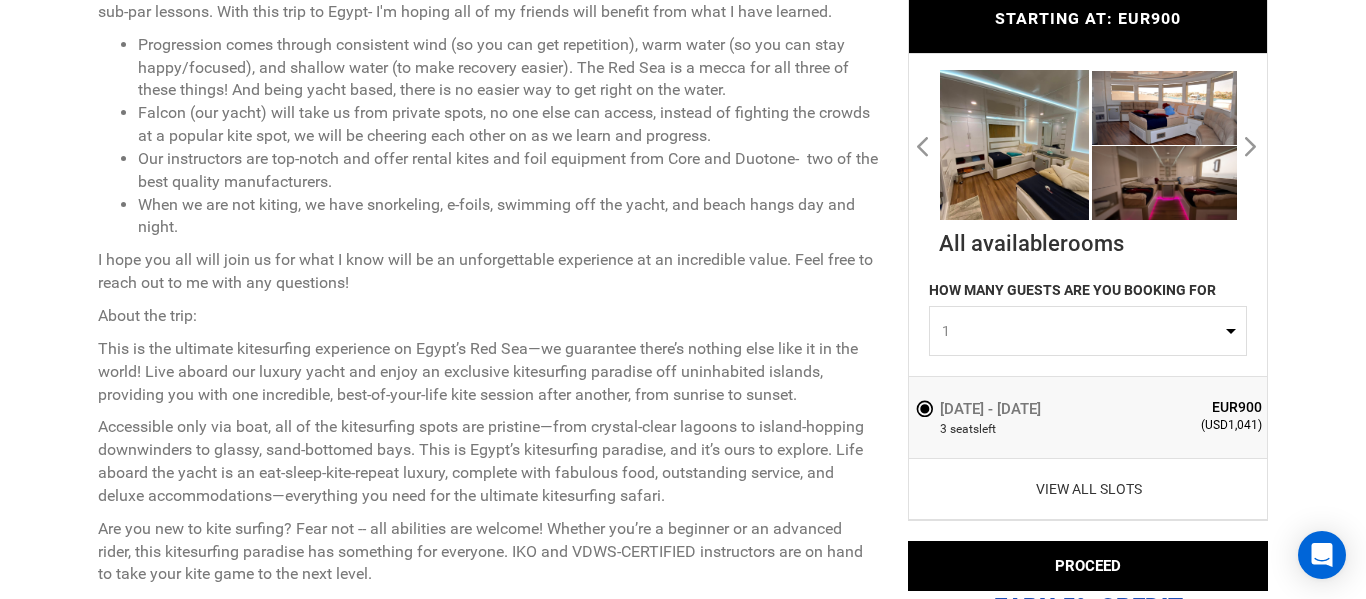click on "View All Slots" at bounding box center (1088, 490) 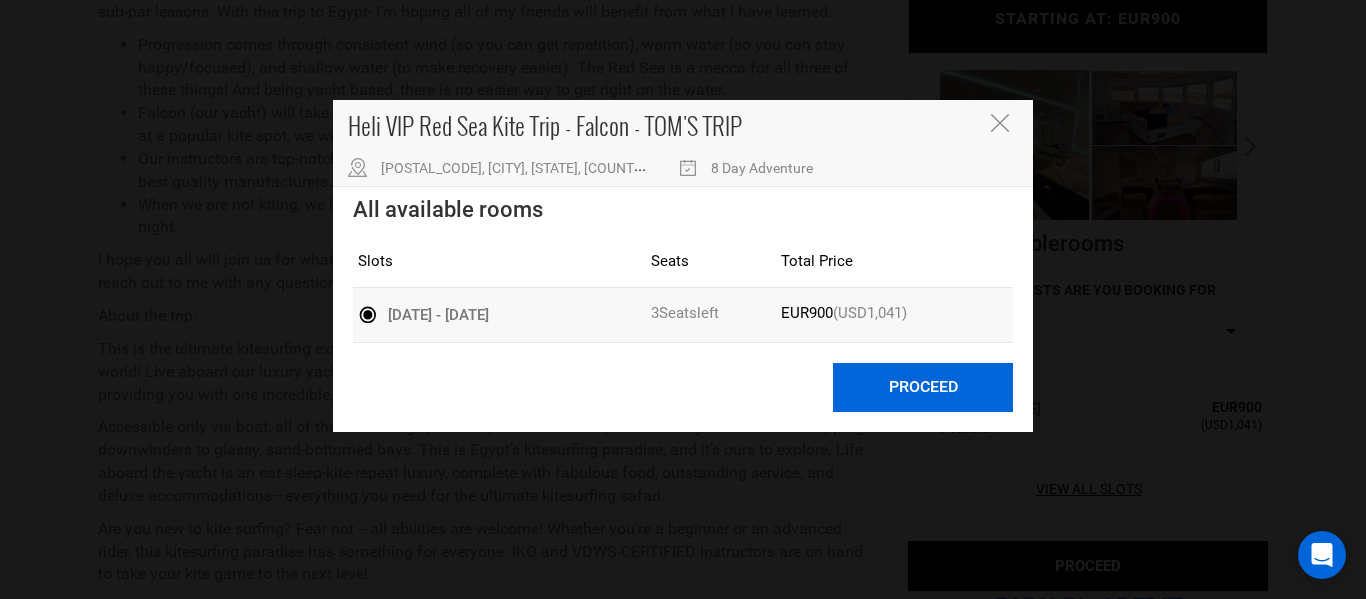 click on "Proceed" at bounding box center [923, 387] 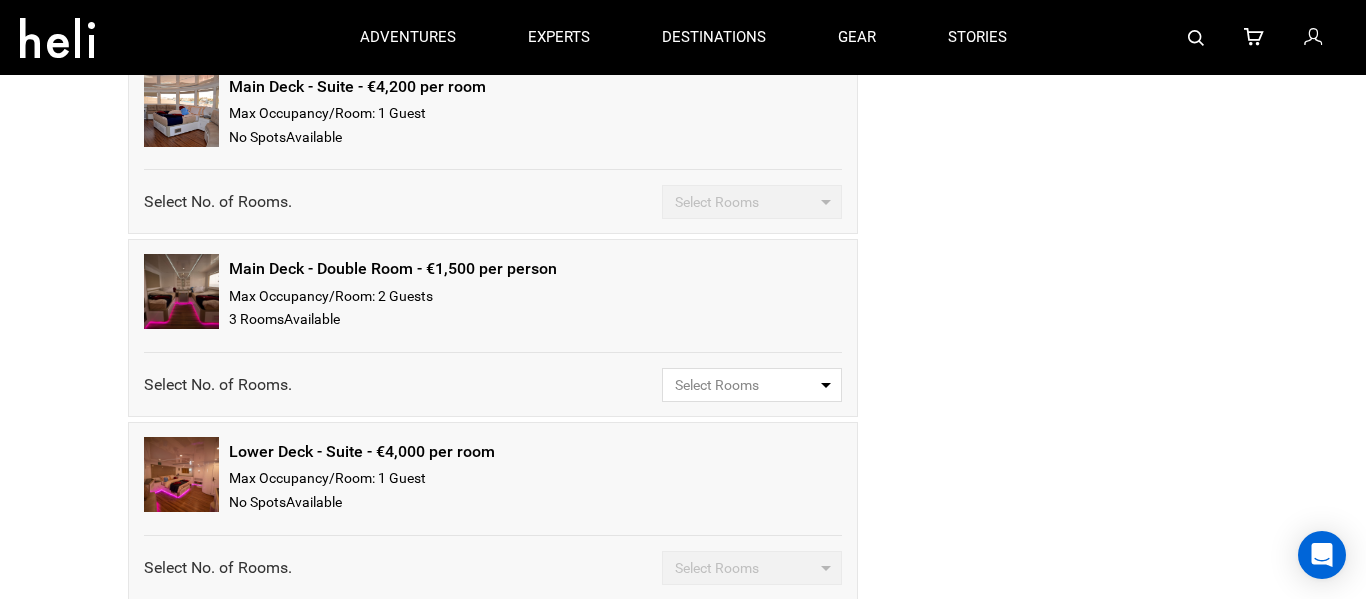 scroll, scrollTop: 516, scrollLeft: 0, axis: vertical 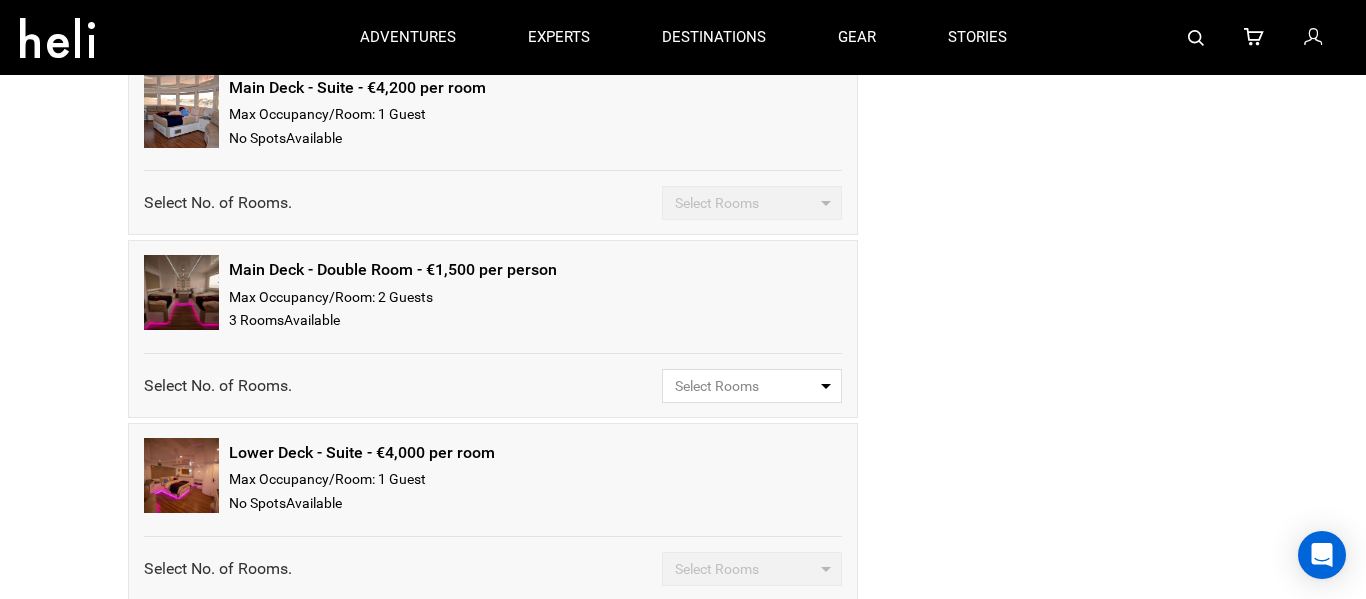 click on "Select Rooms" at bounding box center (745, 386) 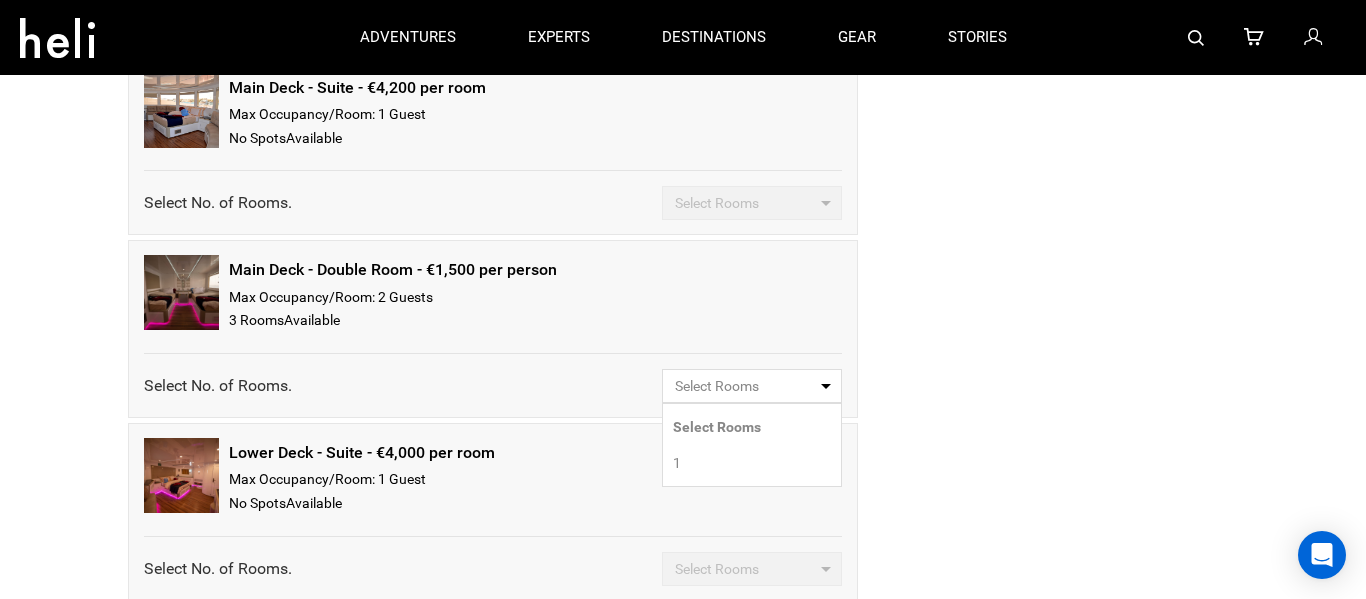 click on "1" at bounding box center (752, 463) 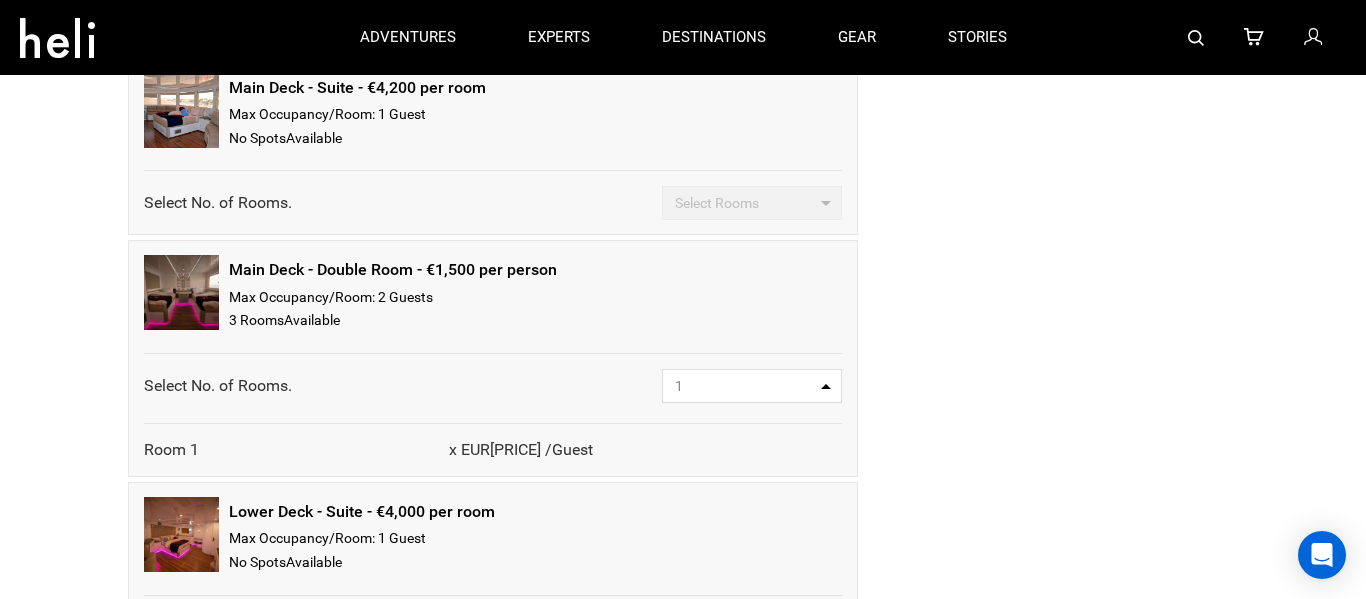 scroll, scrollTop: 0, scrollLeft: 0, axis: both 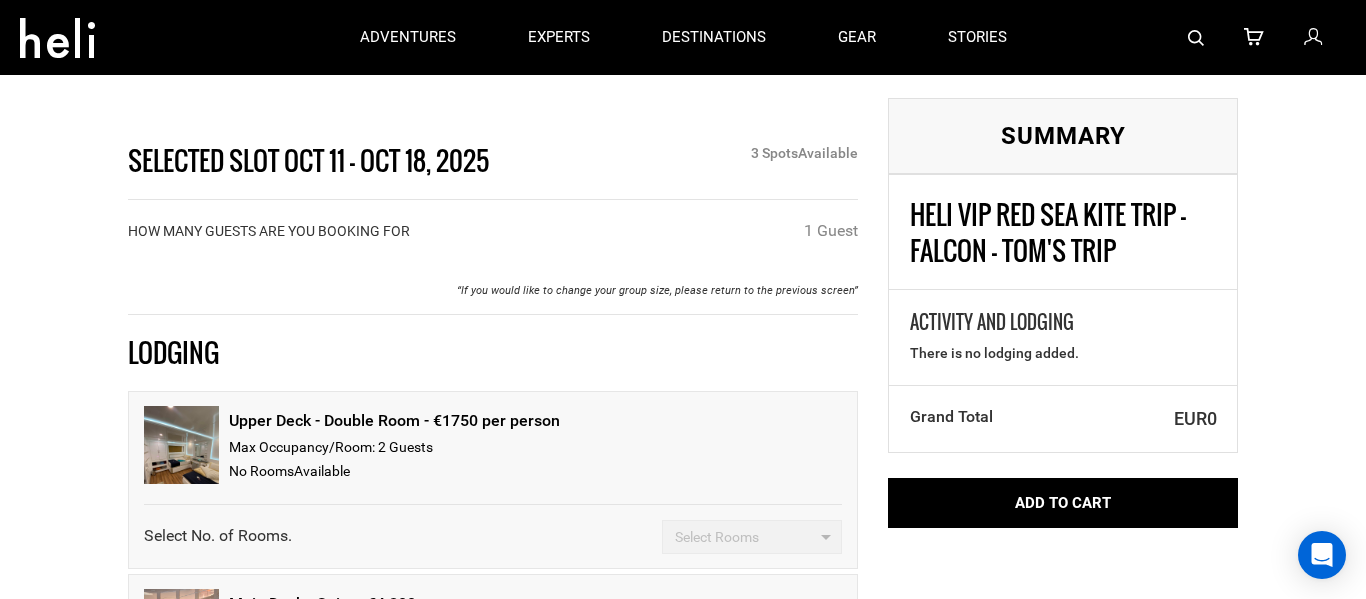 click on "Upper Deck - Double Room - €1750 per person
Max Occupancy/Room: 2 Guest s
No Room s
Available" at bounding box center (493, 445) 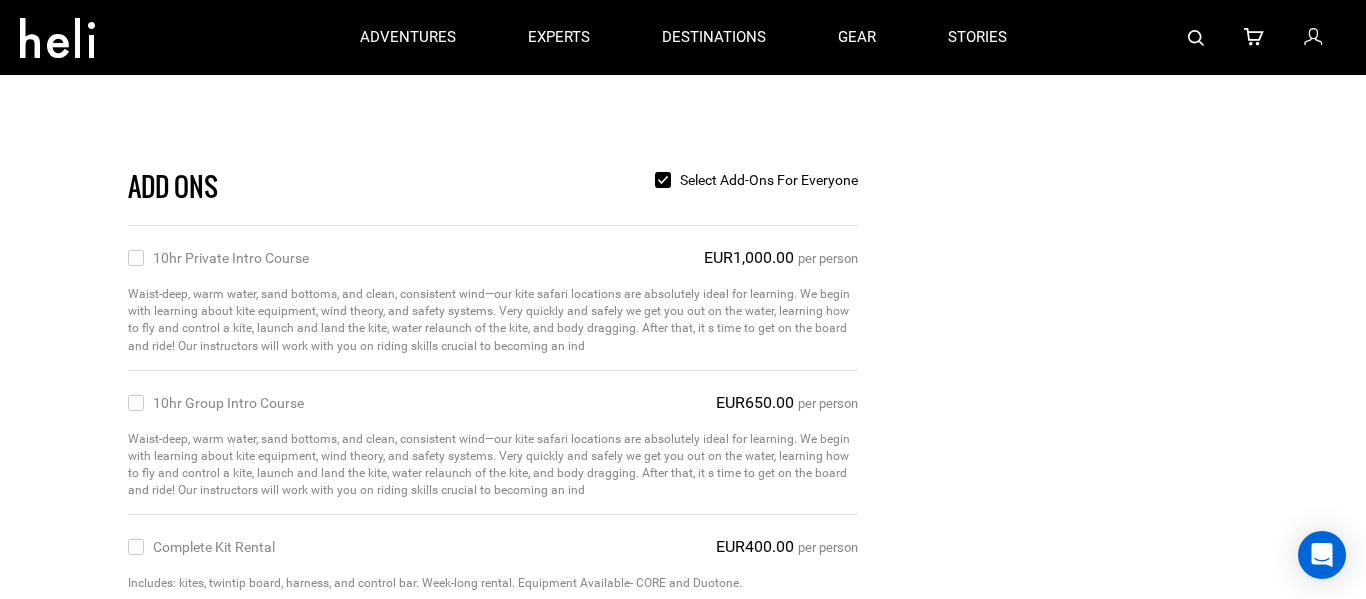 scroll, scrollTop: 1216, scrollLeft: 0, axis: vertical 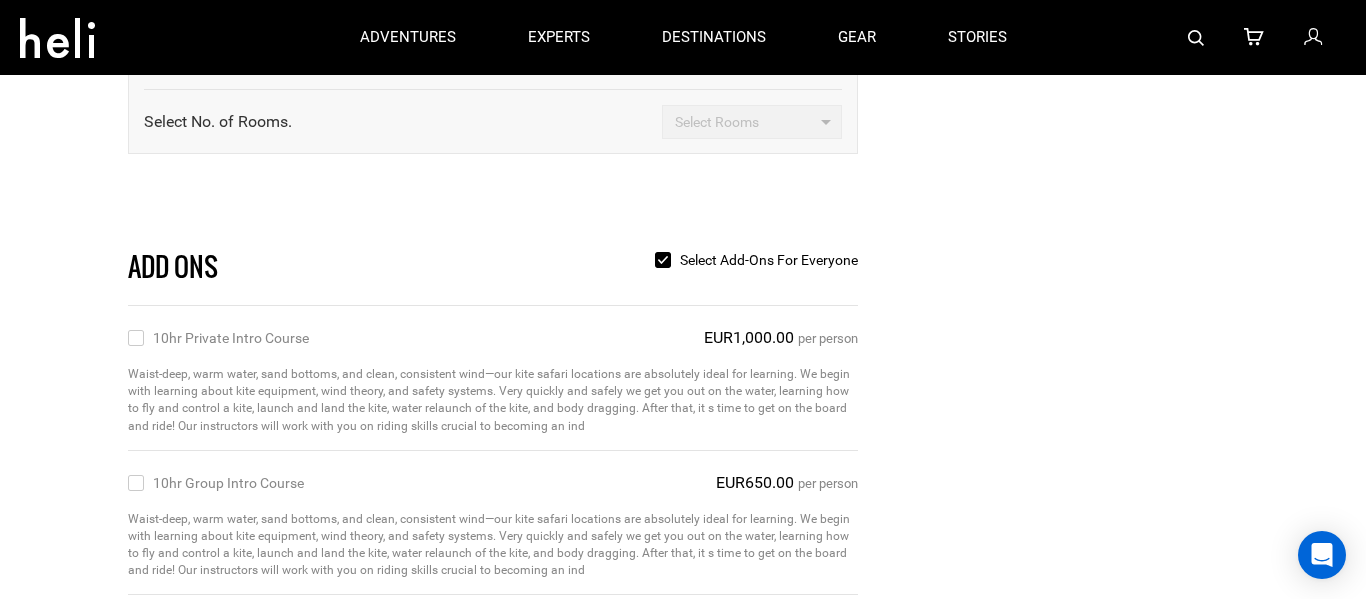 click on "10hr Private Intro Course" at bounding box center [134, 338] 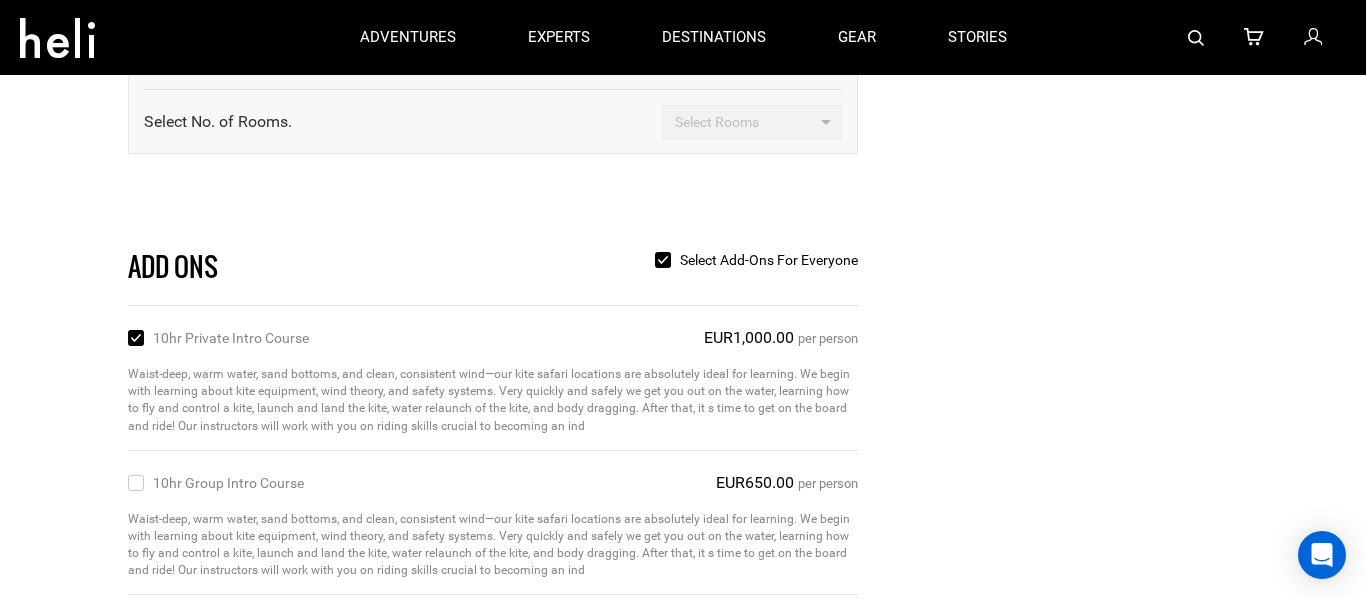 click on "LODGING" at bounding box center (493, -863) 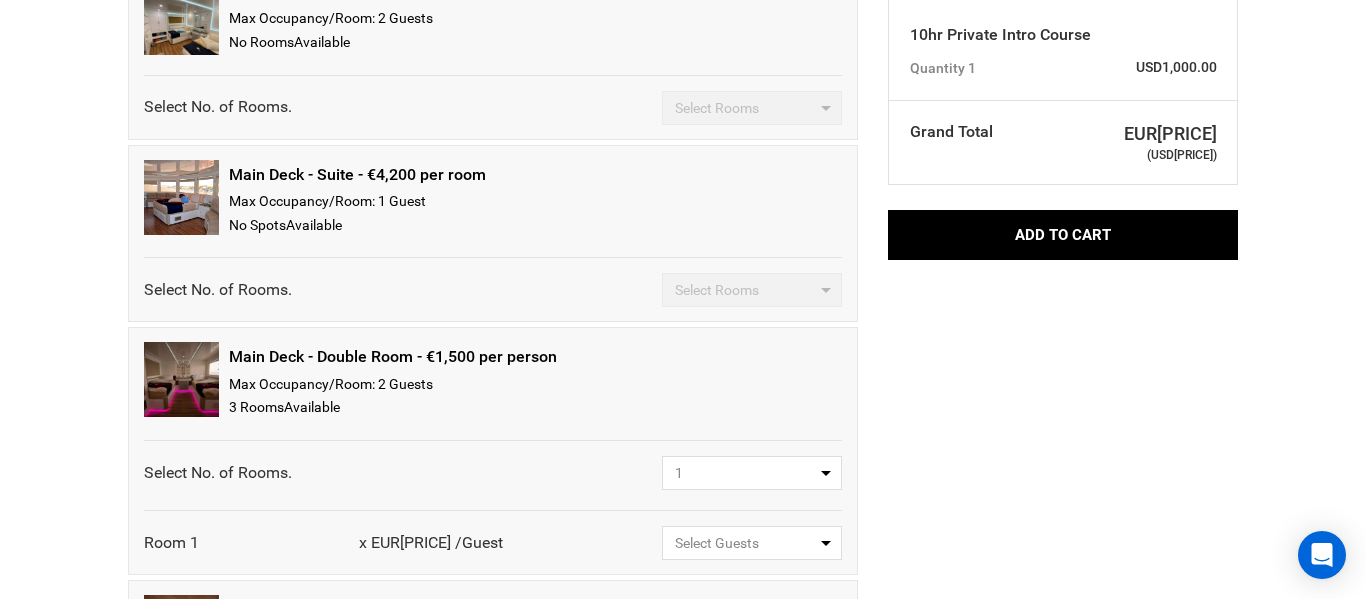 scroll, scrollTop: 439, scrollLeft: 0, axis: vertical 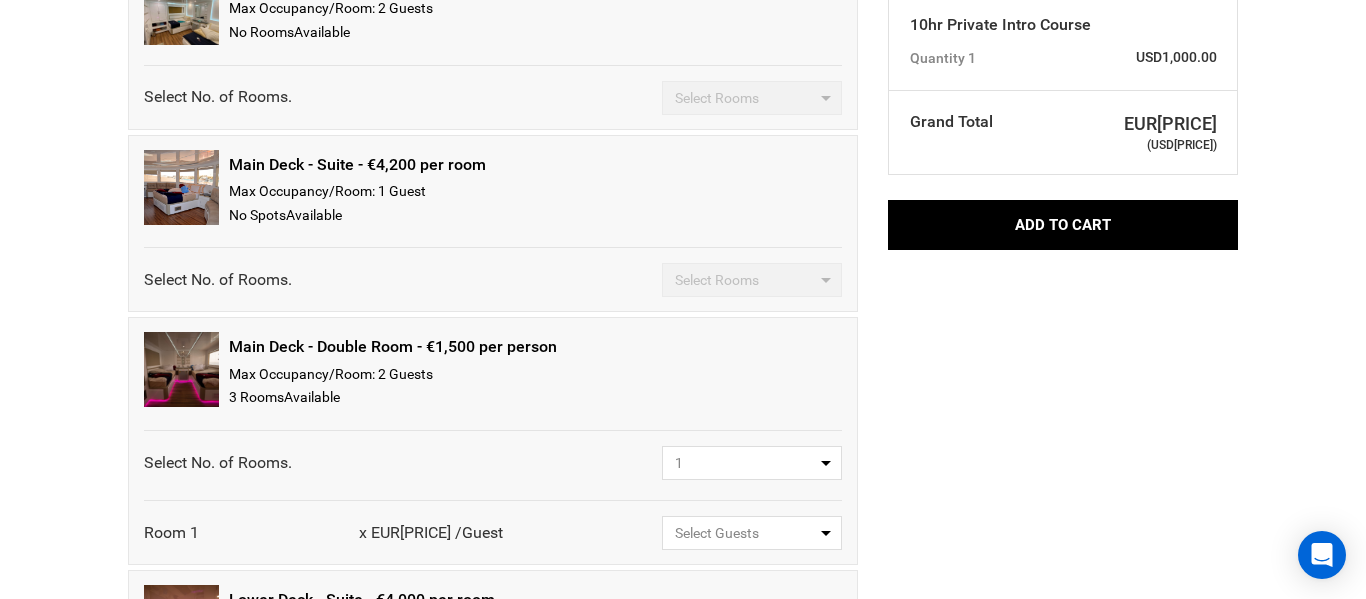 click on "1" at bounding box center [745, 463] 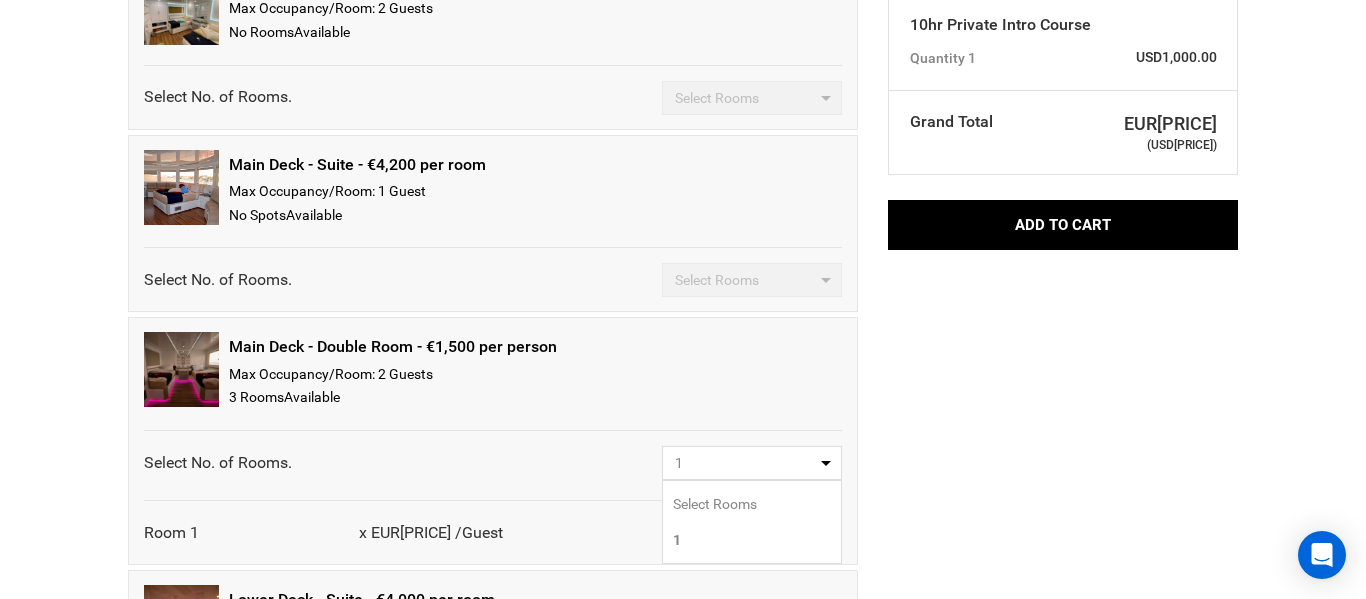 click on "1" at bounding box center [745, 463] 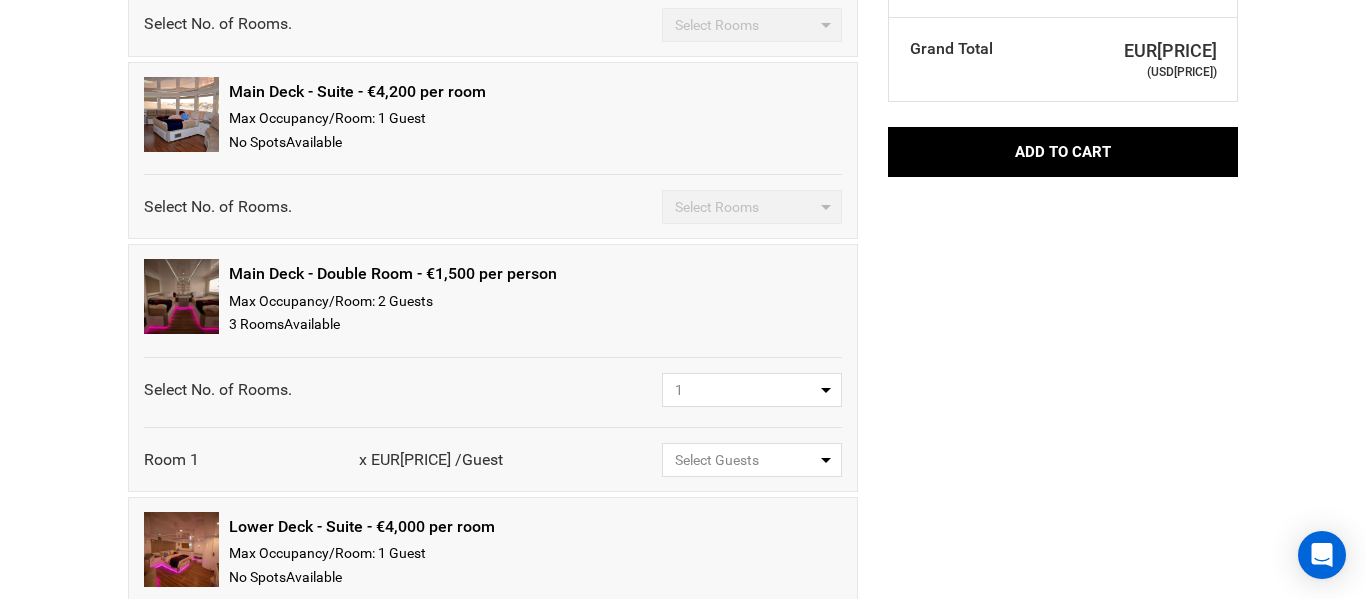scroll, scrollTop: 520, scrollLeft: 0, axis: vertical 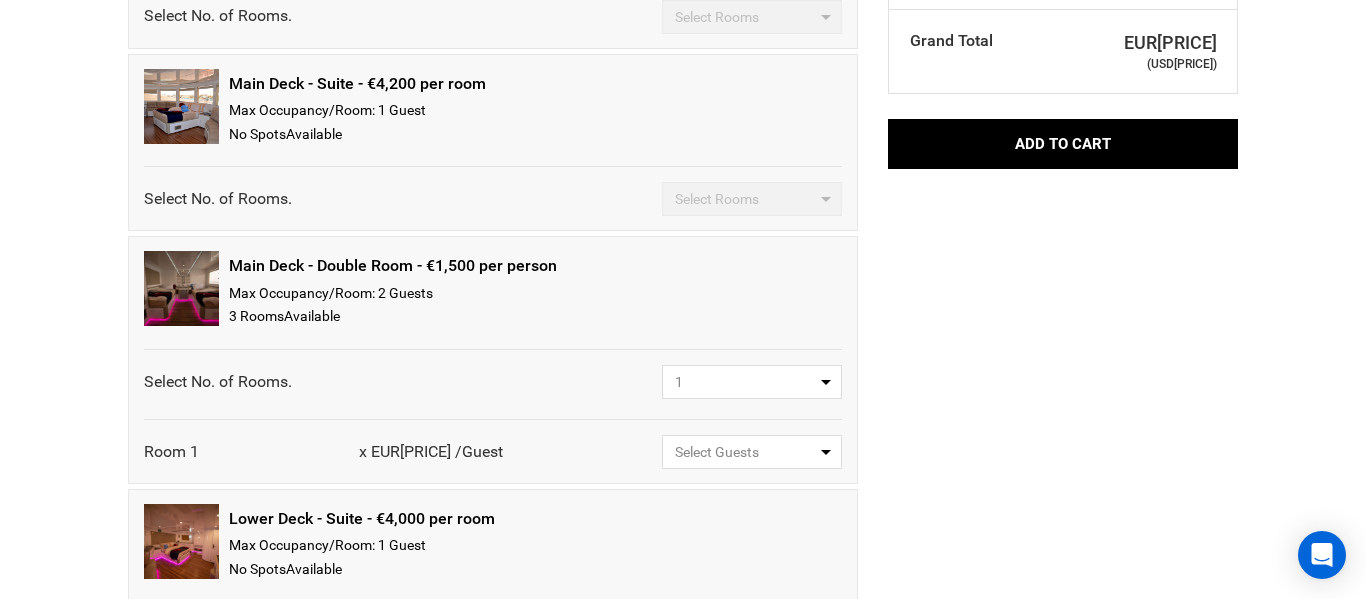 click on "Select Guests" at bounding box center (745, 452) 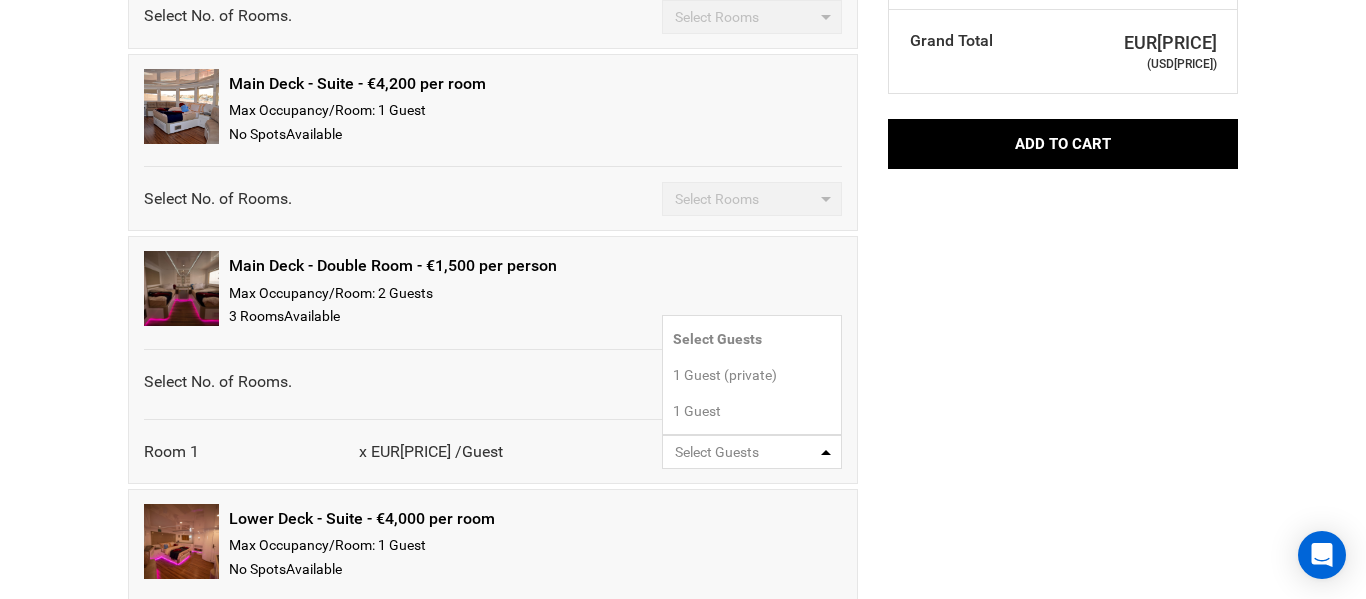 click on "1 Guest" at bounding box center (697, 411) 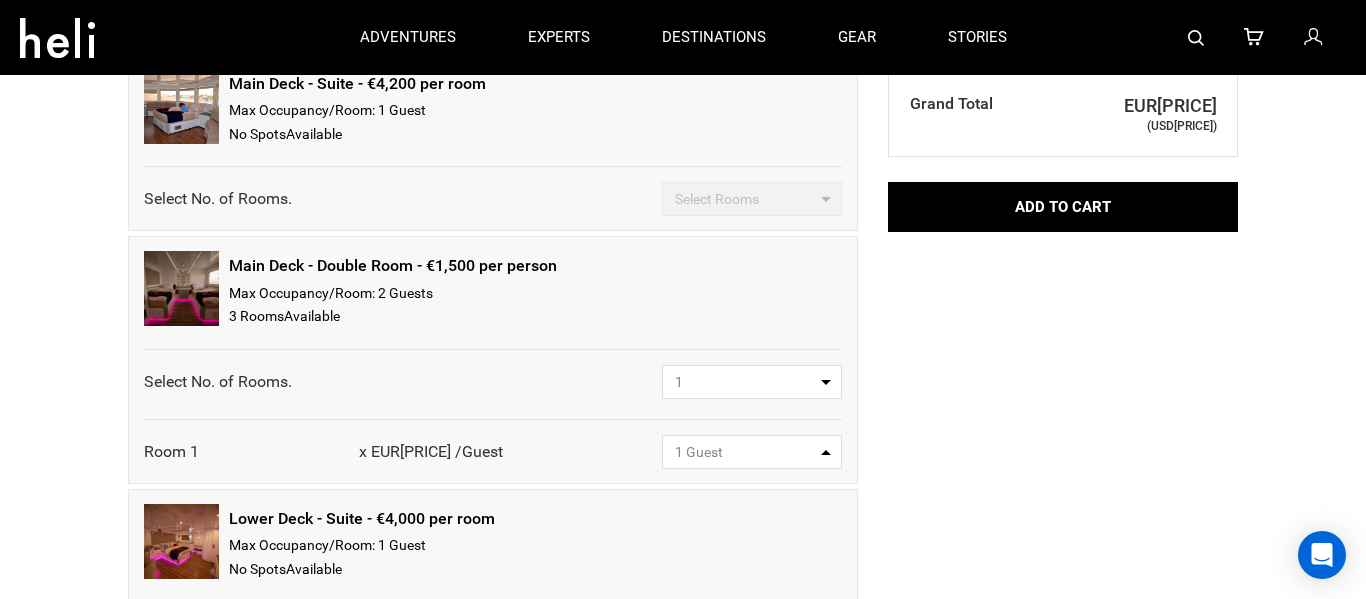 scroll, scrollTop: 0, scrollLeft: 0, axis: both 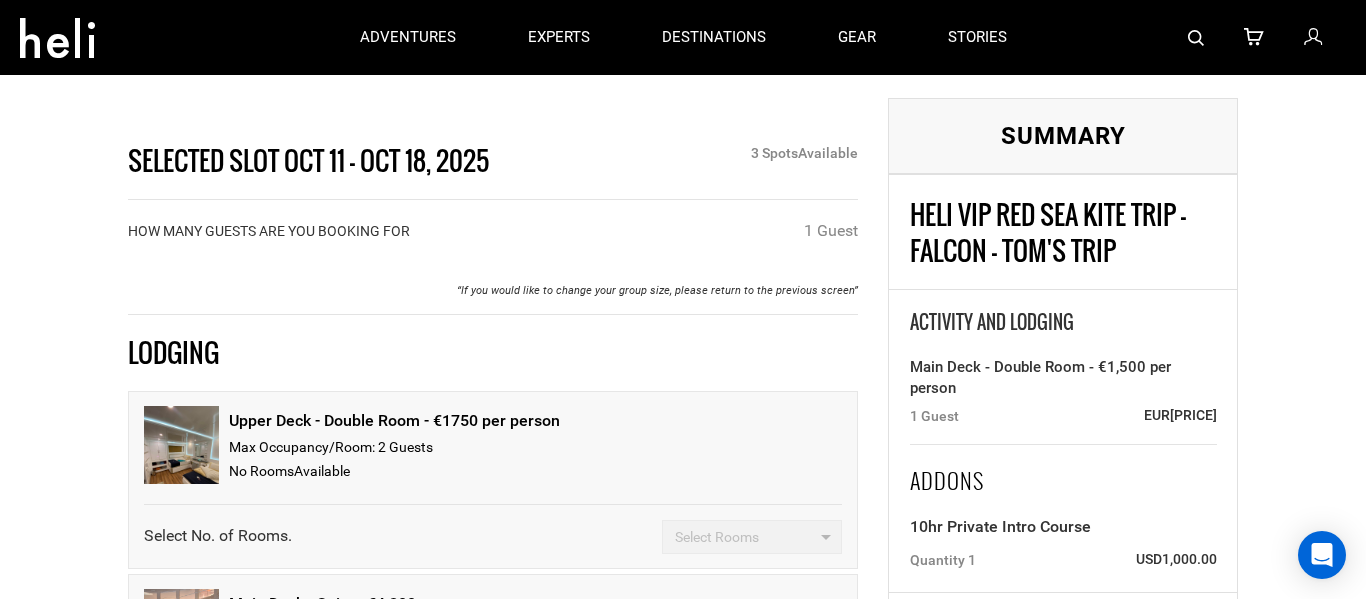 click on "Upper Deck - Double Room - €1750 per person
Max Occupancy/Room: 2 Guest s
No Room s
Available" at bounding box center [493, 445] 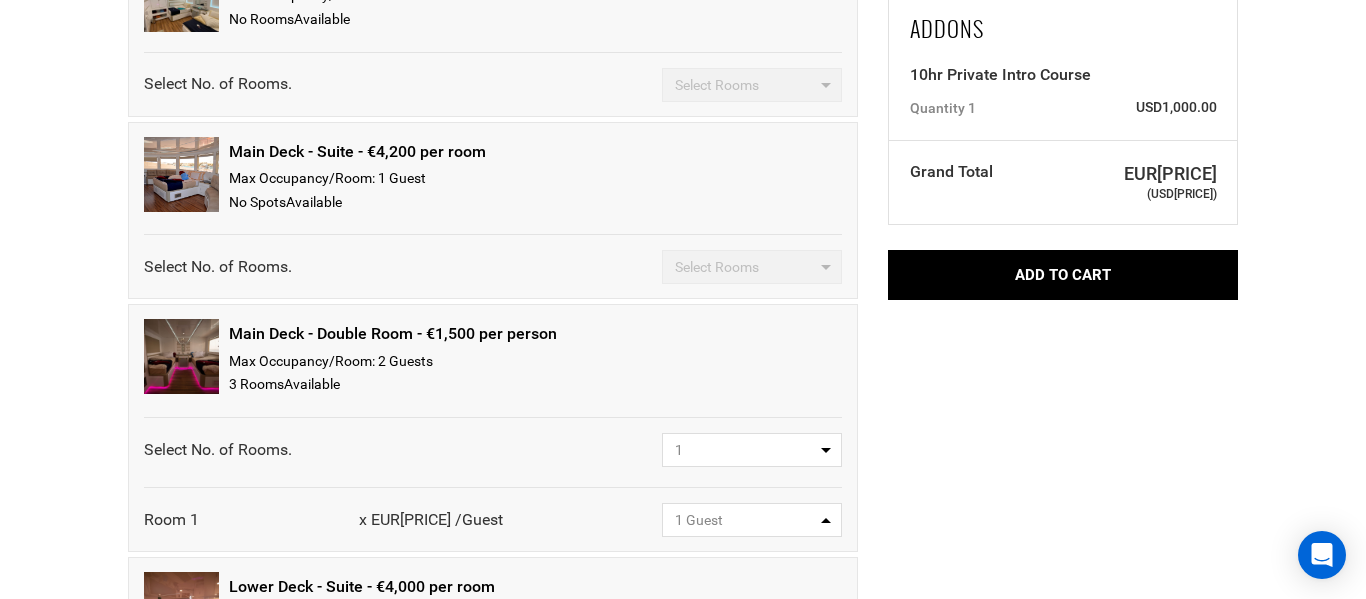 scroll, scrollTop: 457, scrollLeft: 0, axis: vertical 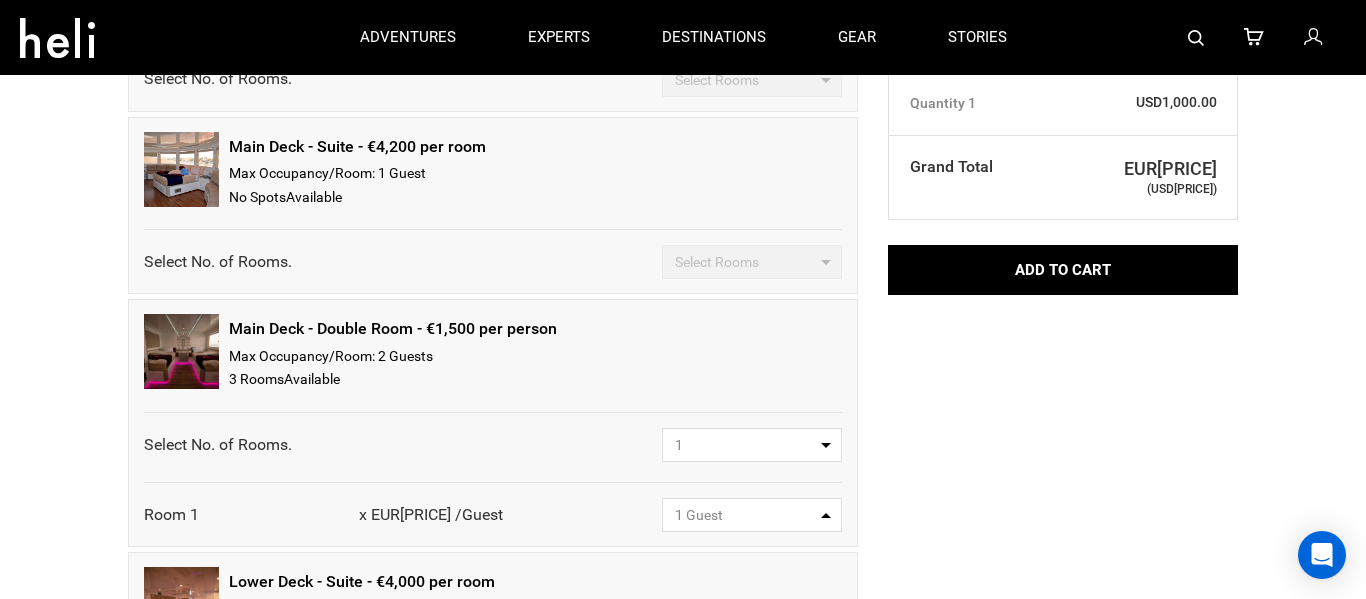 click at bounding box center [181, 351] 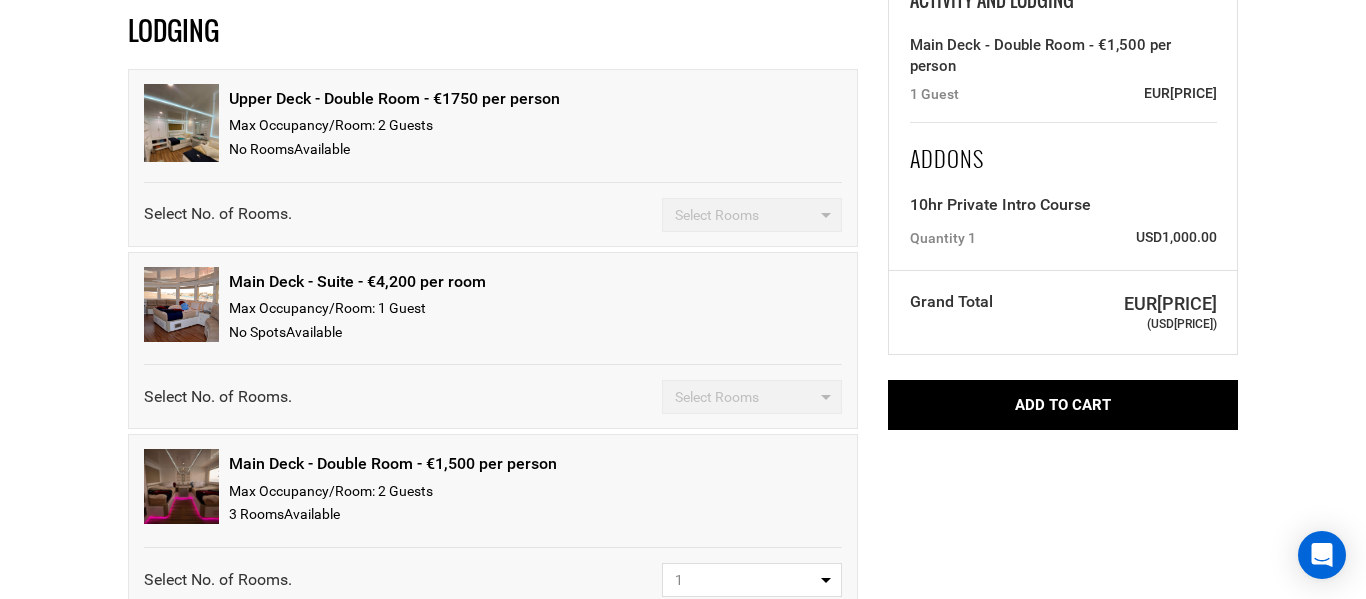 scroll, scrollTop: 328, scrollLeft: 0, axis: vertical 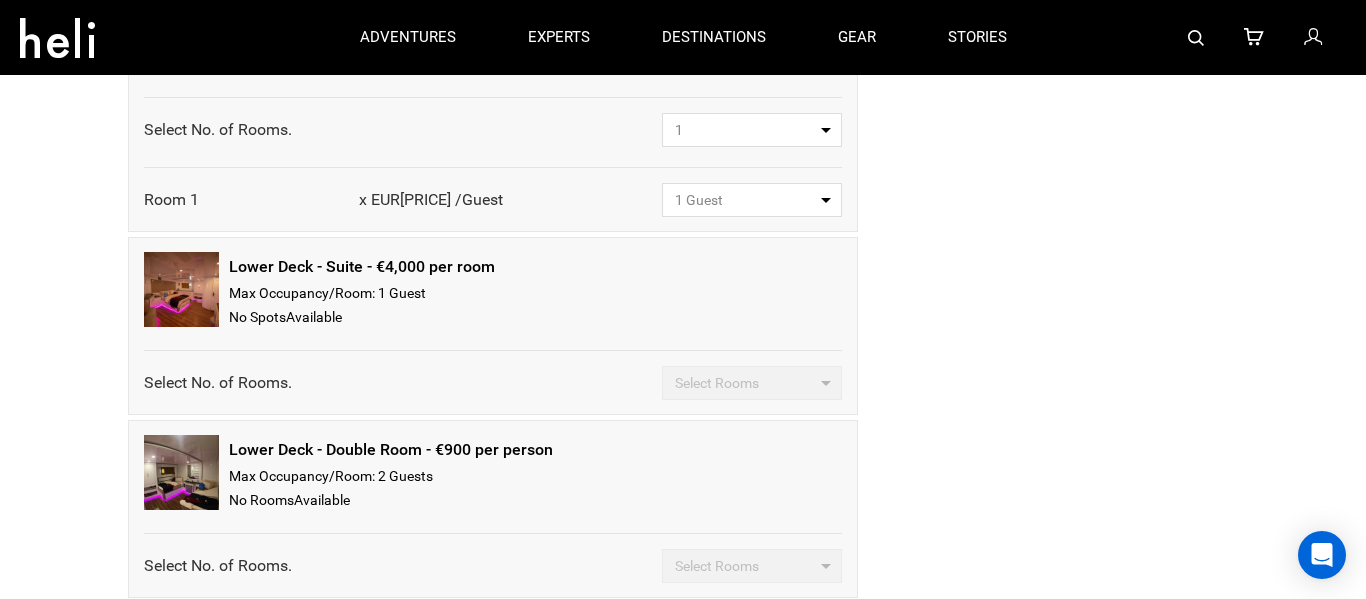 click at bounding box center [181, 472] 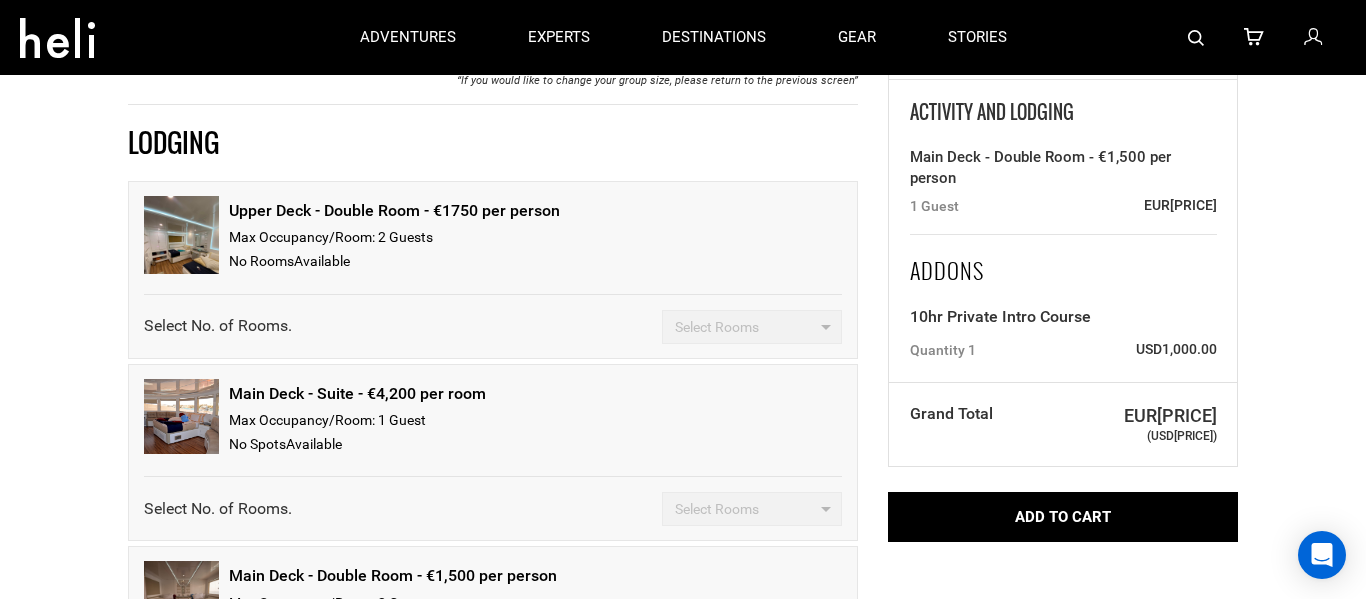 scroll, scrollTop: 208, scrollLeft: 0, axis: vertical 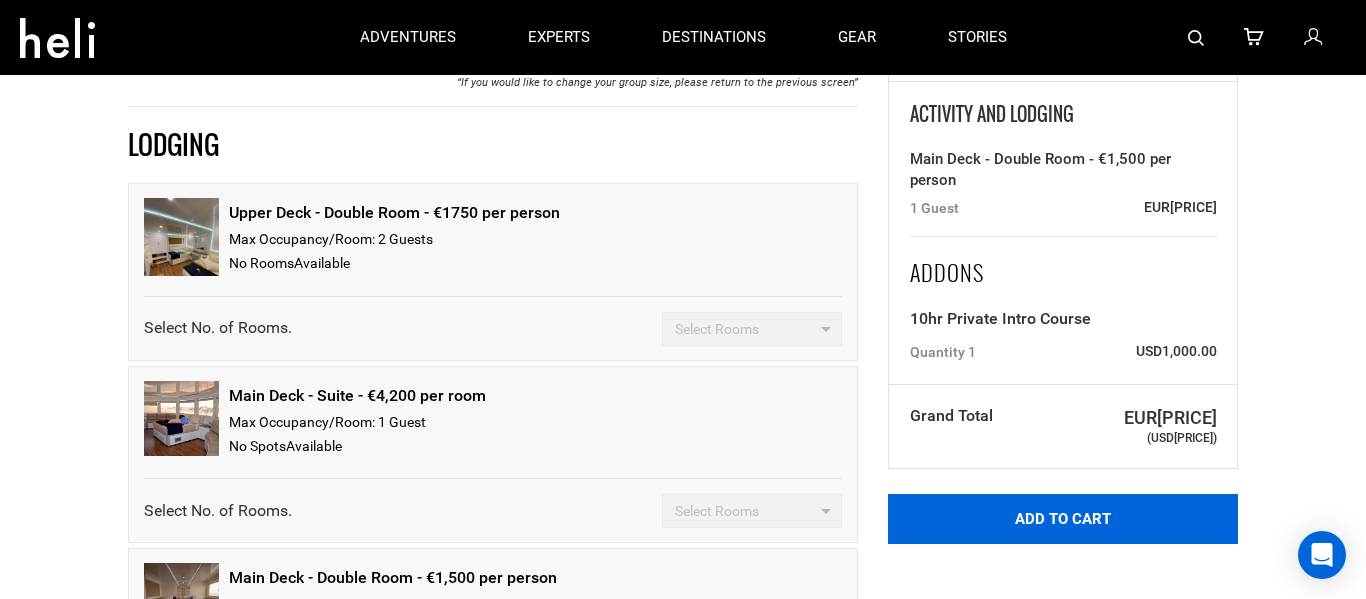 click on "Add to Cart" at bounding box center (1063, 519) 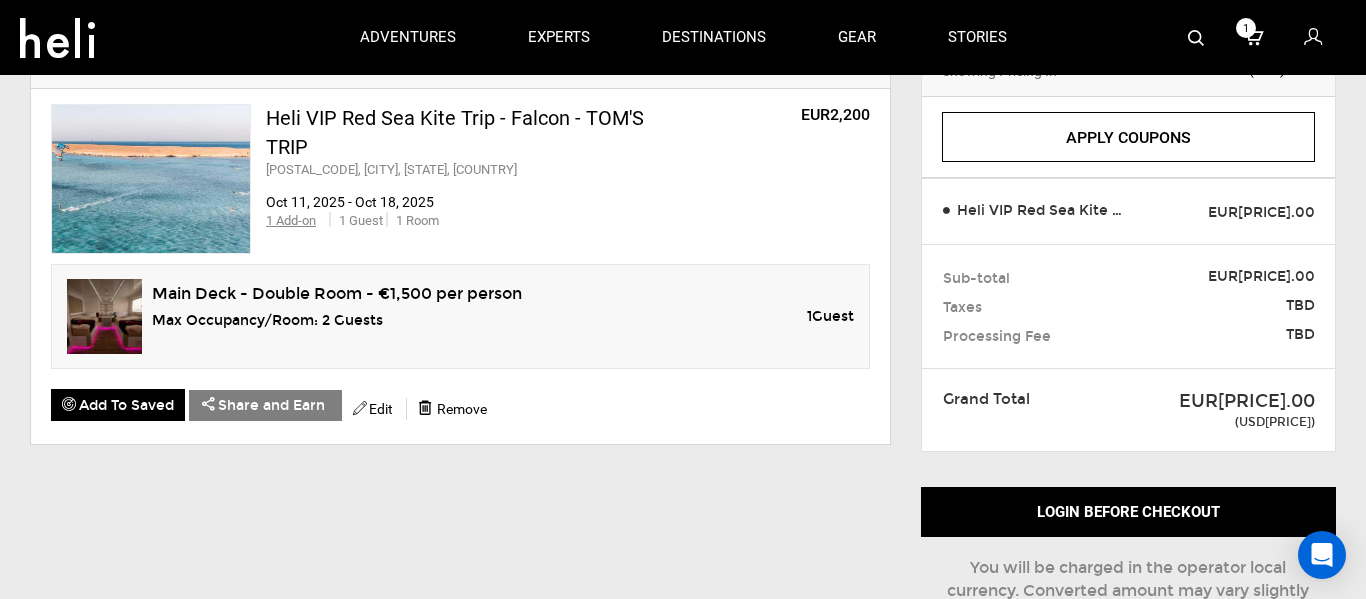 scroll, scrollTop: 141, scrollLeft: 0, axis: vertical 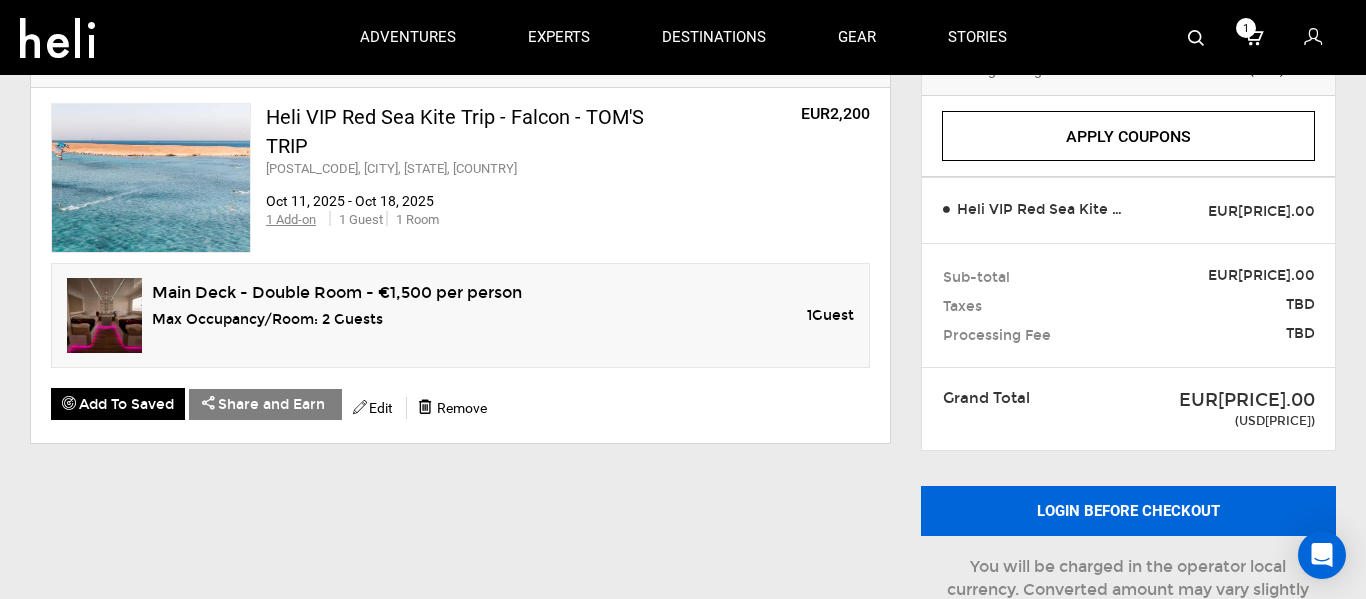 click on "Login before checkout" at bounding box center (1128, 511) 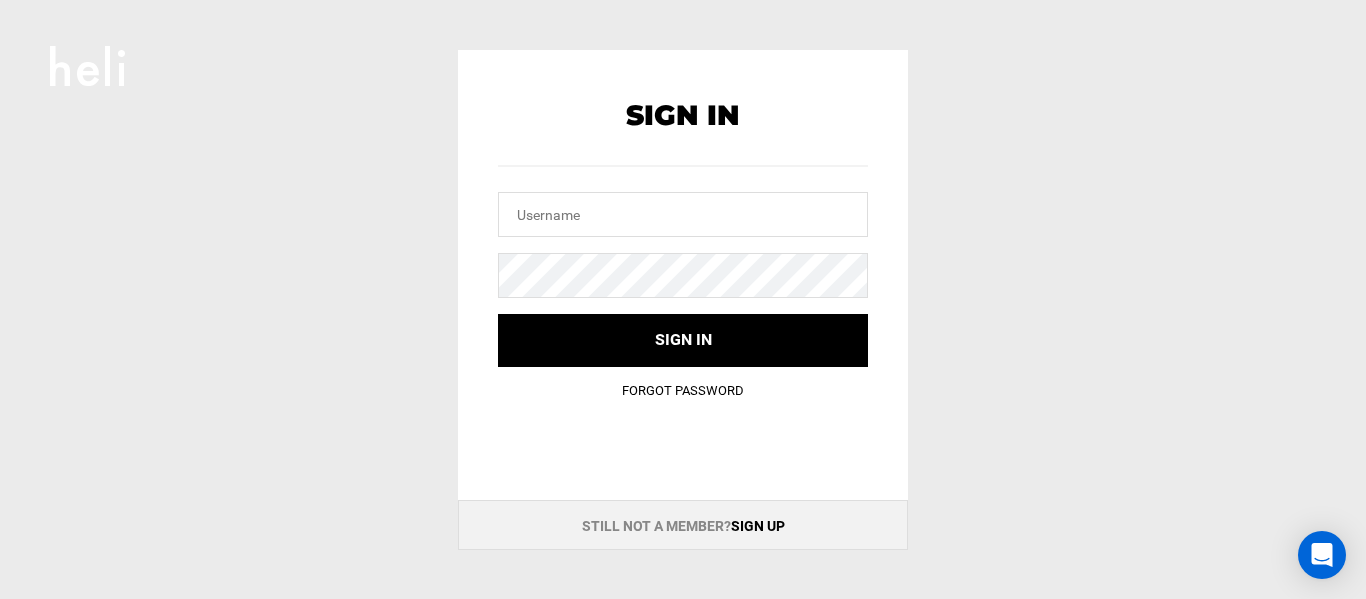 scroll, scrollTop: 0, scrollLeft: 0, axis: both 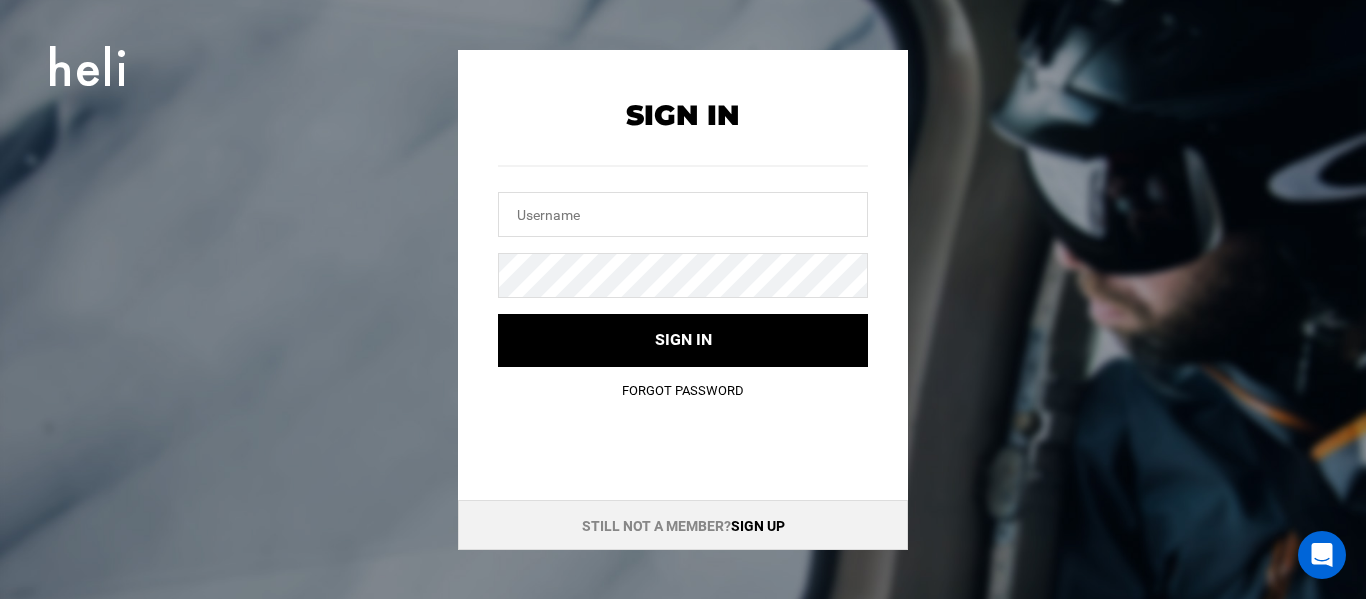 click on "Sign up" at bounding box center [758, 526] 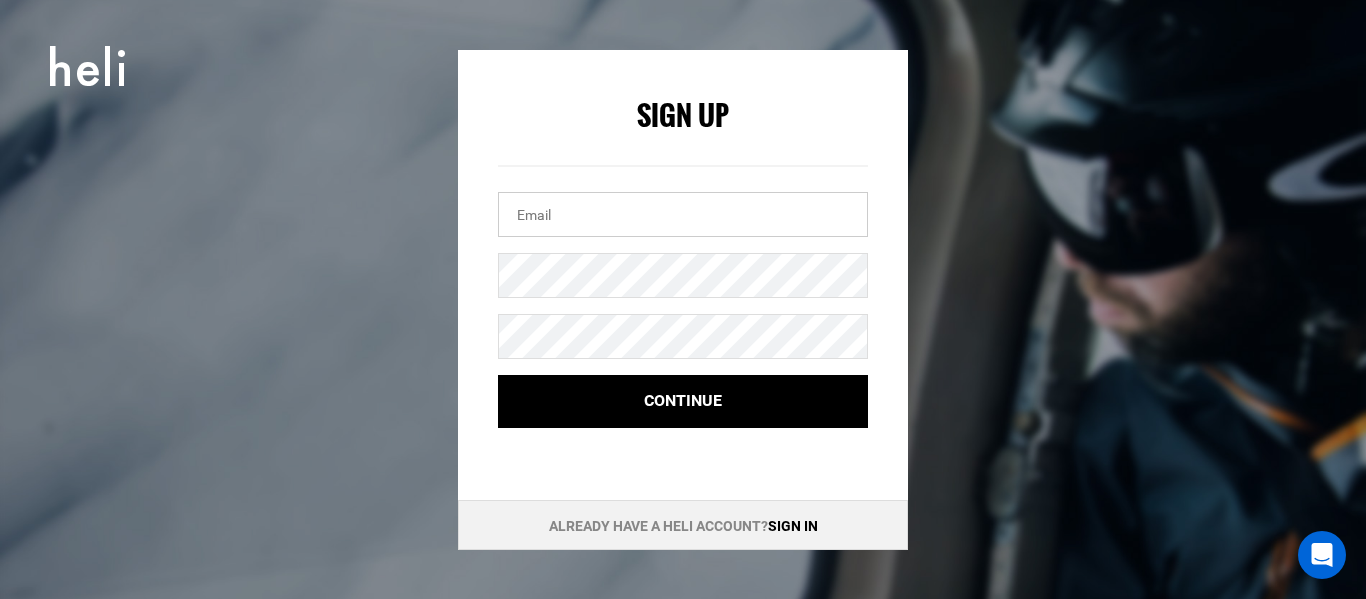 click at bounding box center [683, 214] 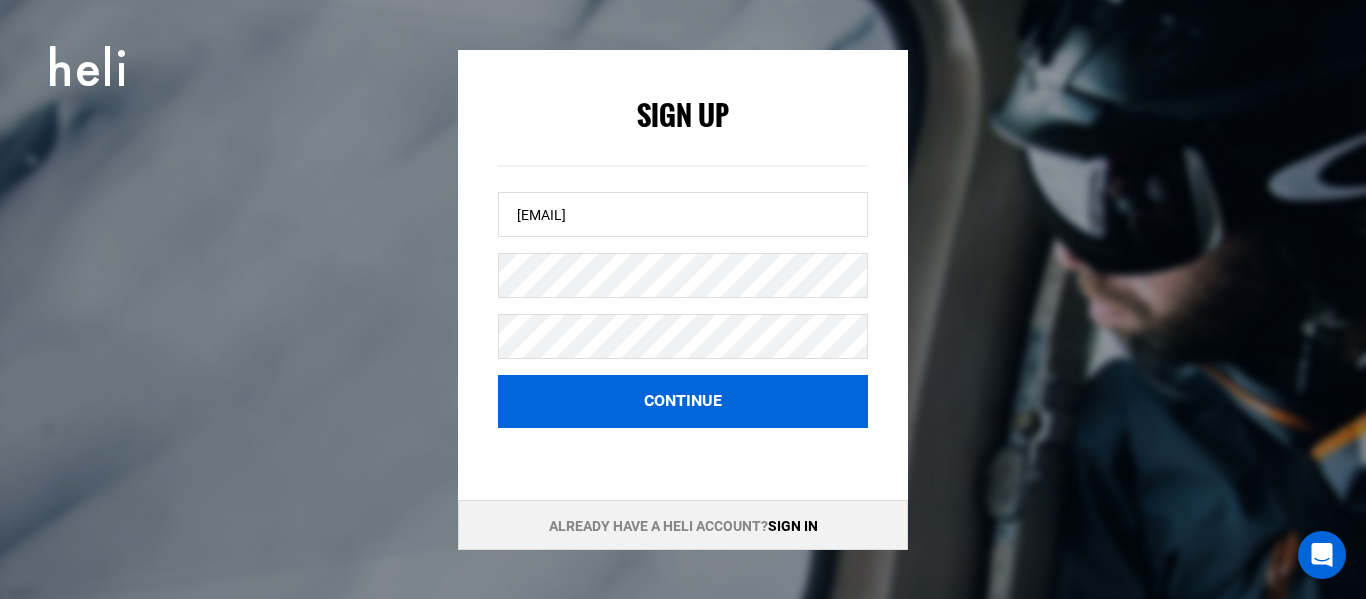 click on "Continue" at bounding box center [683, 401] 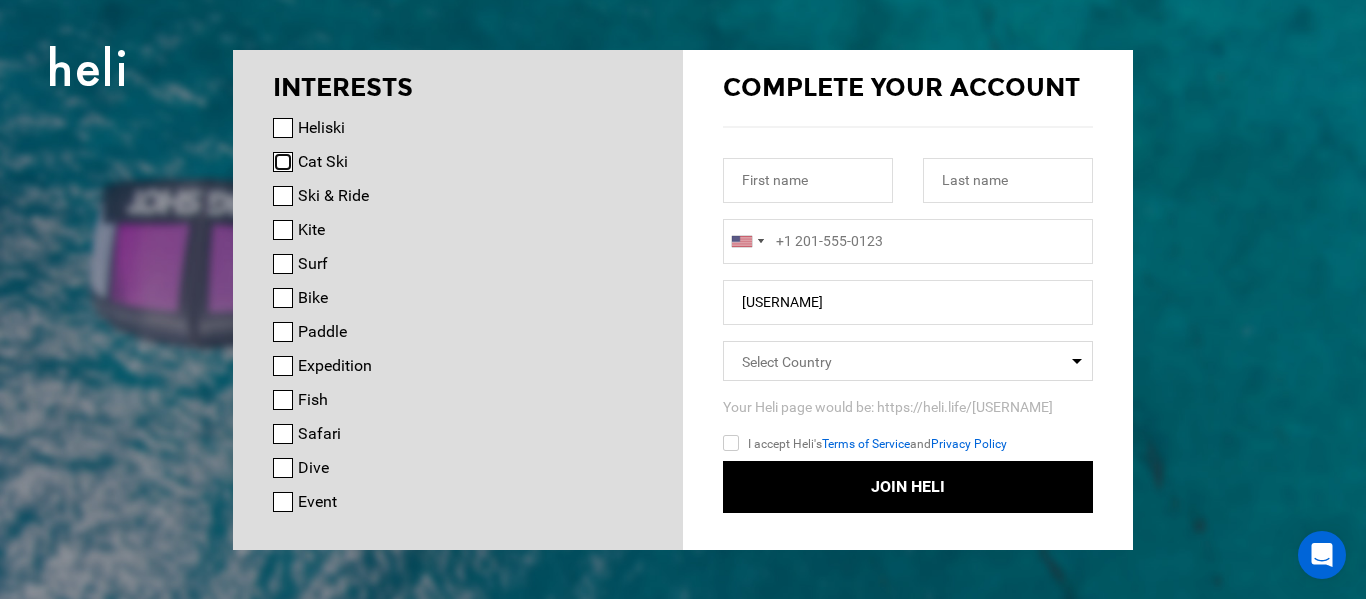 click on "Cat Ski" at bounding box center [283, 162] 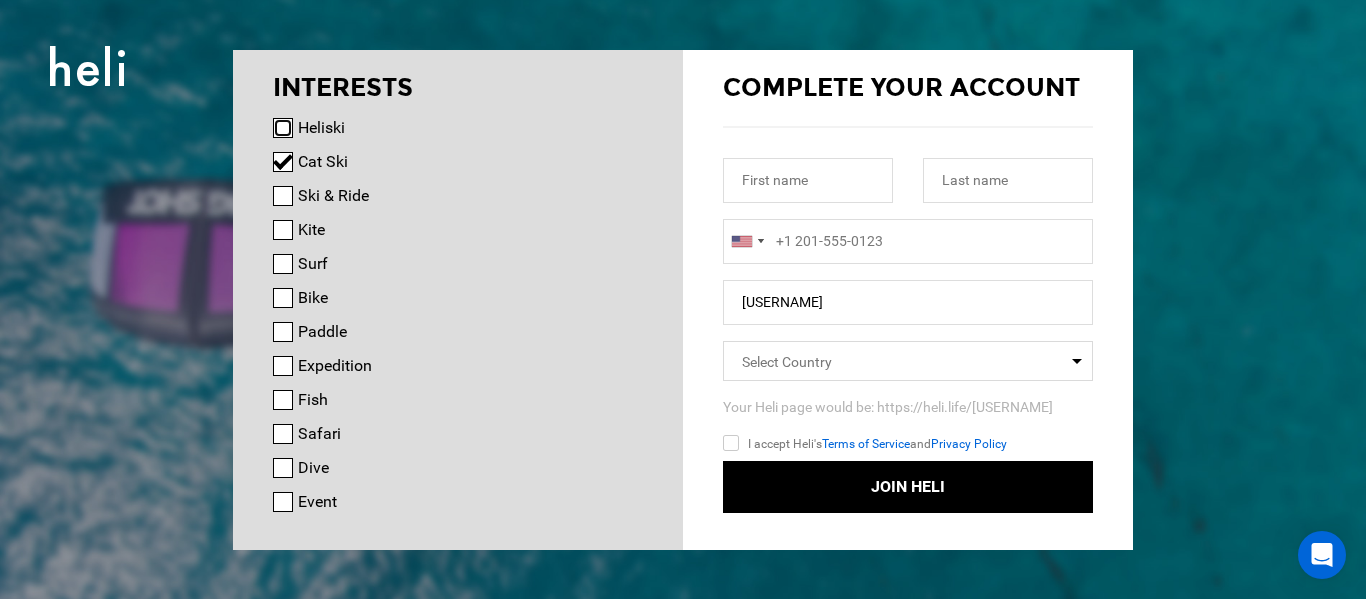 click on "Heliski" at bounding box center (283, 128) 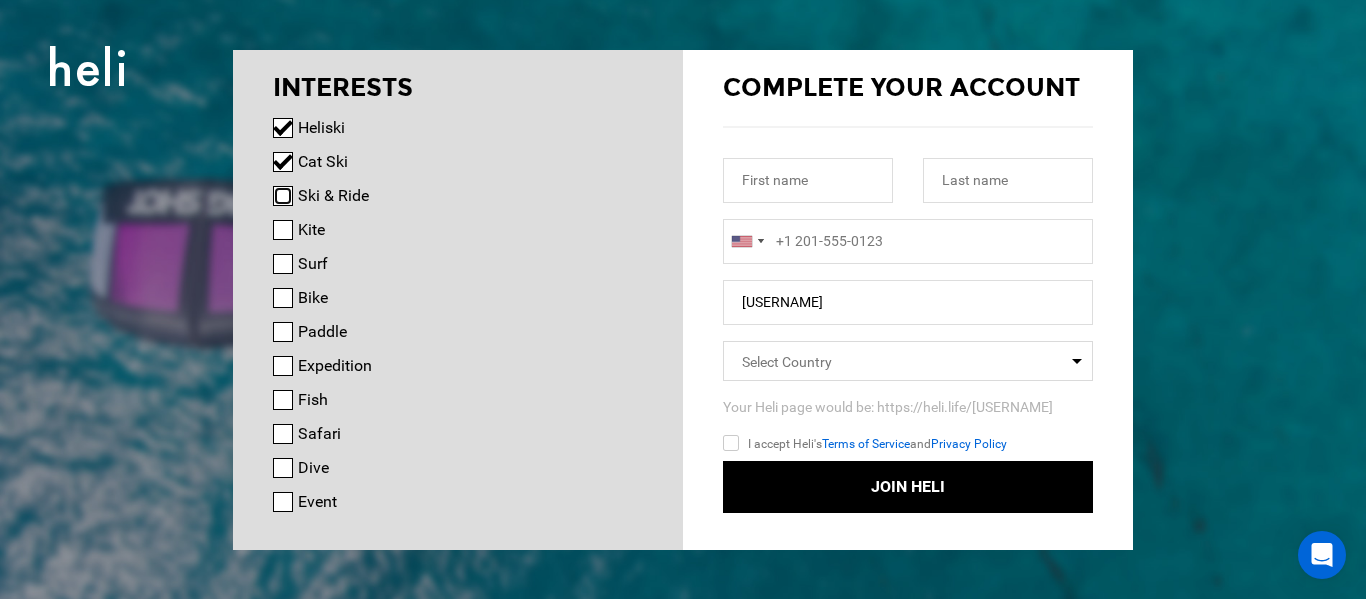 click on "Ski & Ride" at bounding box center (283, 196) 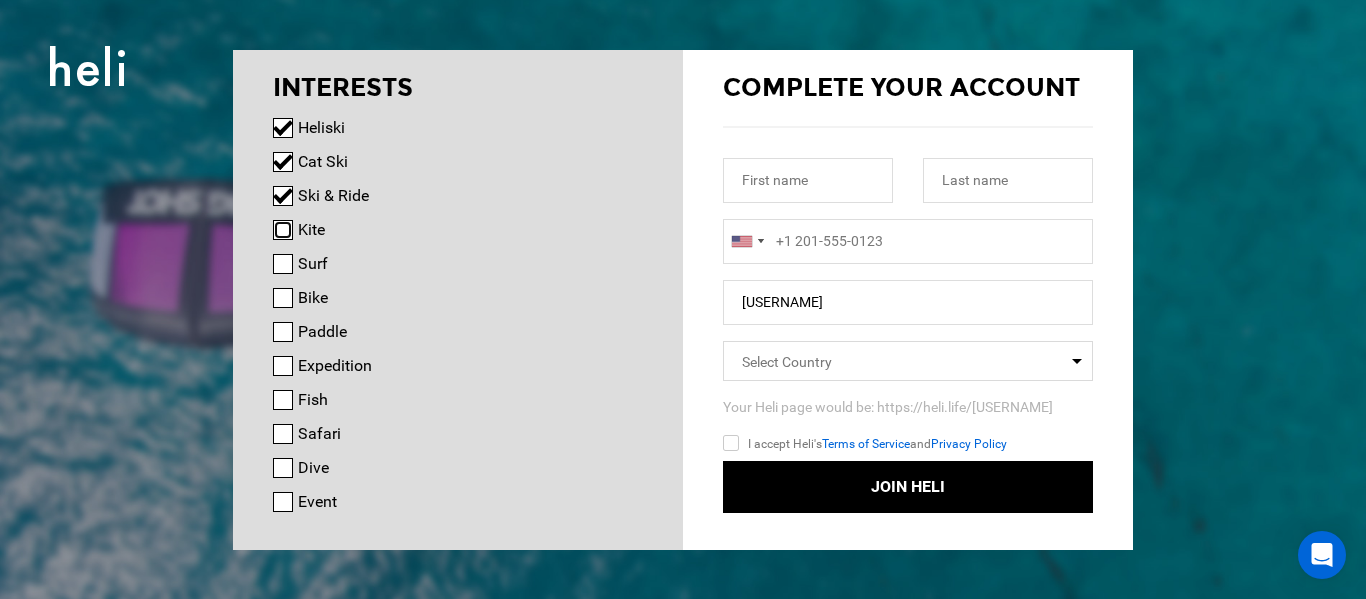 click on "Kite" at bounding box center [283, 230] 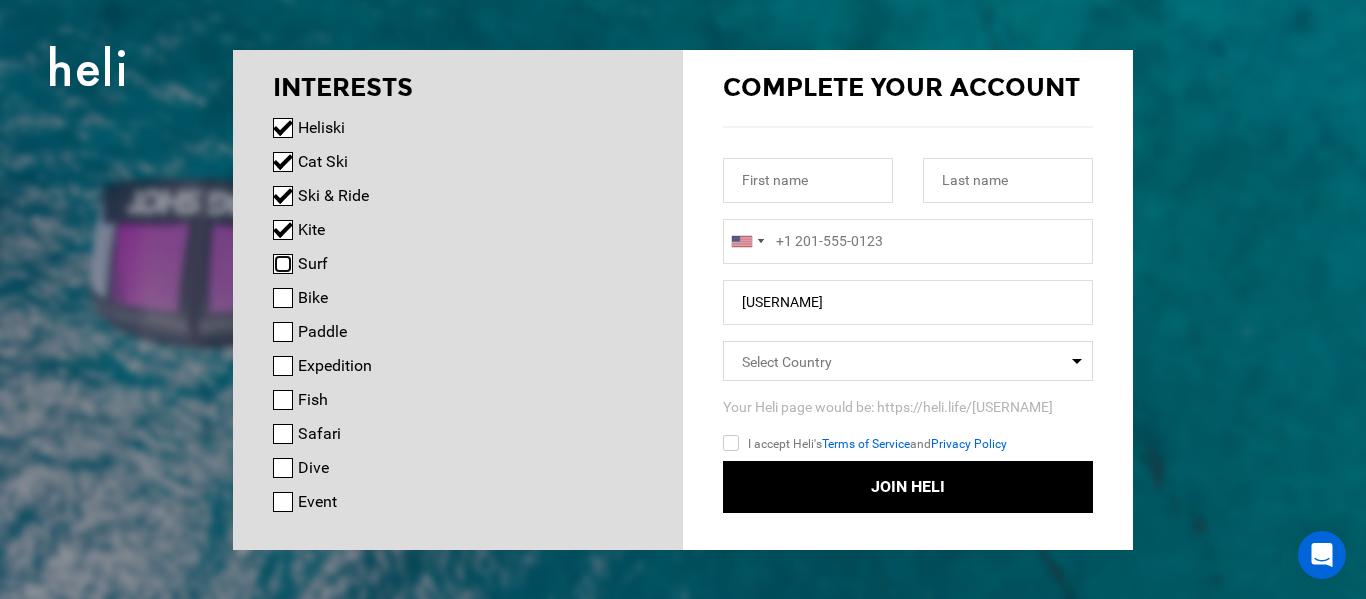 click on "Surf" at bounding box center [283, 264] 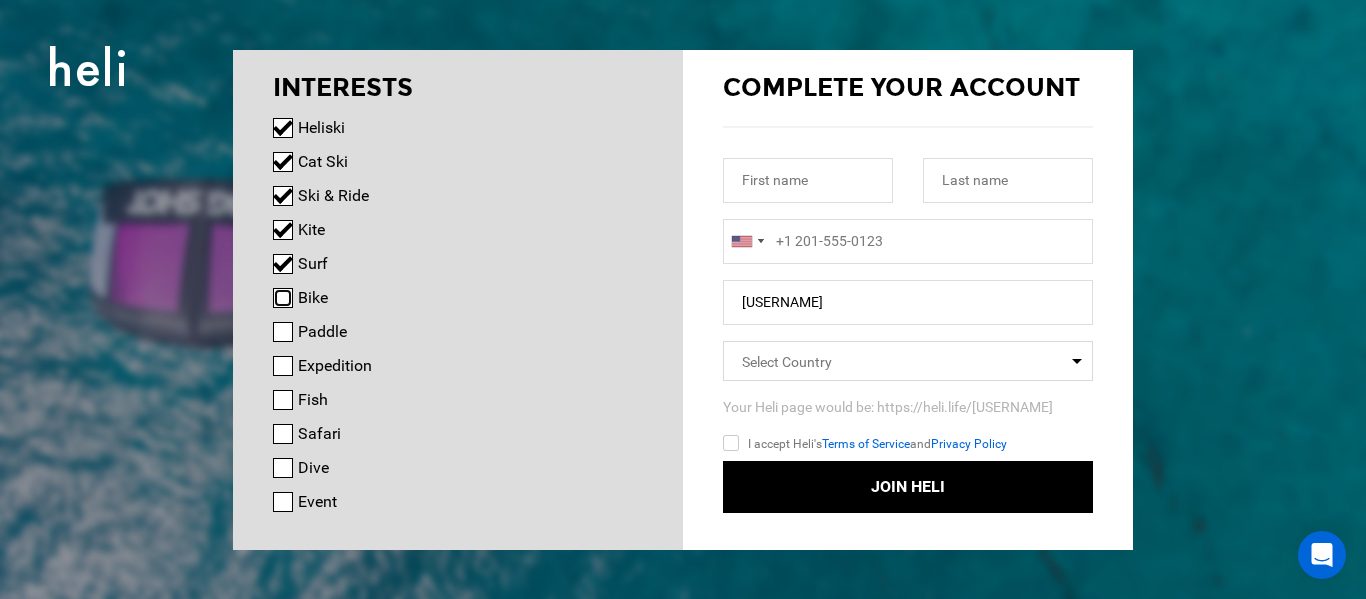 click on "Bike" at bounding box center (283, 298) 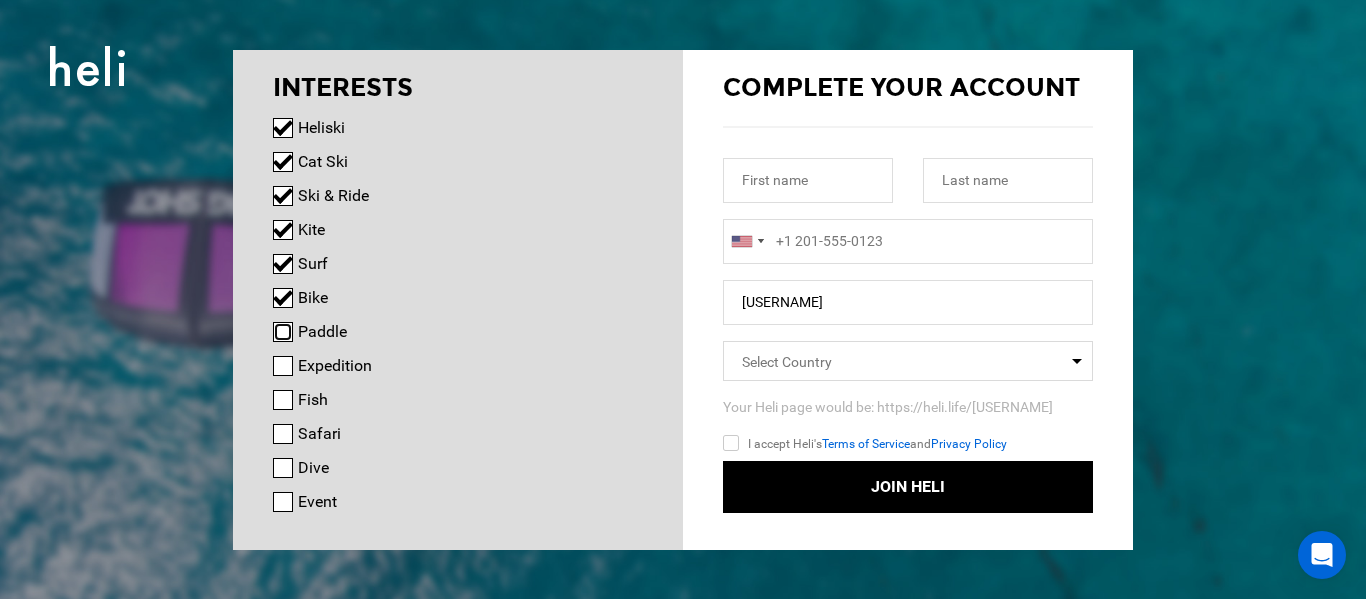 click on "Paddle" at bounding box center (283, 332) 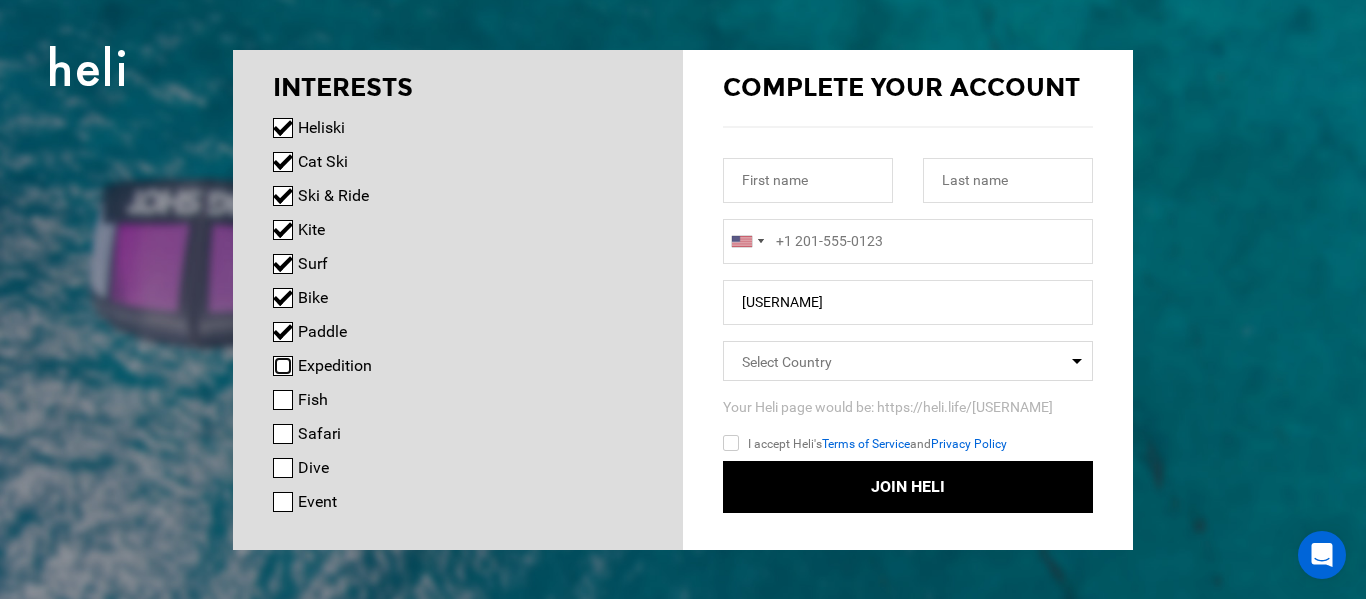 click on "Expedition" at bounding box center [283, 366] 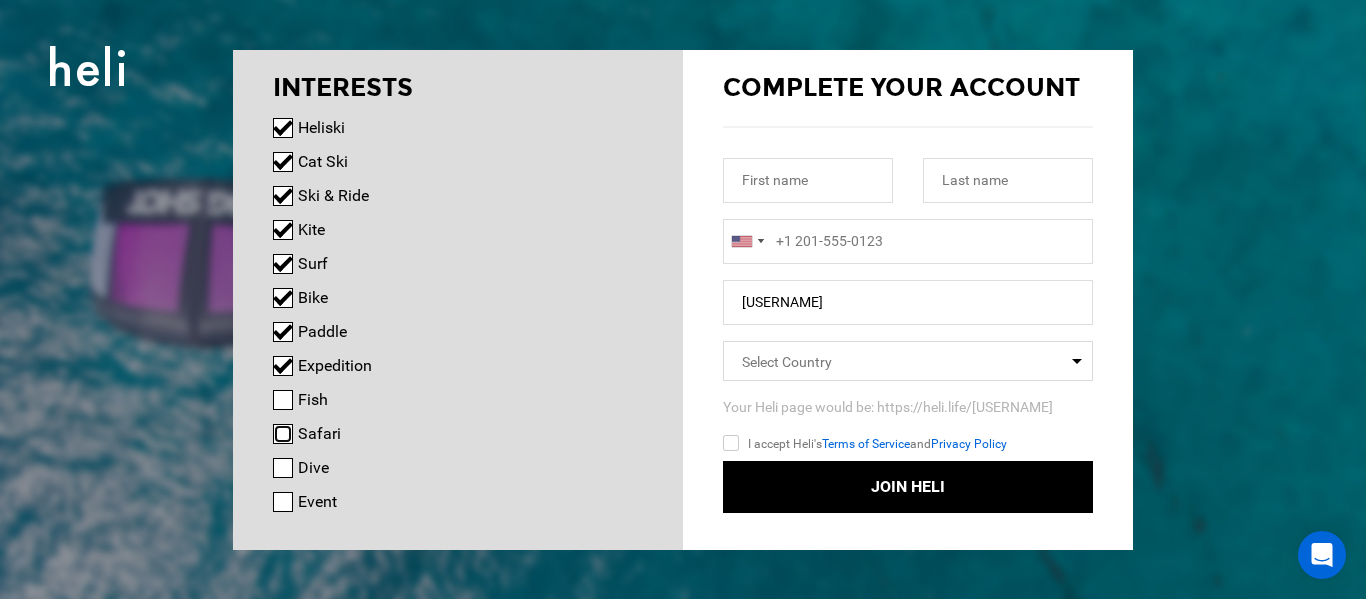 click on "Safari" at bounding box center (283, 434) 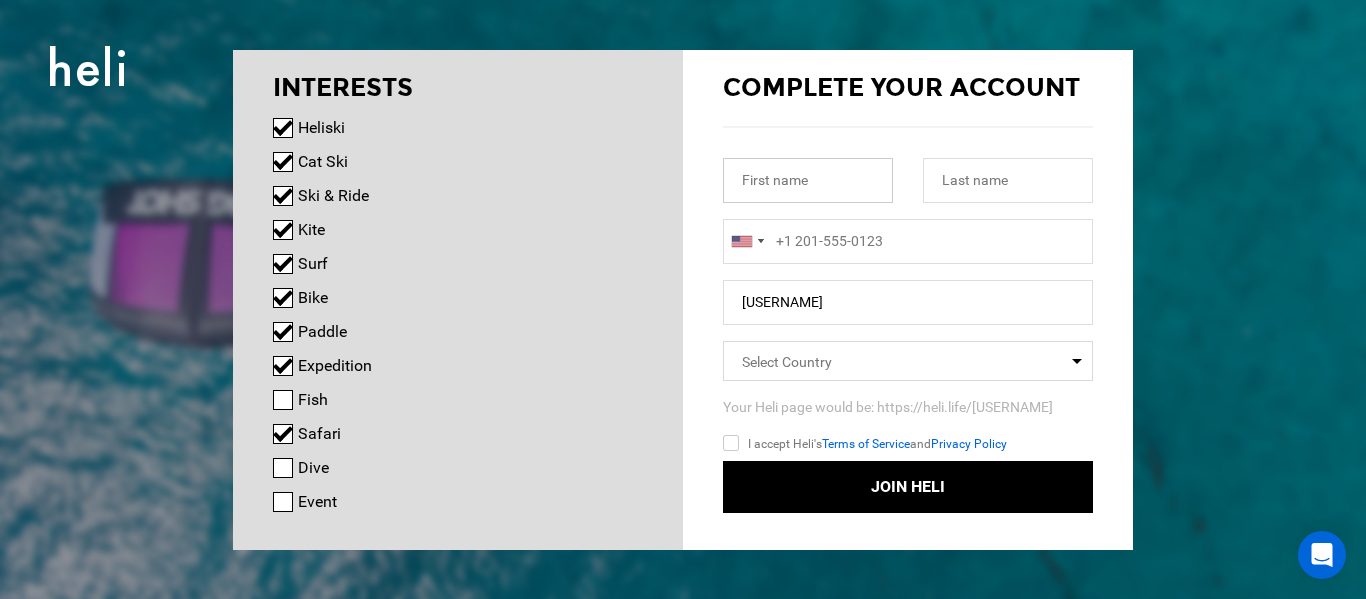 click at bounding box center (808, 180) 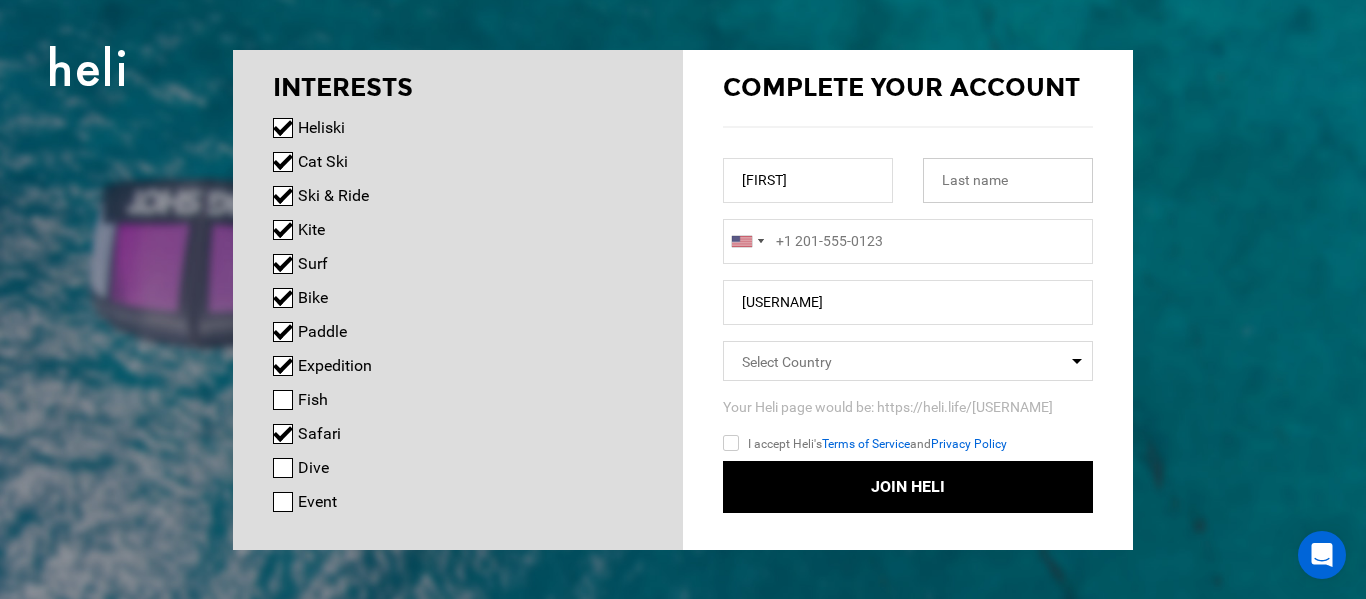 type on "[LAST]" 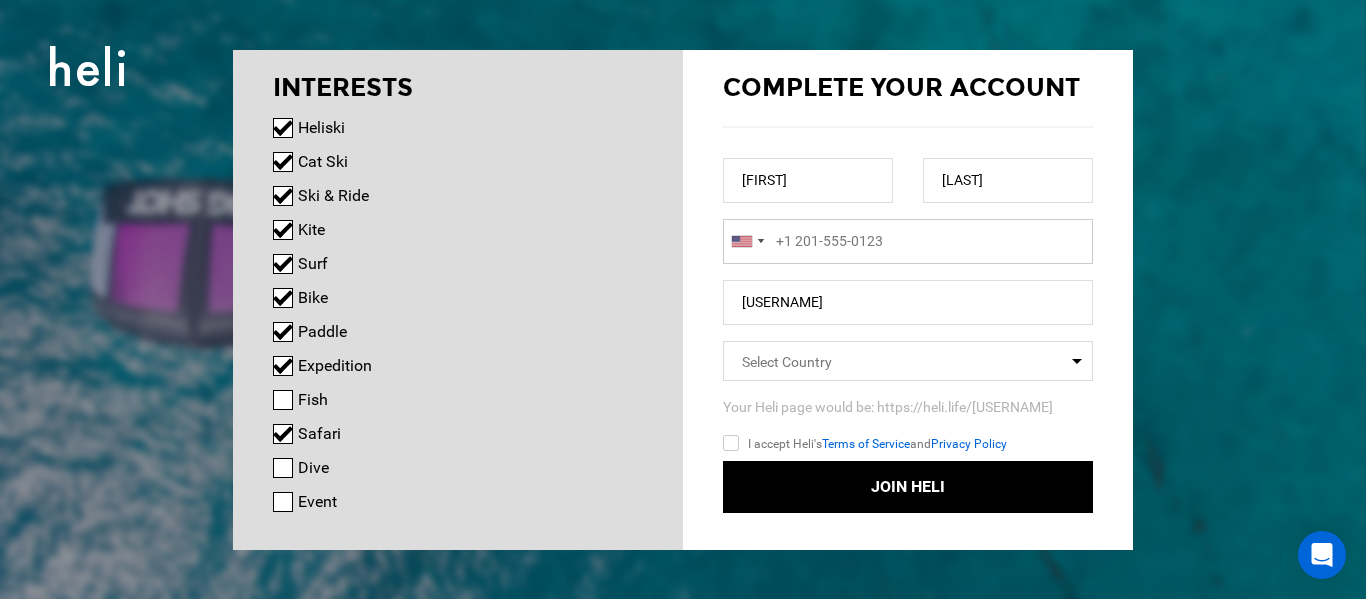 type on "16303475999" 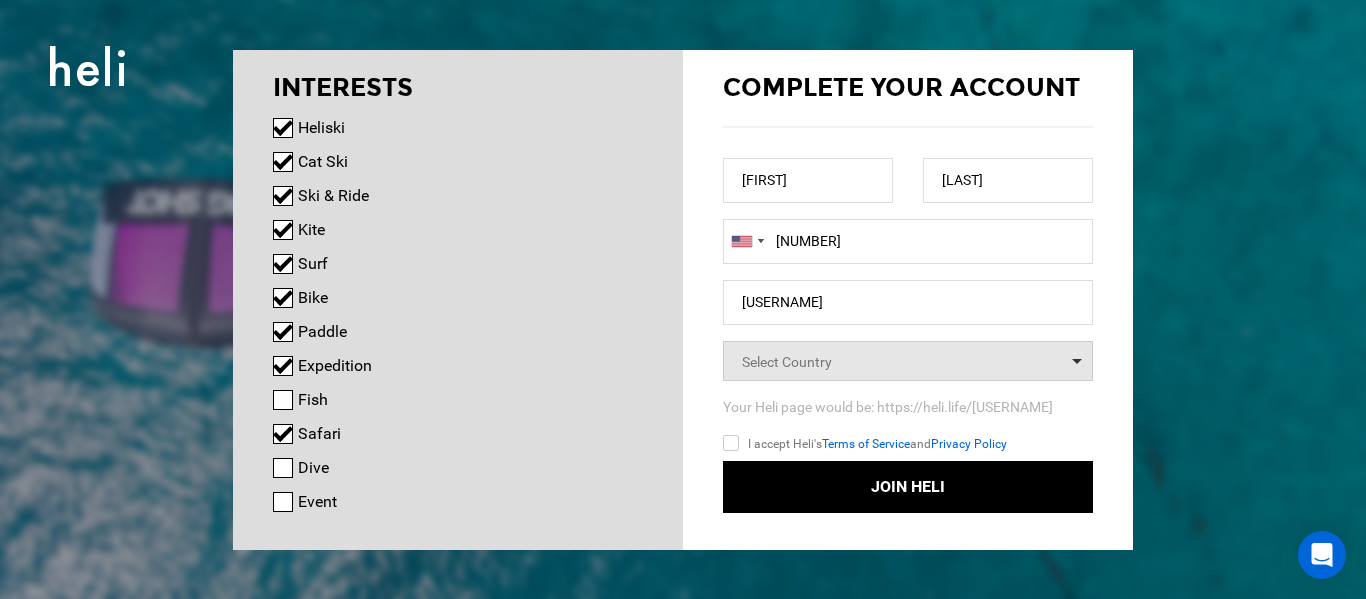 click on "Select Country" at bounding box center (908, 361) 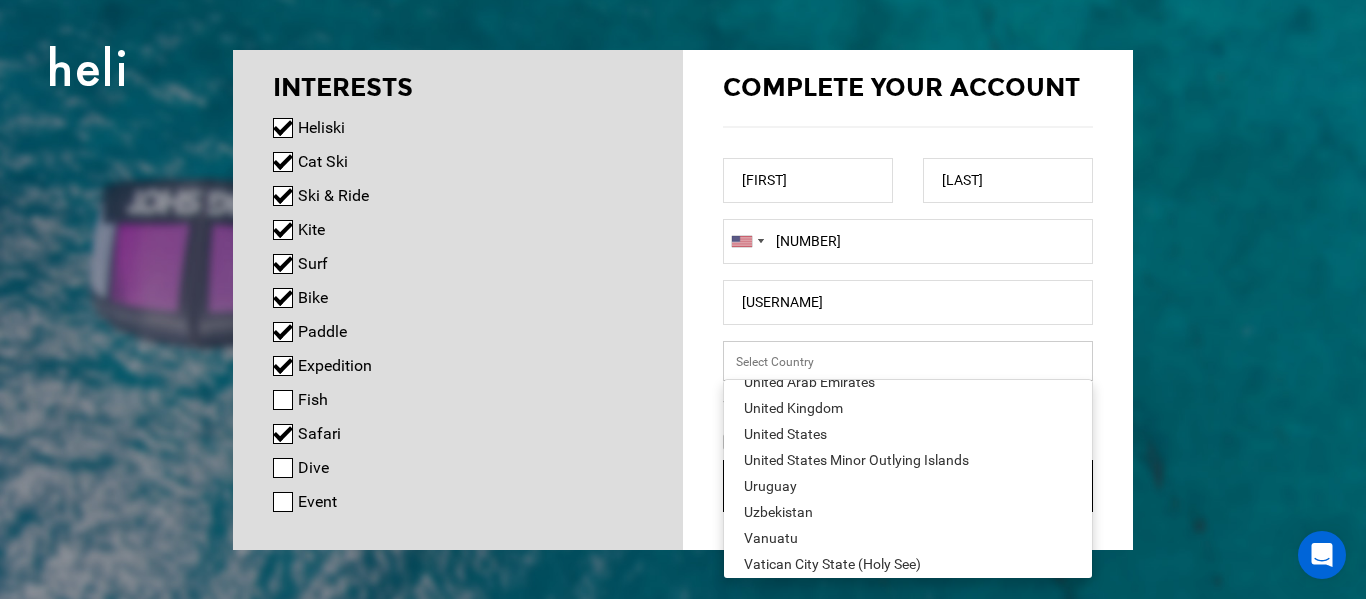 scroll, scrollTop: 5968, scrollLeft: 0, axis: vertical 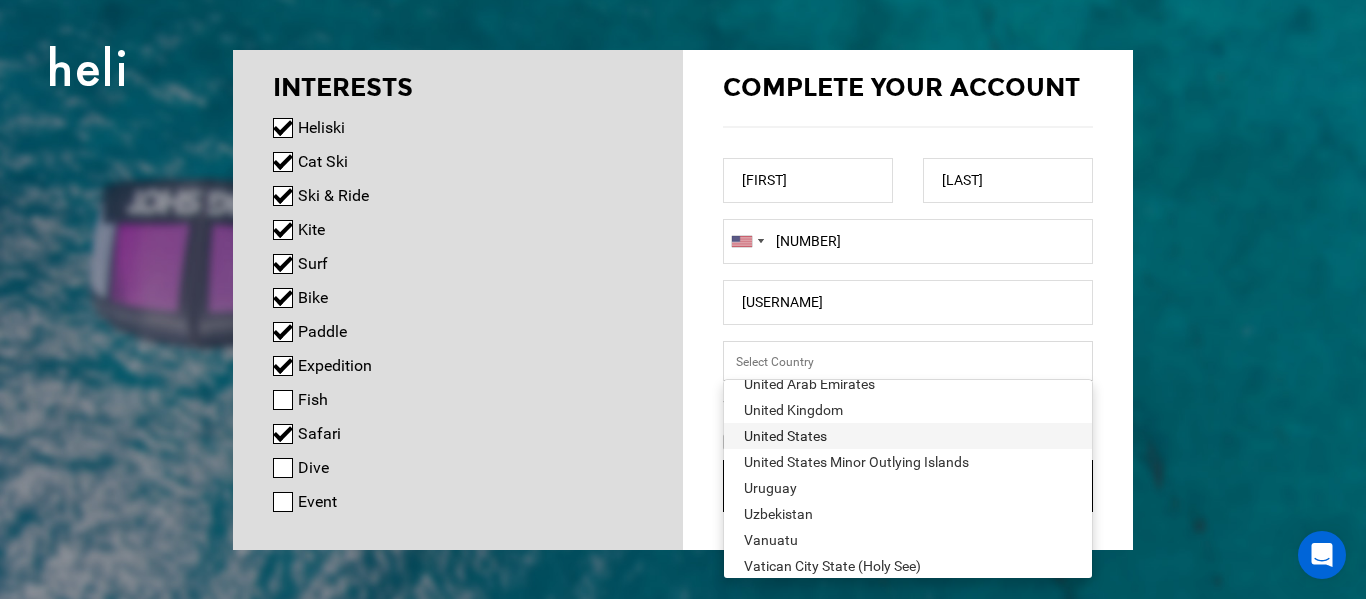 click on "United States" at bounding box center (908, 436) 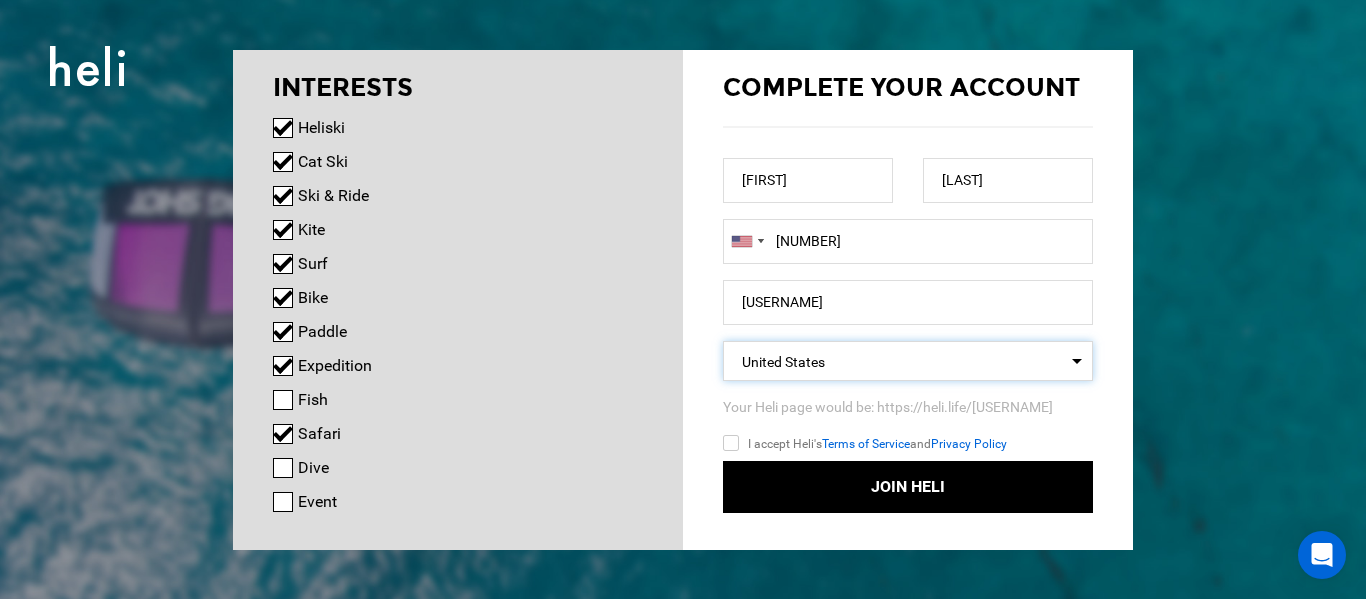 click on "I accept Heli's  Terms of Service  and
Privacy Policy" at bounding box center [760, 446] 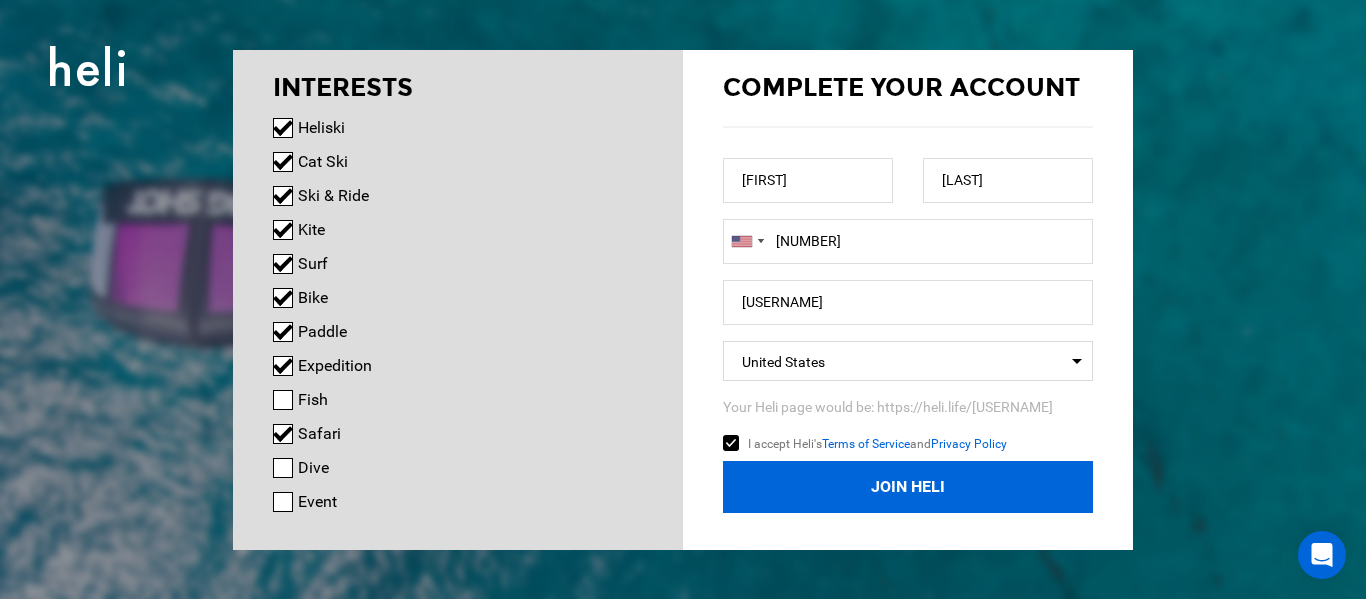 click on "Join Heli" at bounding box center [908, 487] 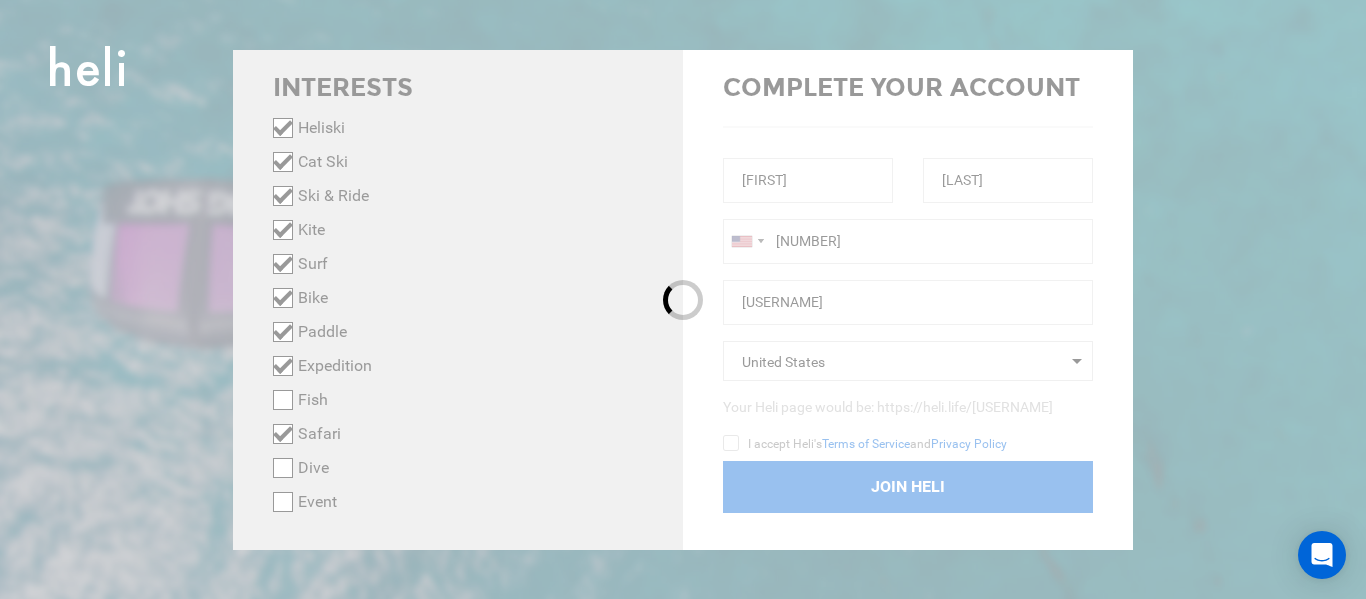 checkbox on "false" 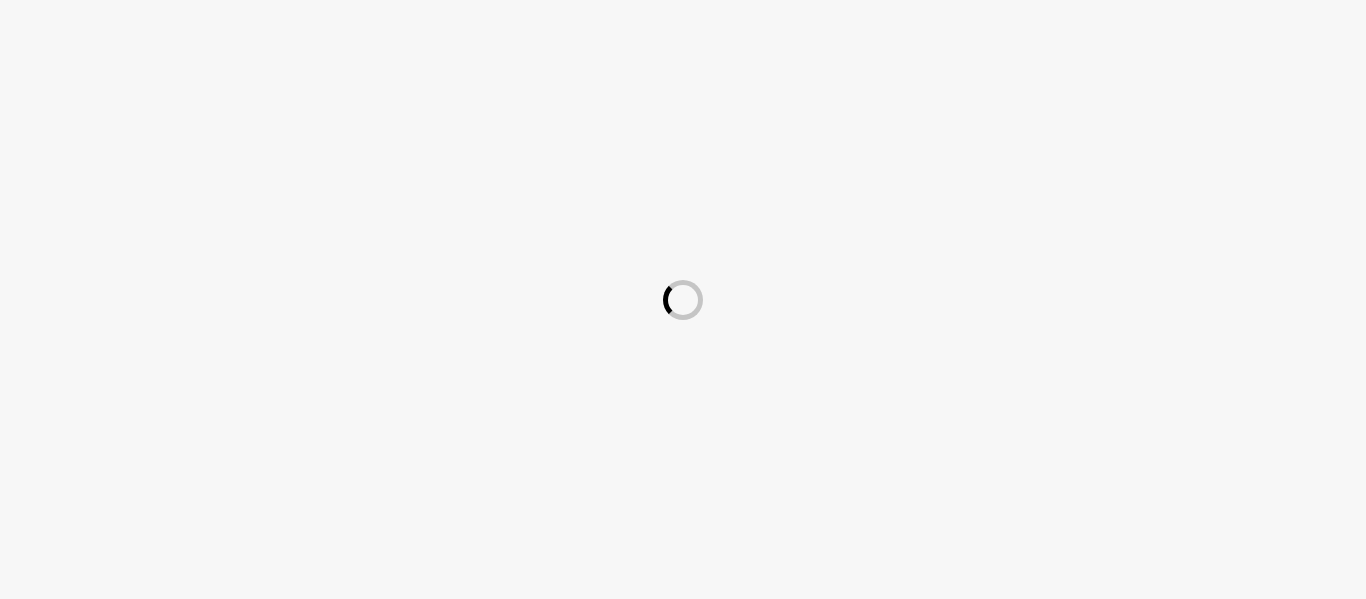 scroll, scrollTop: 0, scrollLeft: 0, axis: both 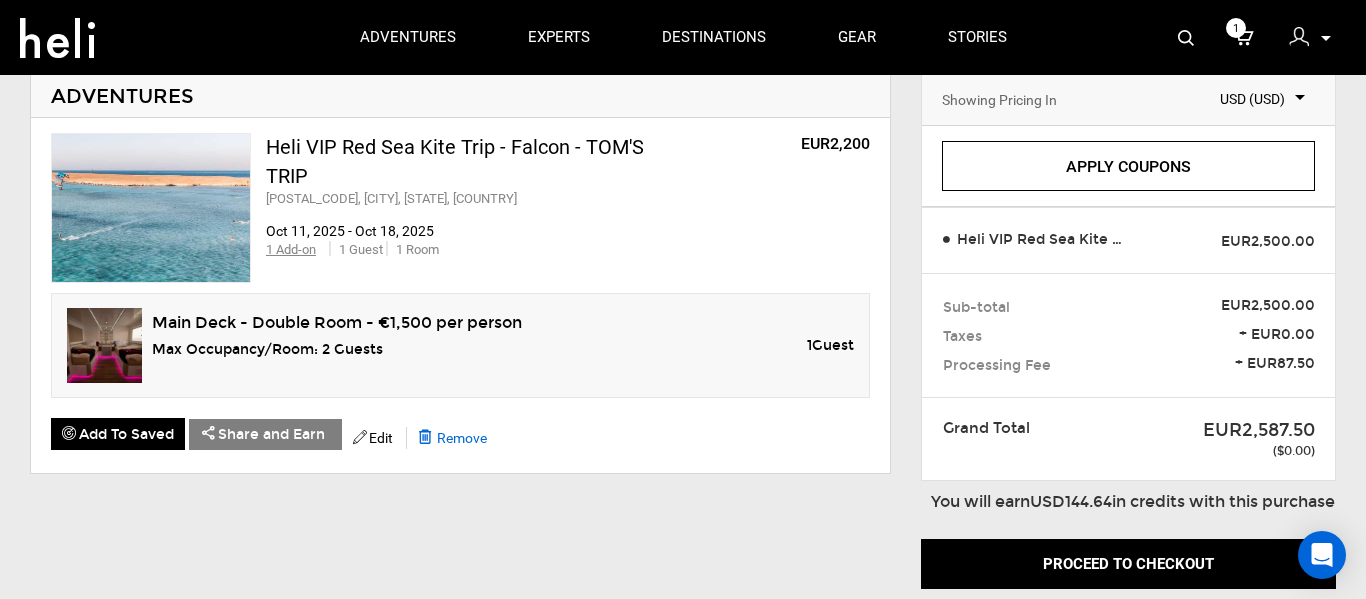 click on "Remove" at bounding box center (462, 438) 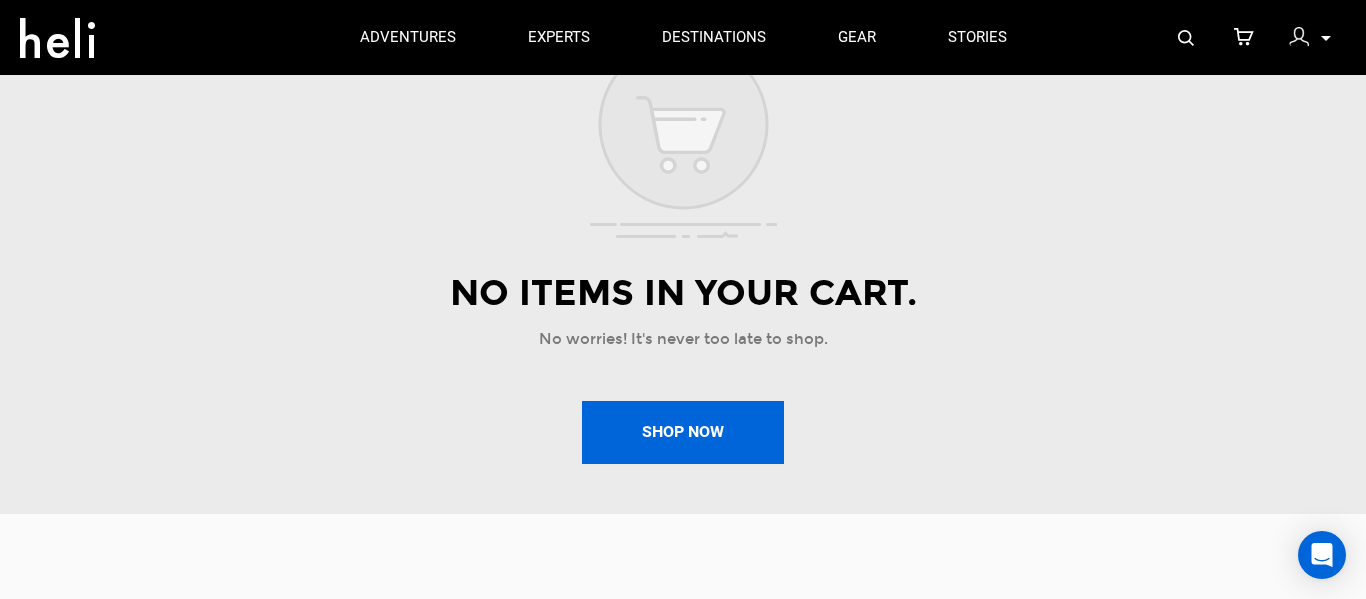click on "Shop Now" at bounding box center (683, 432) 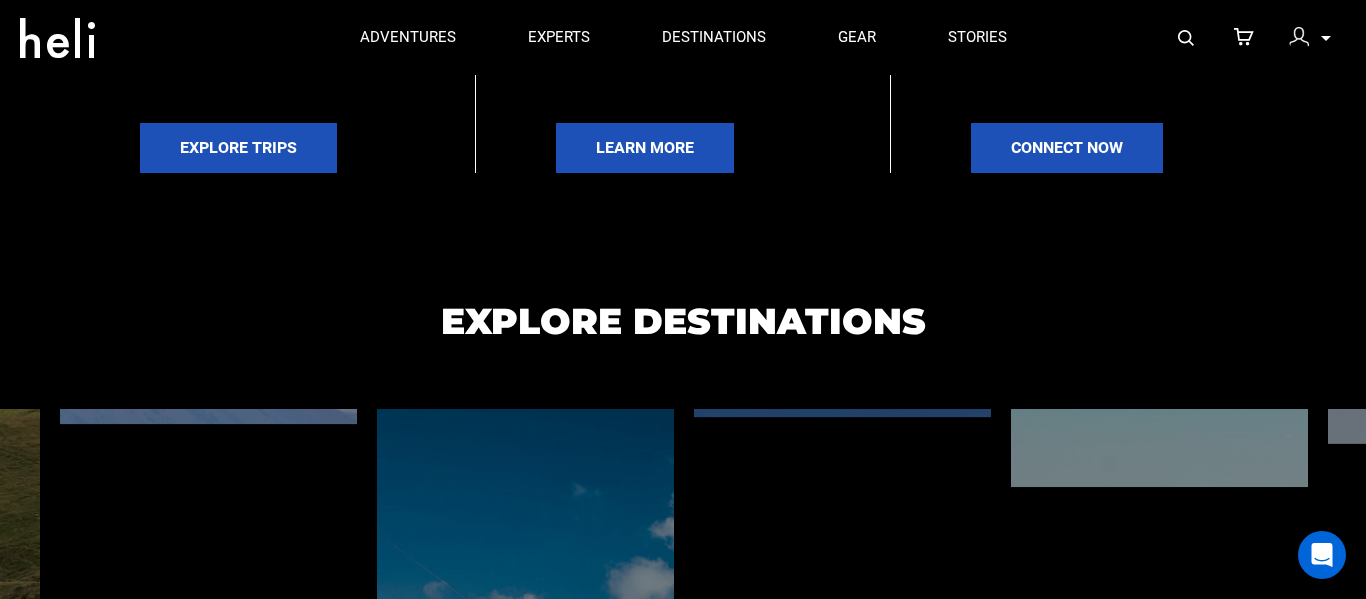 scroll, scrollTop: 0, scrollLeft: 0, axis: both 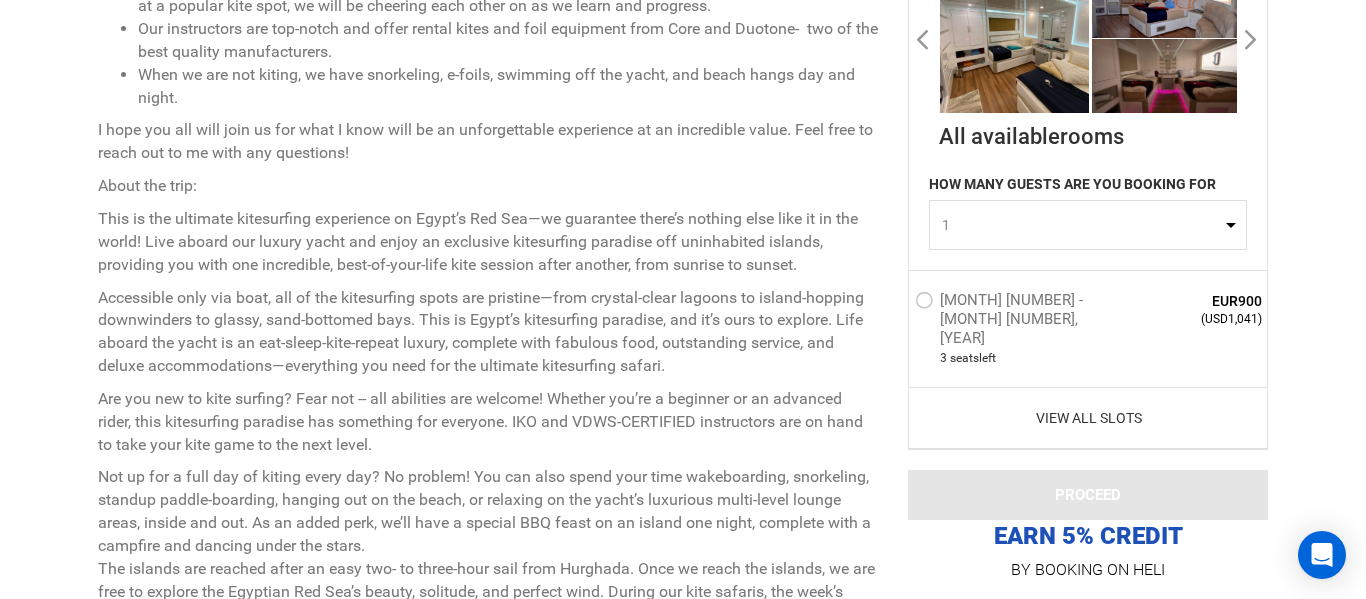 click on "View All Slots" at bounding box center [1088, 418] 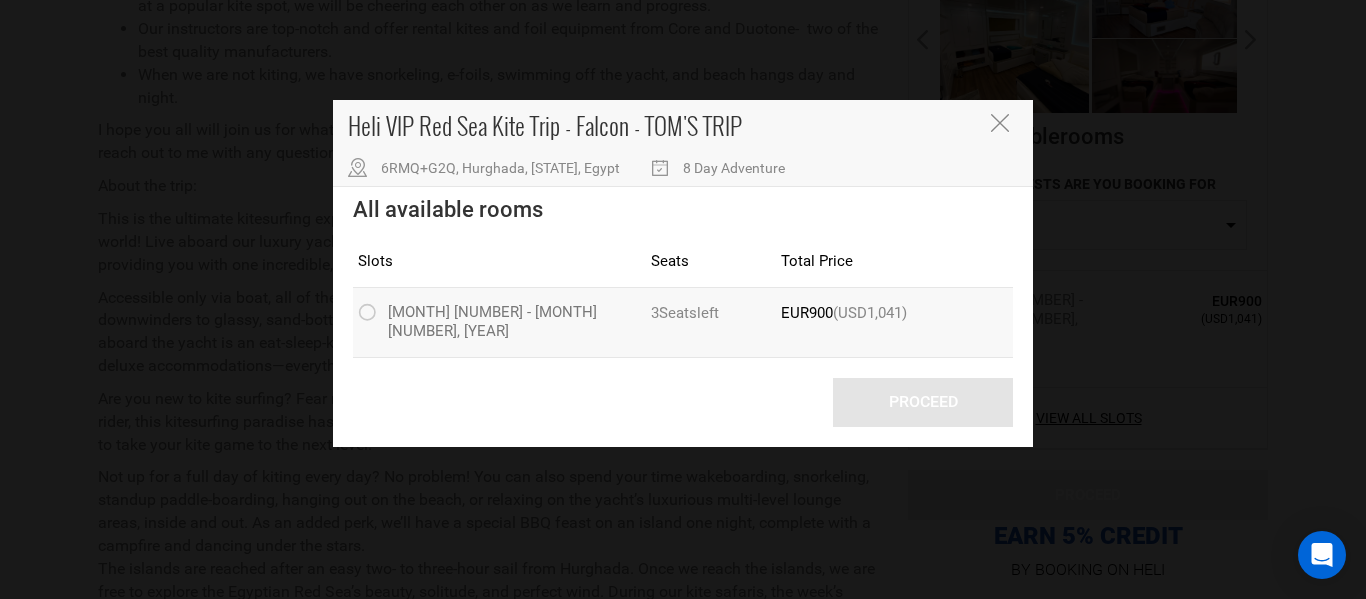 click on "[MONTH] [NUMBER] - [MONTH] [NUMBER], [YEAR]" at bounding box center (492, 321) 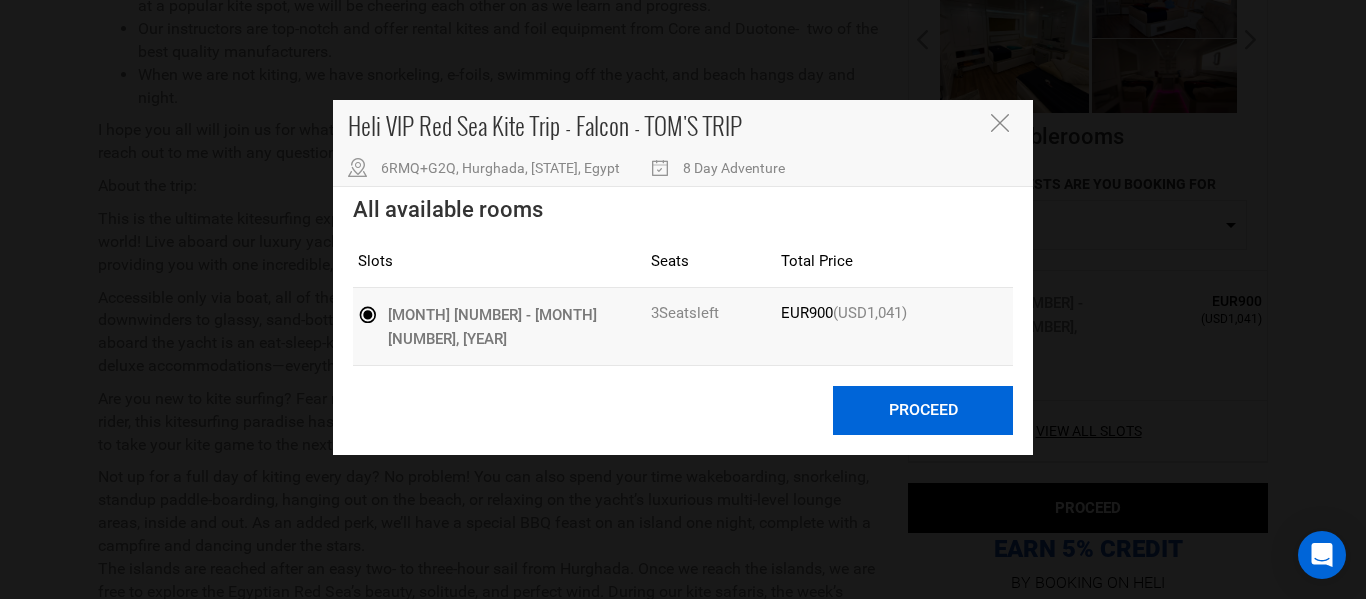 click on "Proceed" at bounding box center [923, 410] 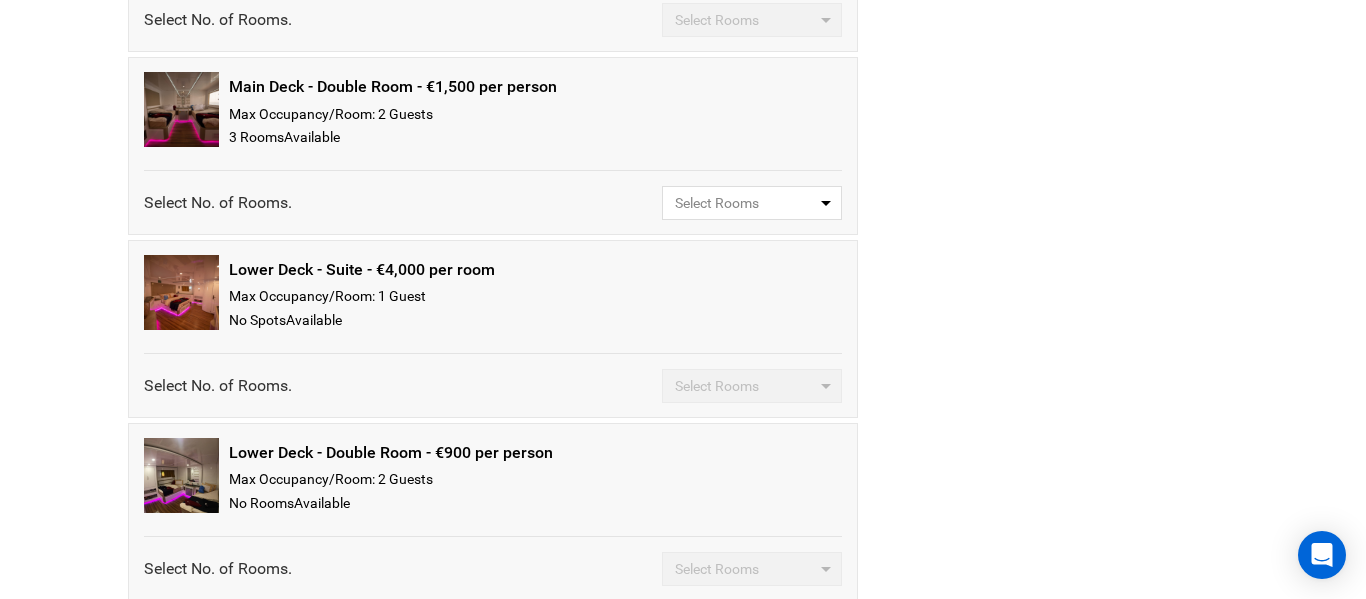 scroll, scrollTop: 702, scrollLeft: 0, axis: vertical 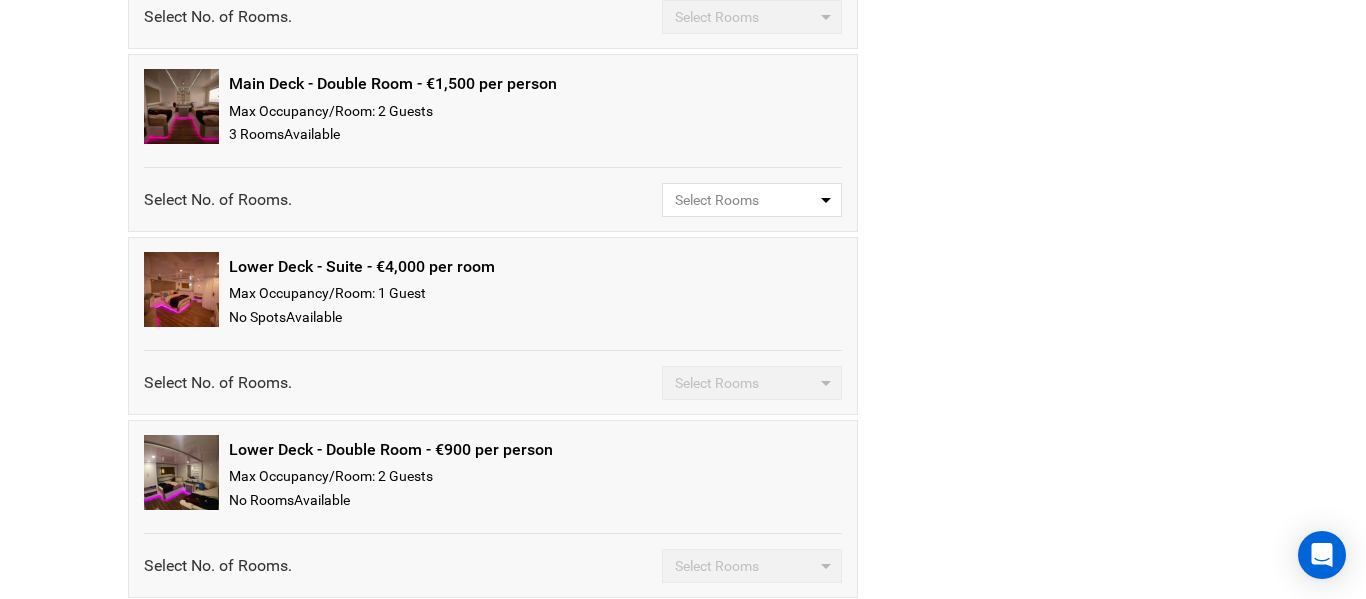 click on "Select Rooms" at bounding box center (745, 200) 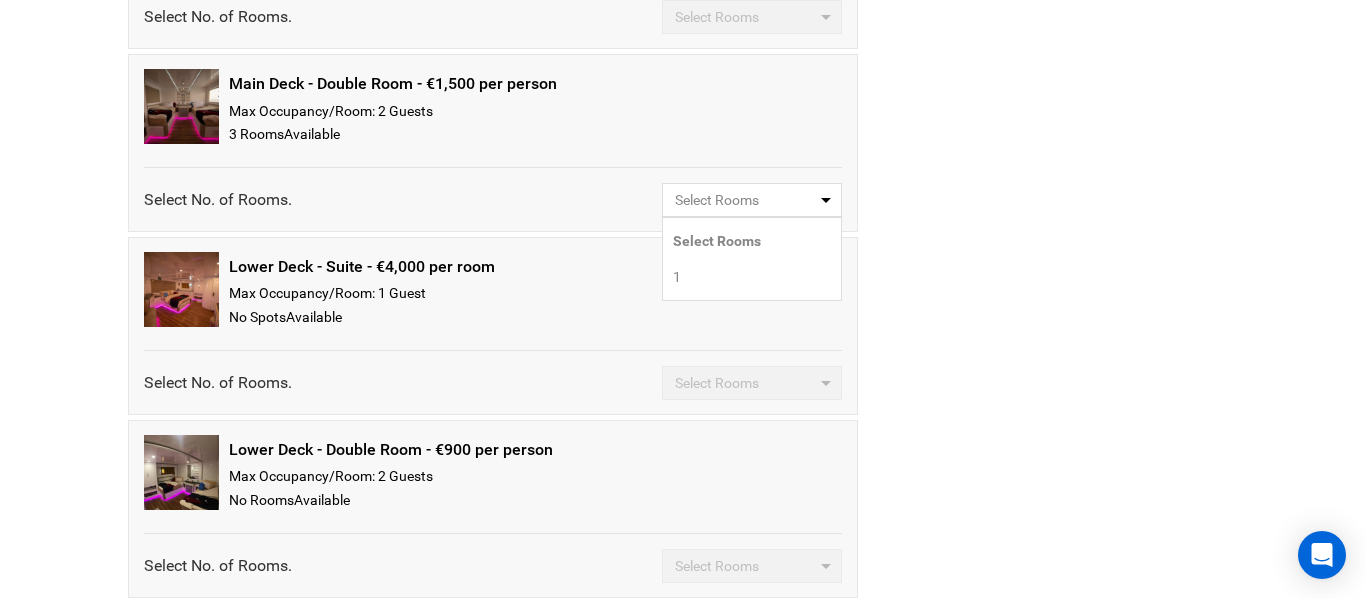 click on "1" at bounding box center (752, 277) 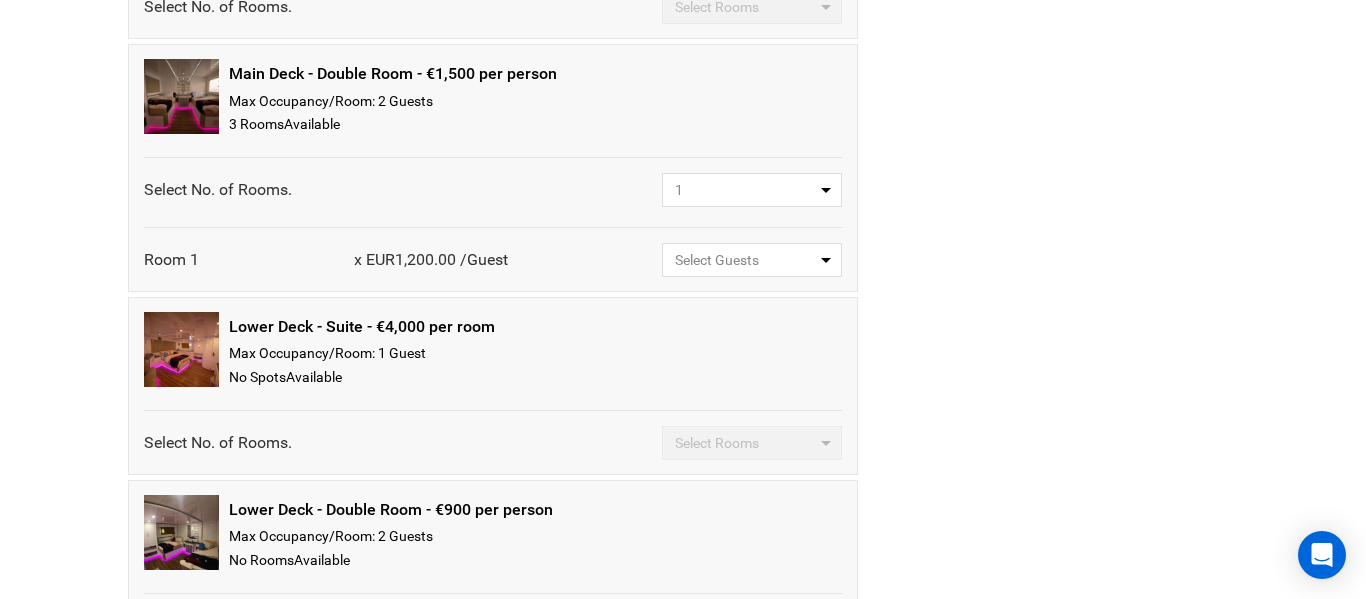 scroll, scrollTop: 718, scrollLeft: 0, axis: vertical 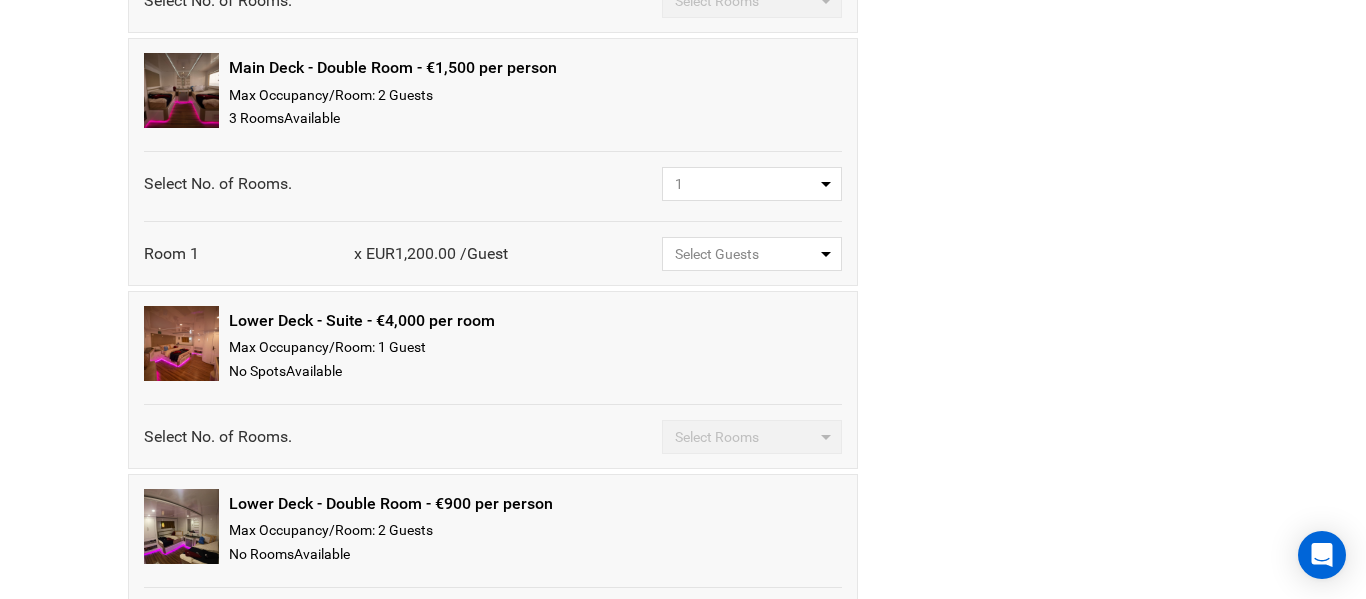 click on "Select Guests" at bounding box center (745, 254) 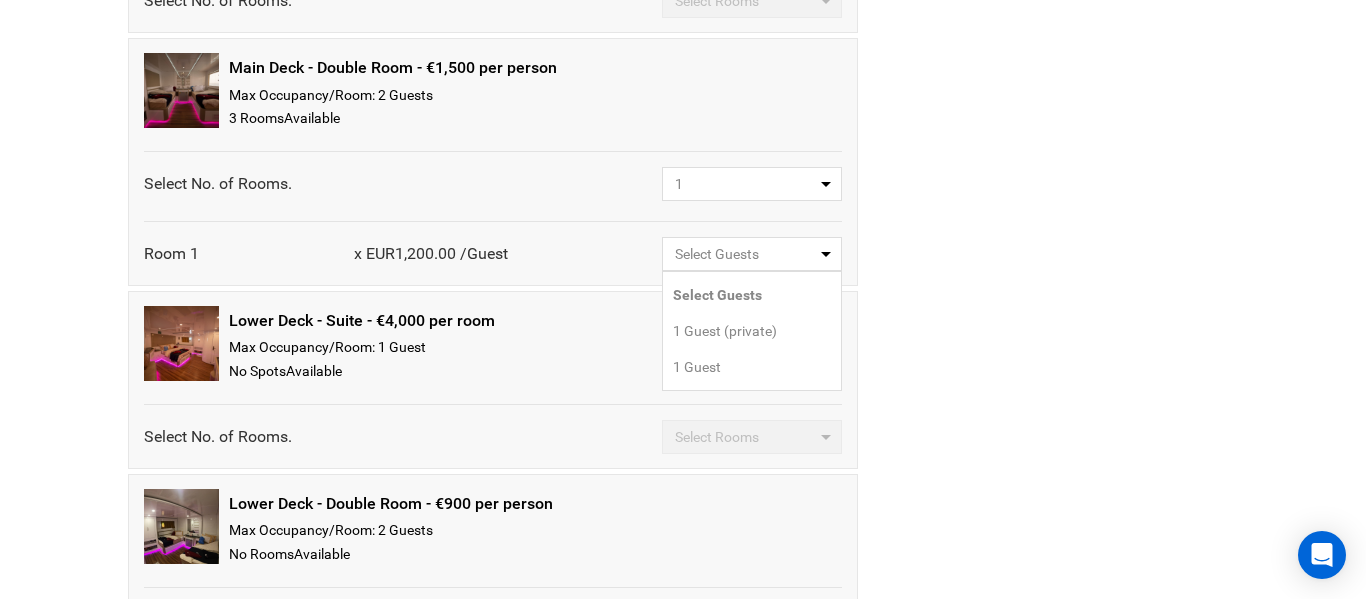click on "1 Guest" at bounding box center (697, 367) 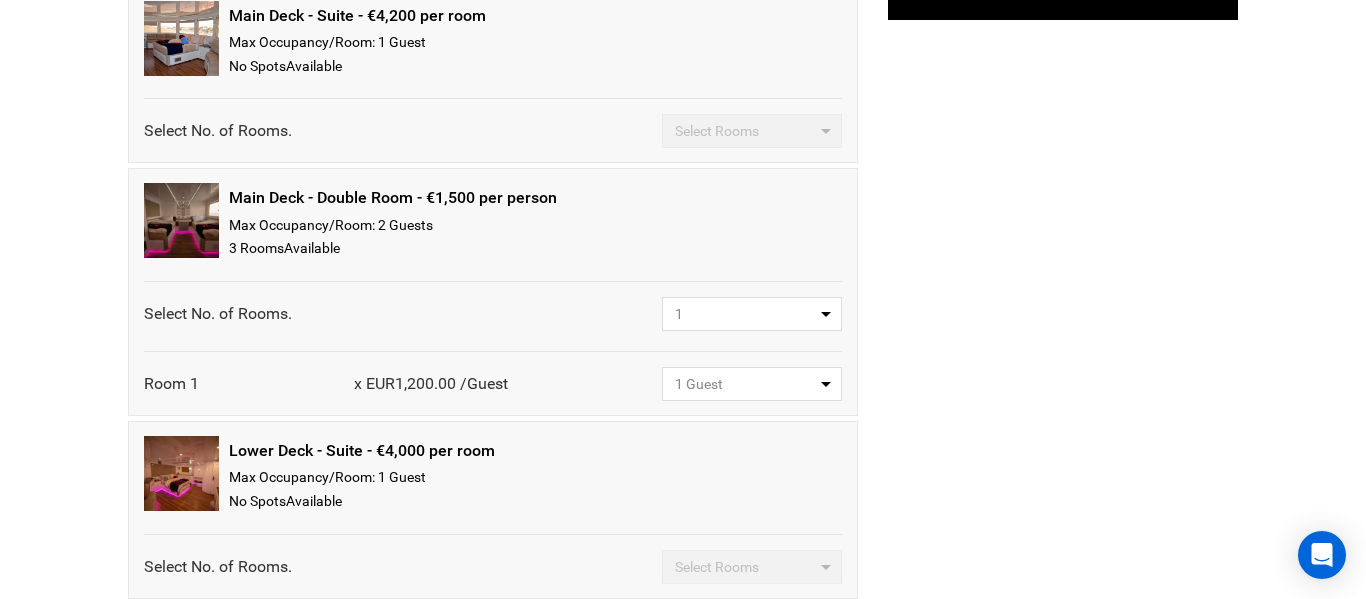 scroll, scrollTop: 584, scrollLeft: 0, axis: vertical 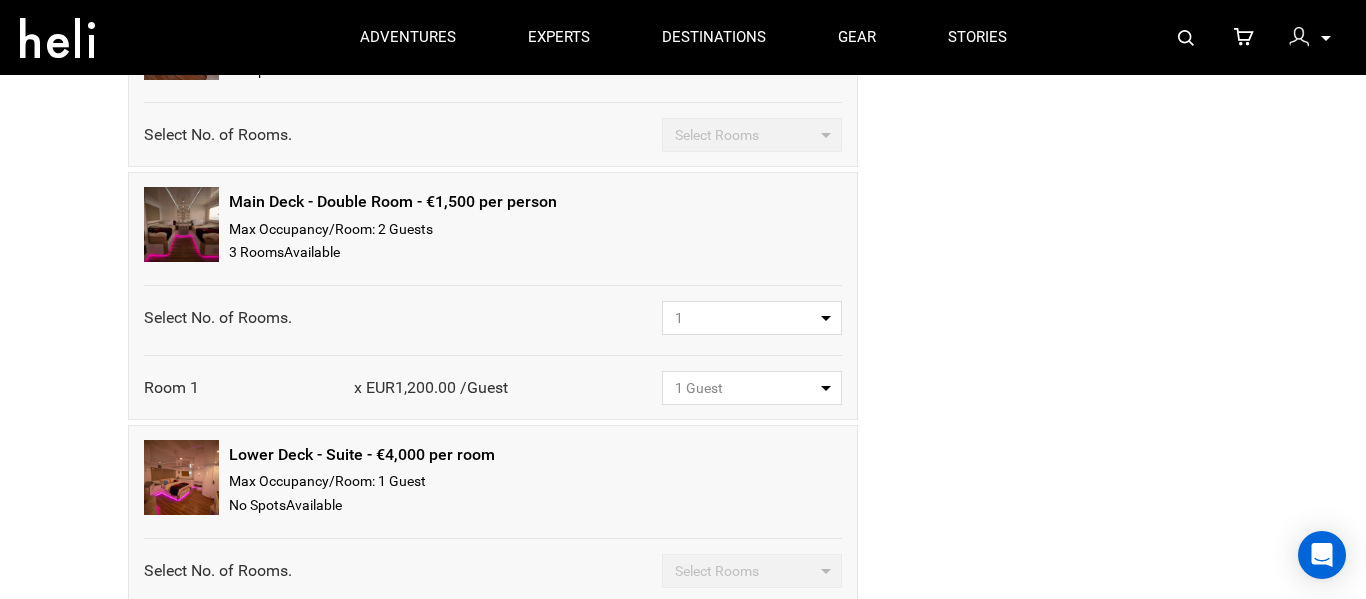 click on "1" at bounding box center (745, 318) 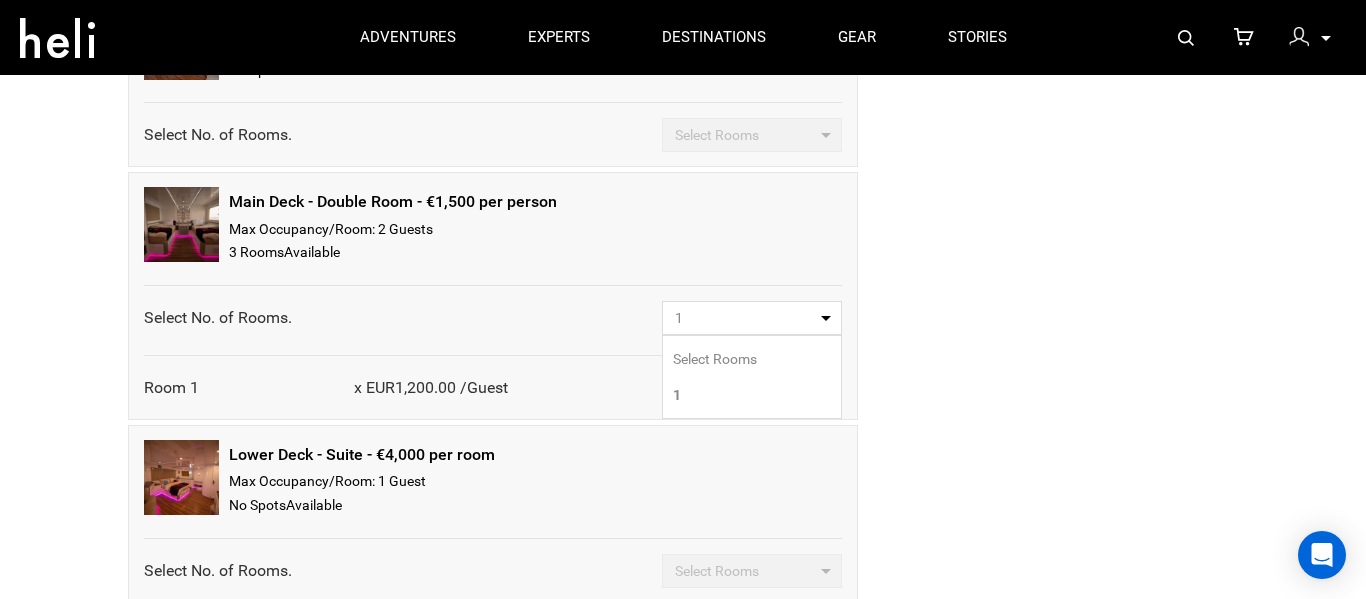 click on "1" at bounding box center (745, 318) 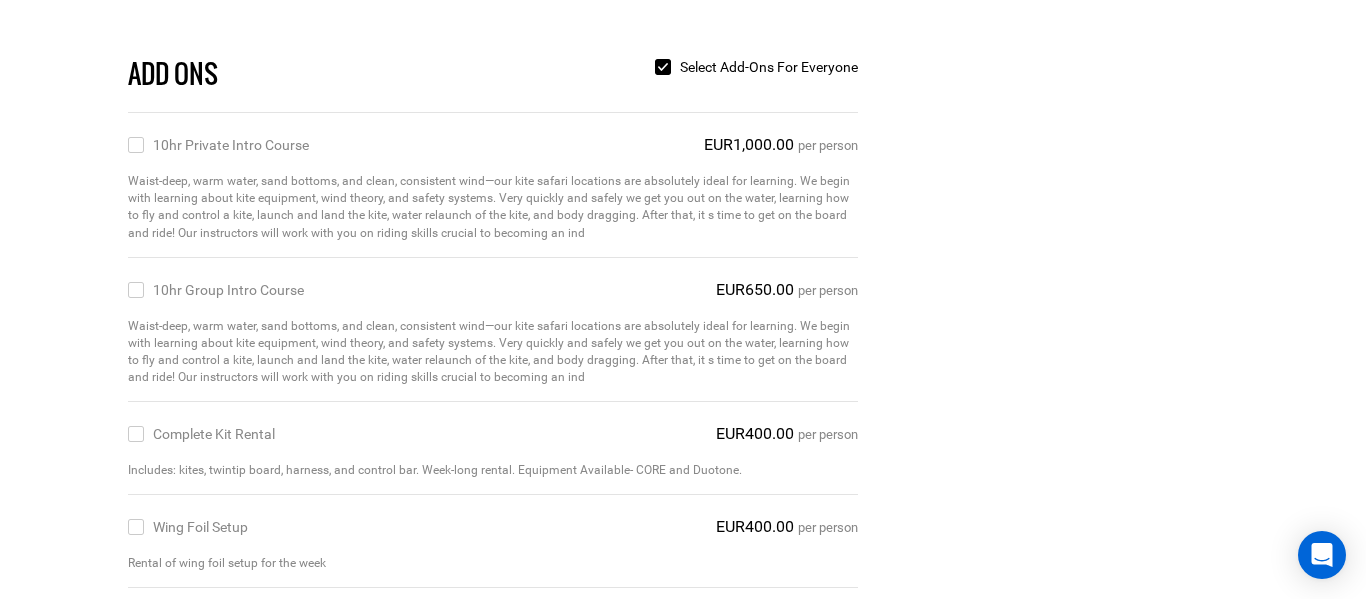 scroll, scrollTop: 1416, scrollLeft: 0, axis: vertical 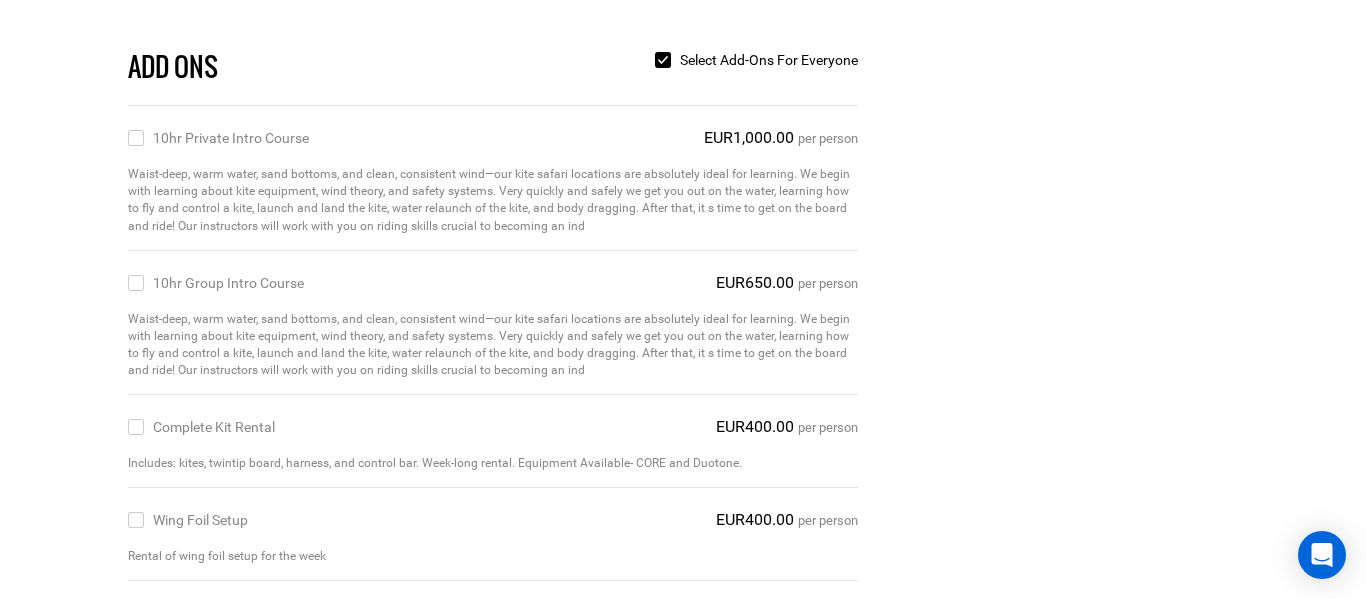 click on "10hr Private Intro Course" at bounding box center (218, 138) 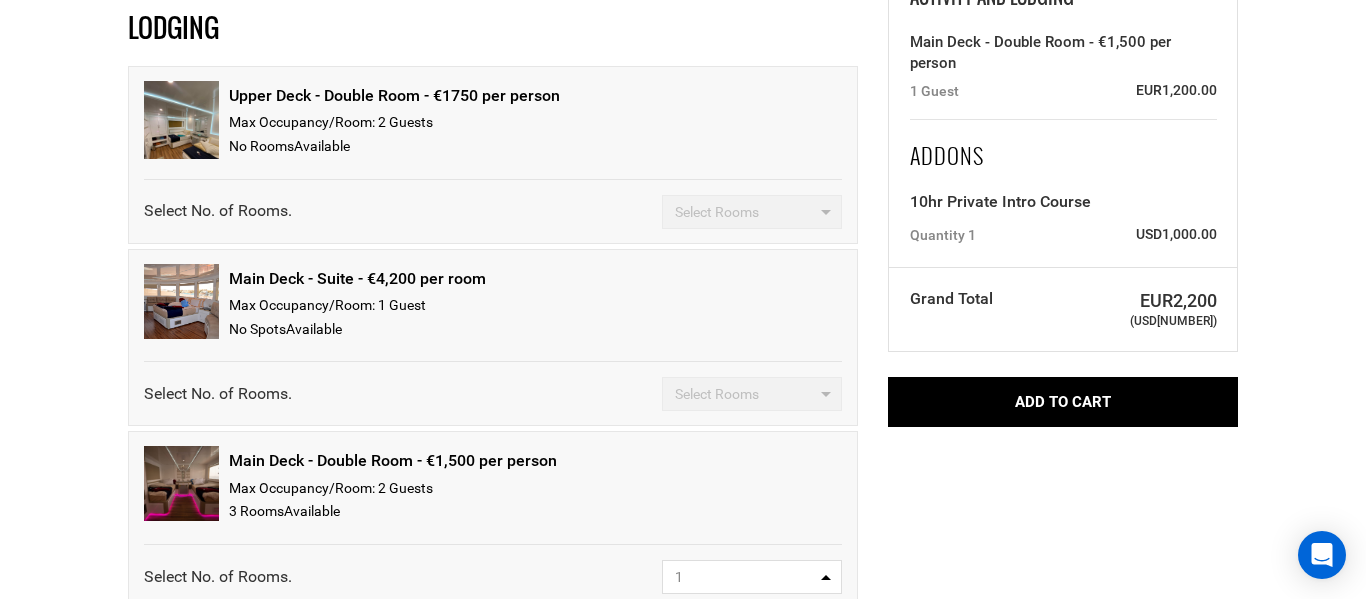 scroll, scrollTop: 331, scrollLeft: 0, axis: vertical 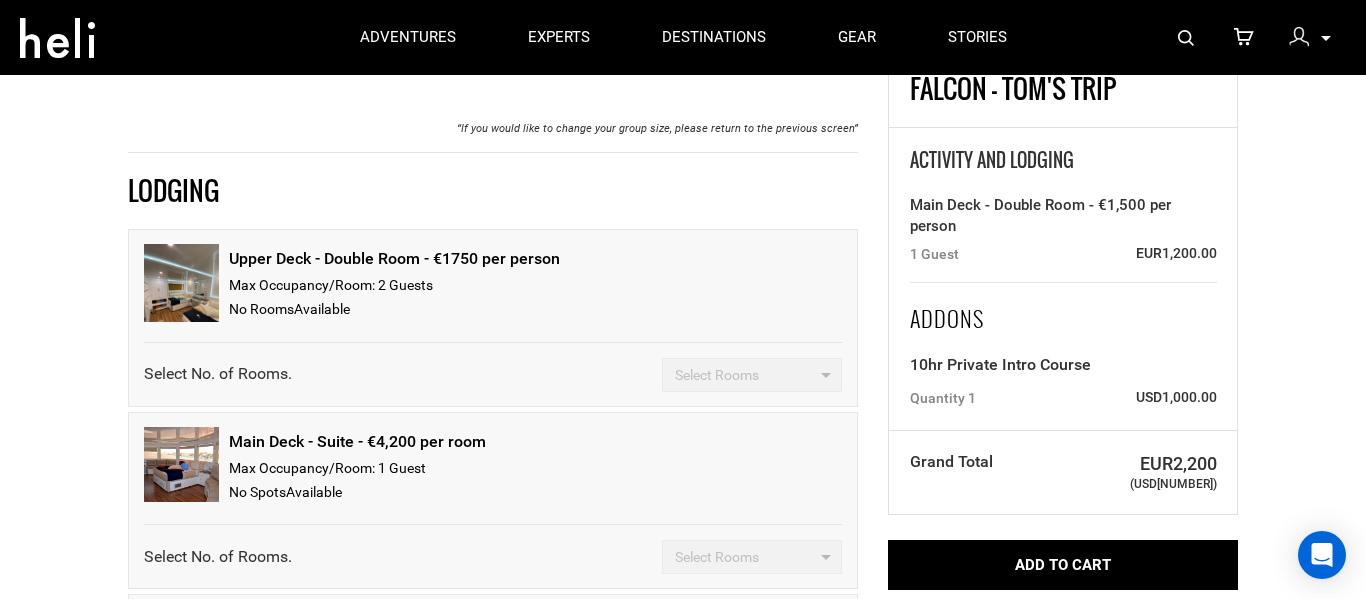 click on "Selected Slot [MONTH] [NUMBER] -
[MONTH] [NUMBER], [YEAR]
3 Spot s  Available
Upper Deck - Double Room - [CURRENCY][NUMBER] per person
Max Occupancy/Room: 2 Guest s
No Room s
Available" at bounding box center [683, 857] 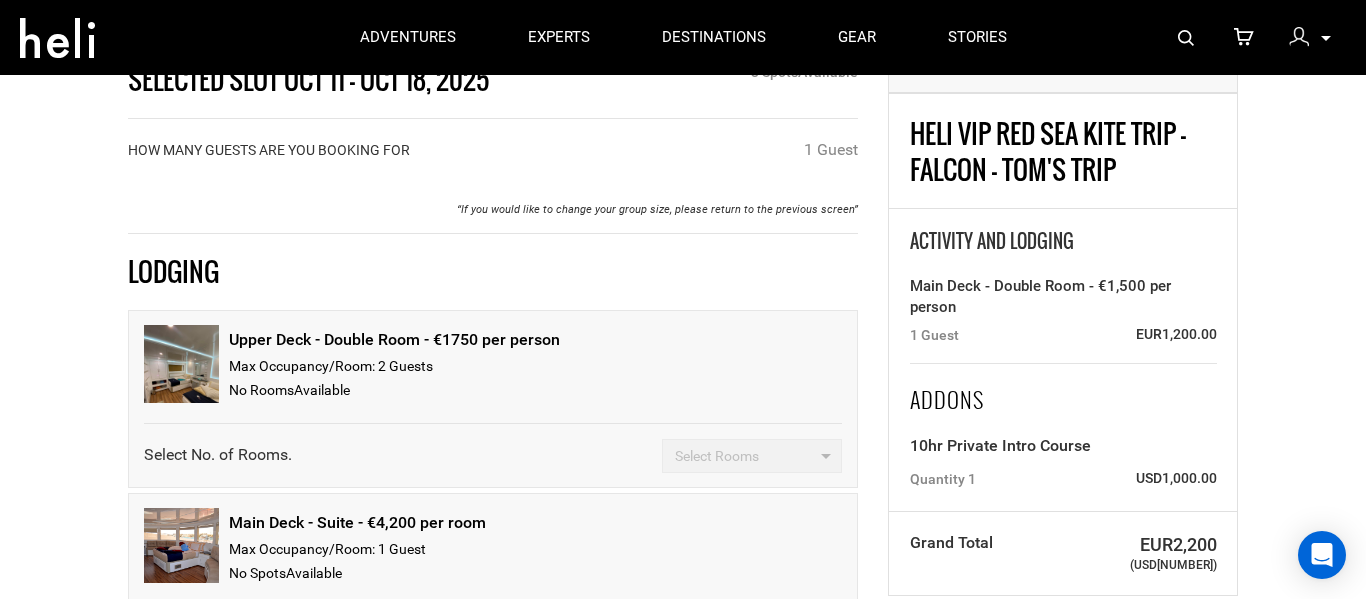 scroll, scrollTop: 15, scrollLeft: 0, axis: vertical 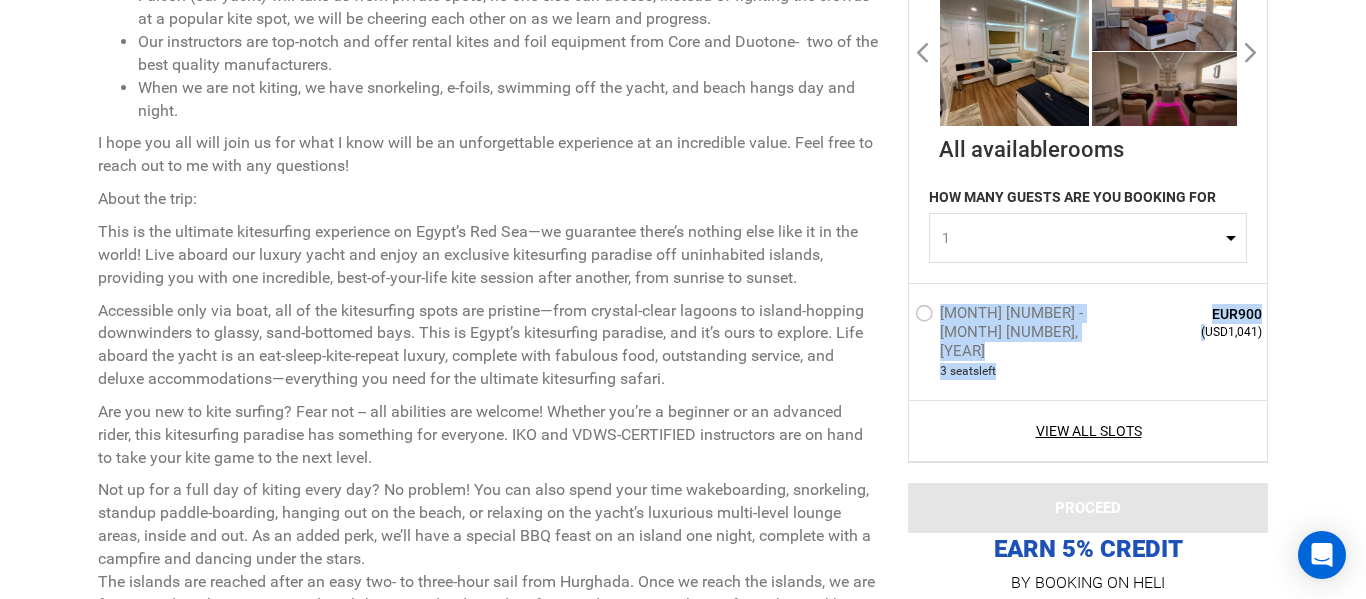 drag, startPoint x: 1209, startPoint y: 331, endPoint x: 1265, endPoint y: 337, distance: 56.32051 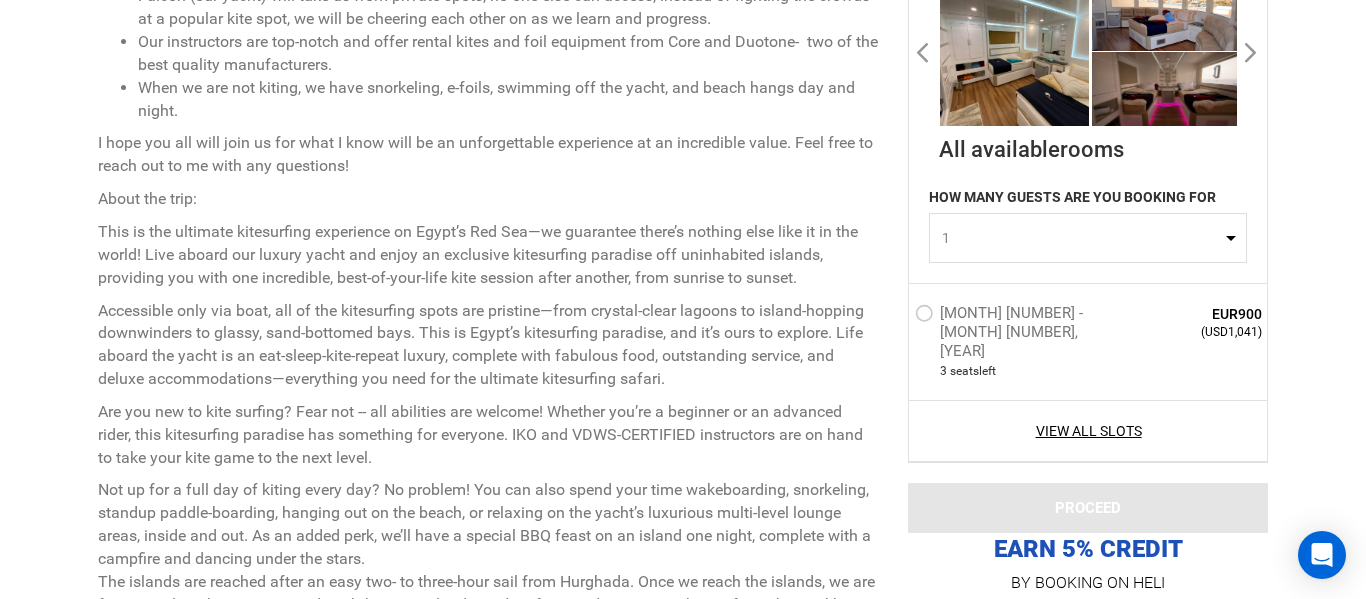 click on "(USD1,041)" at bounding box center [1189, 332] 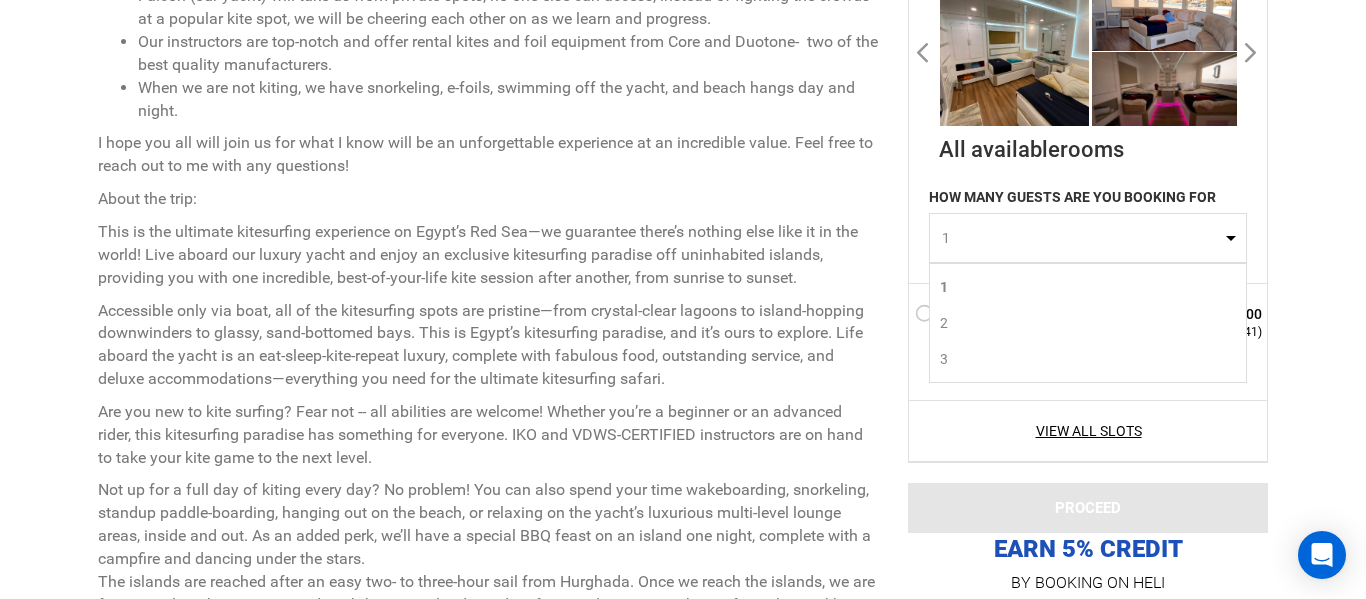 click on "1" at bounding box center [1081, 238] 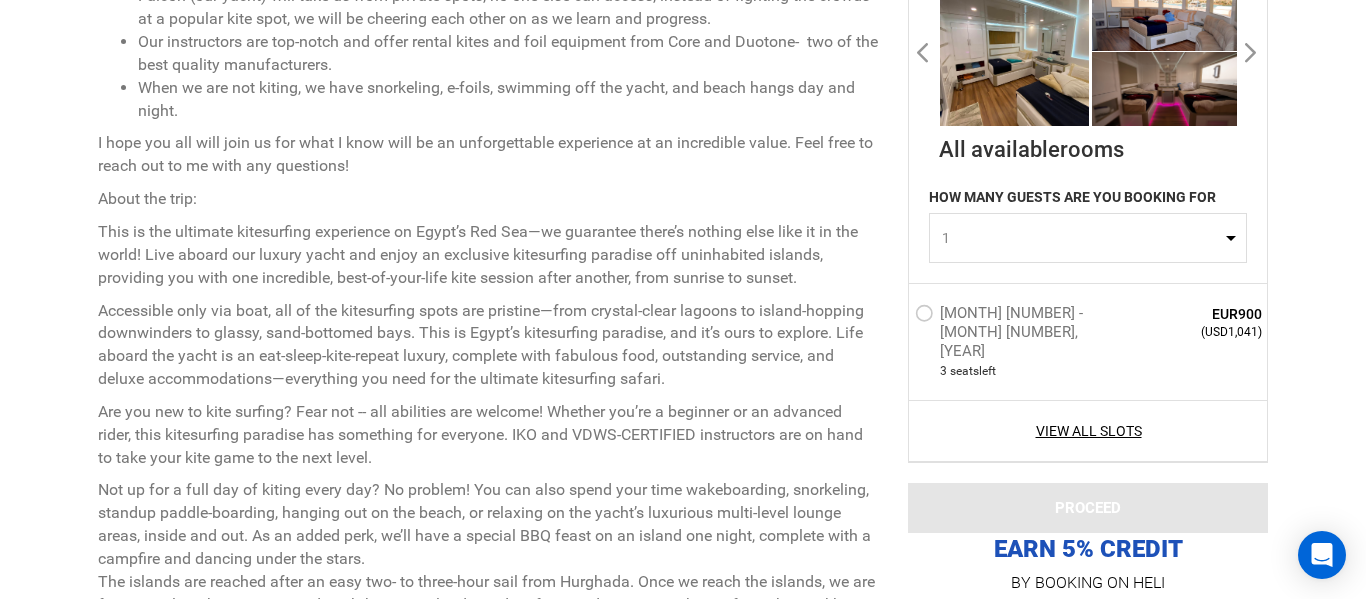 click on "[MONTH] [NUMBER] - [MONTH] [NUMBER], [YEAR]" at bounding box center [1016, 316] 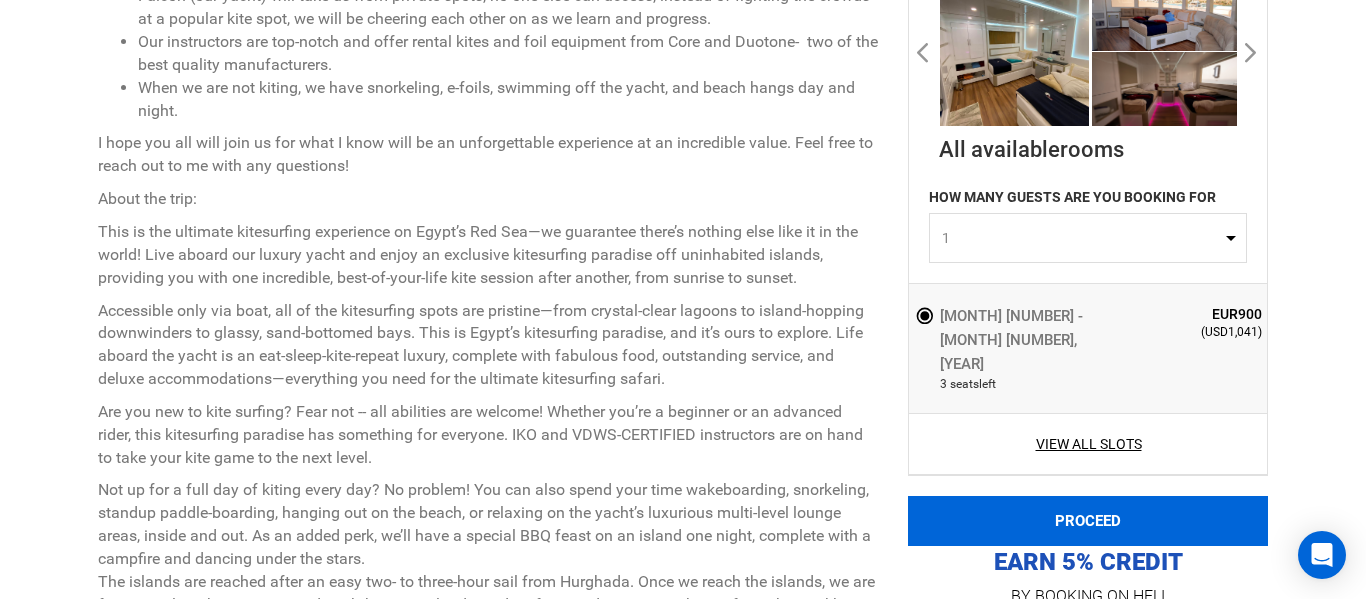 click on "PROCEED" at bounding box center [1088, 521] 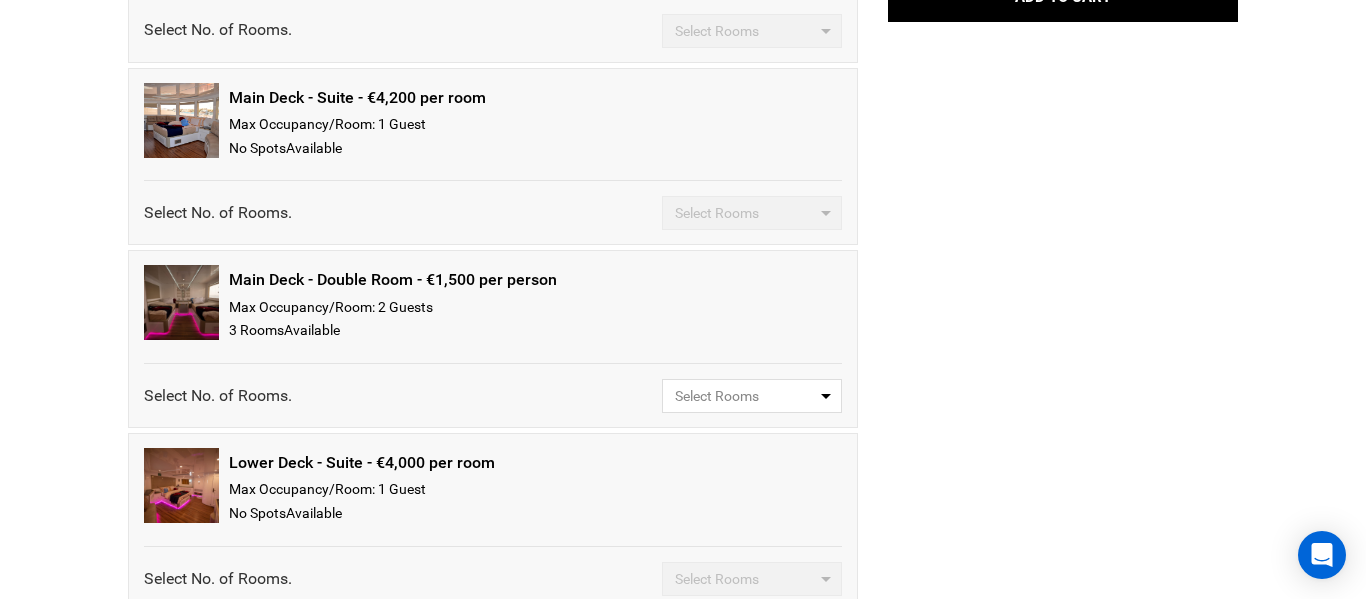 scroll, scrollTop: 508, scrollLeft: 0, axis: vertical 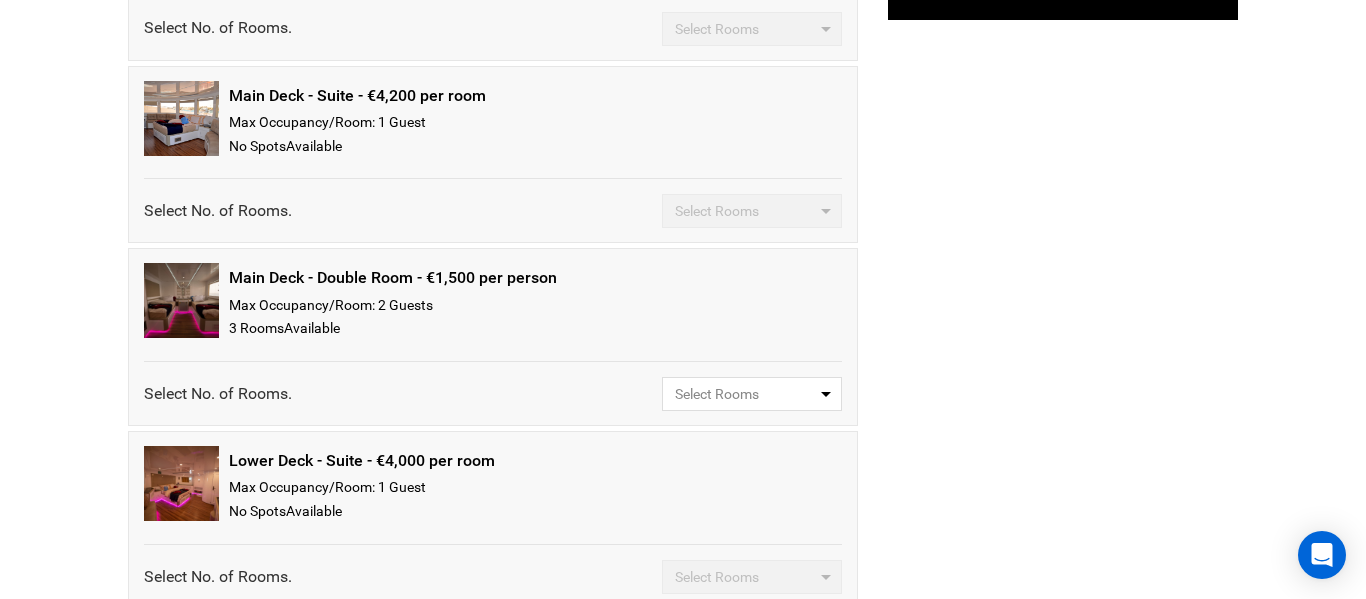 click on "Select Rooms" at bounding box center (752, 394) 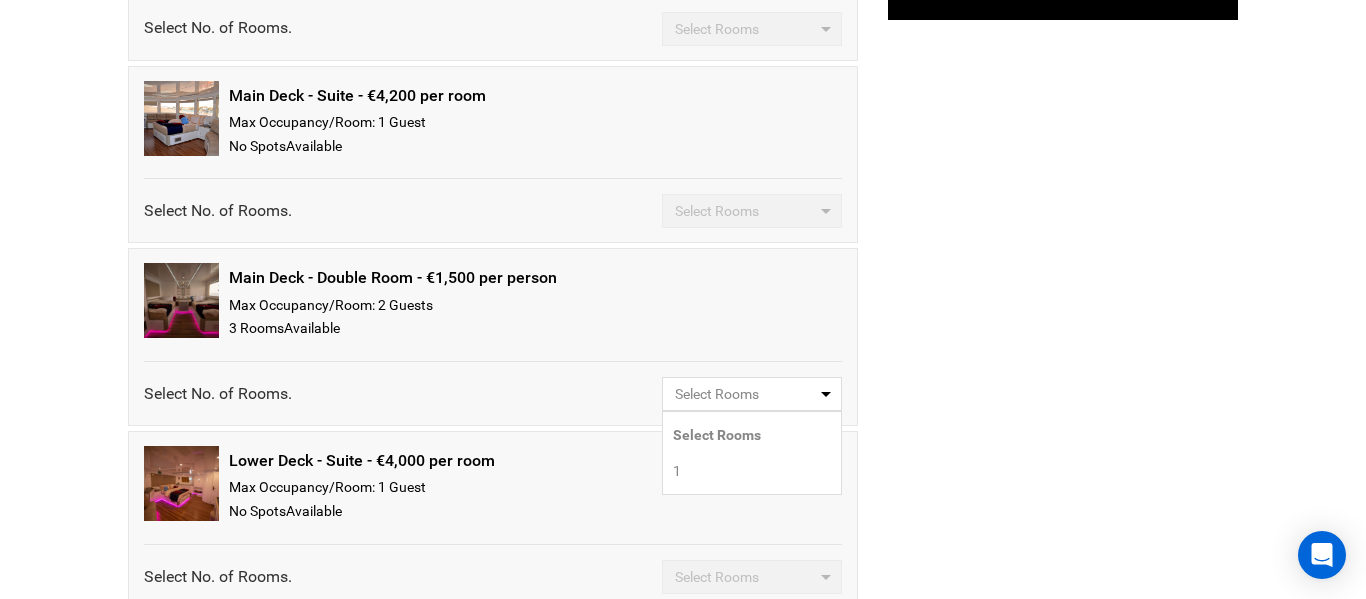 click on "1" at bounding box center (752, 471) 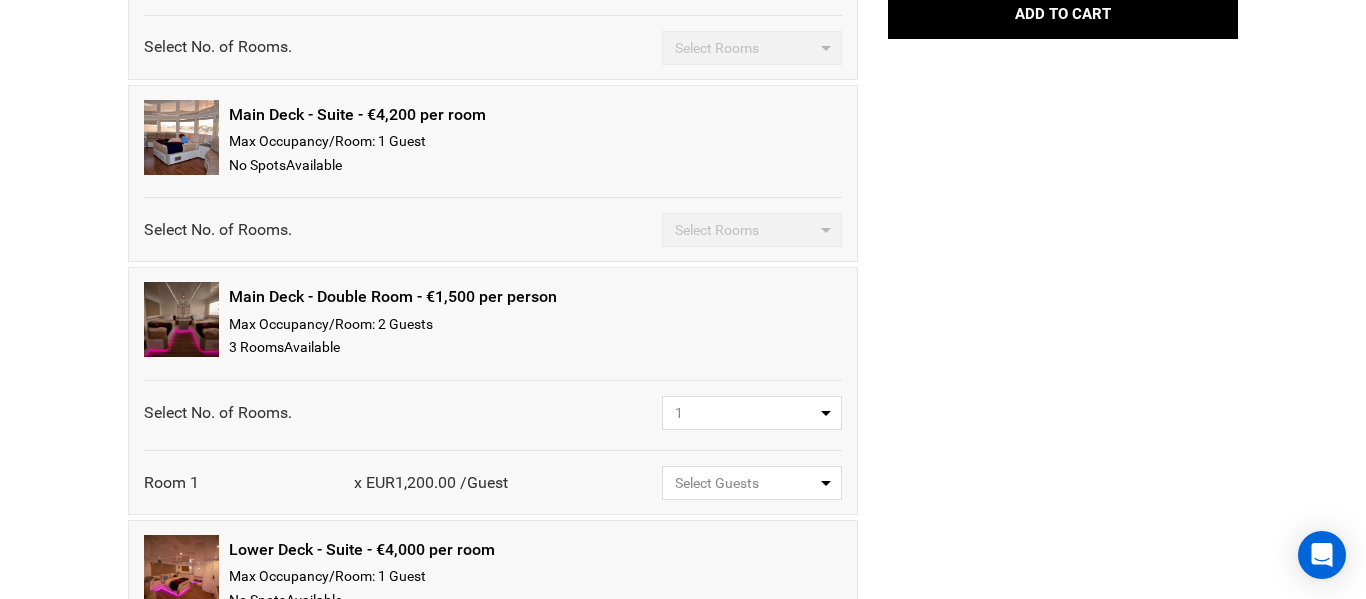 scroll, scrollTop: 528, scrollLeft: 0, axis: vertical 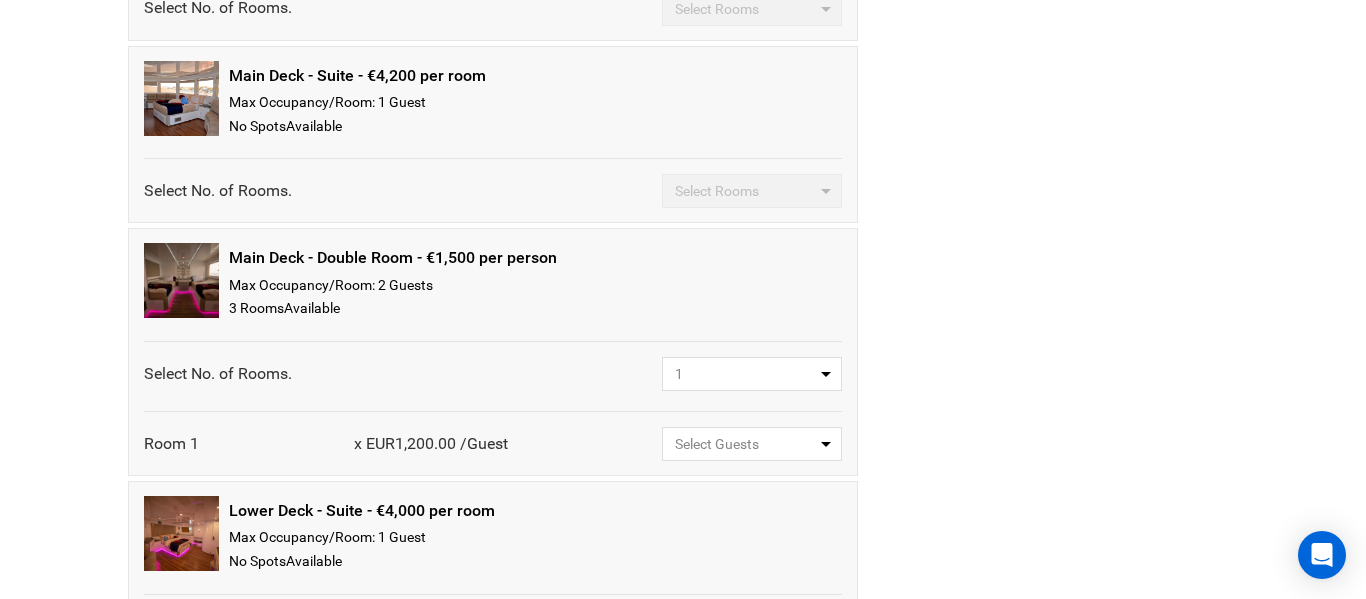 click on "Select Guests" at bounding box center [745, 444] 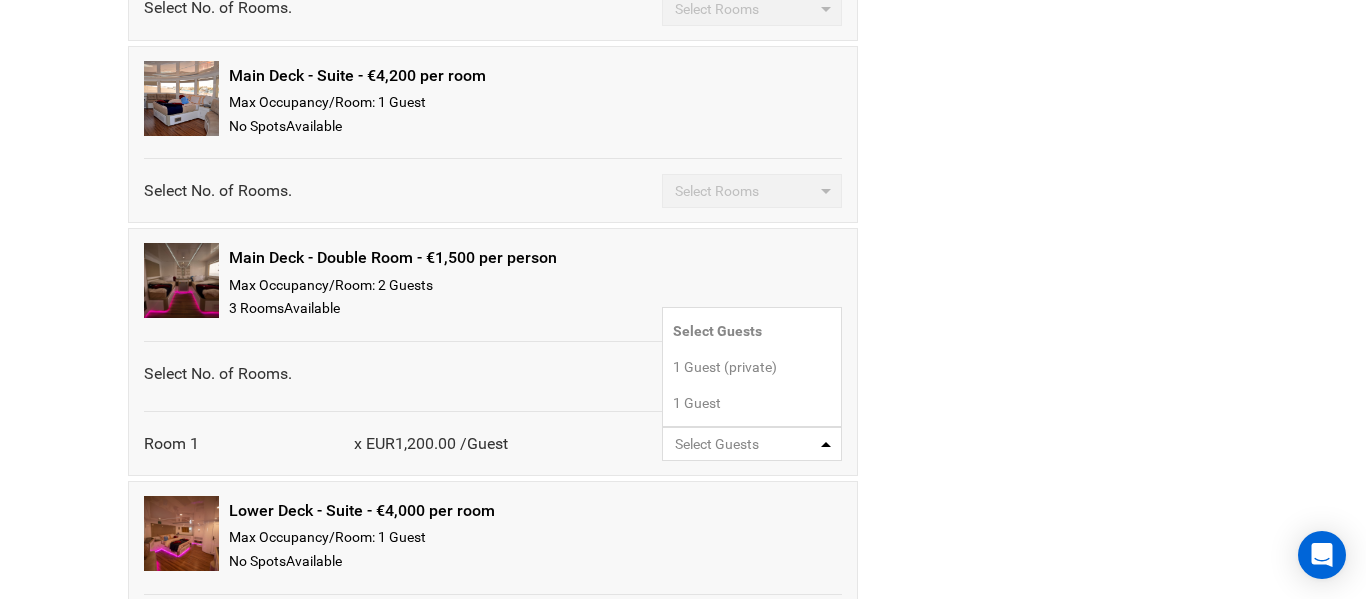 click on "1 Guest" at bounding box center (697, 403) 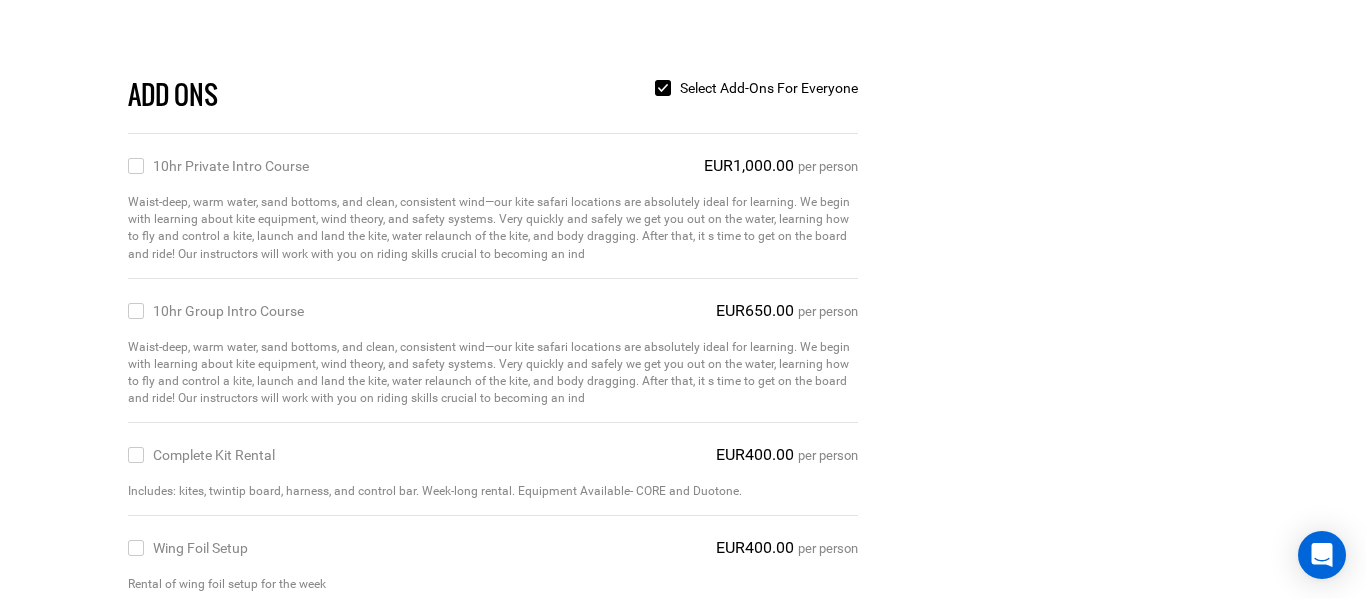 scroll, scrollTop: 1398, scrollLeft: 0, axis: vertical 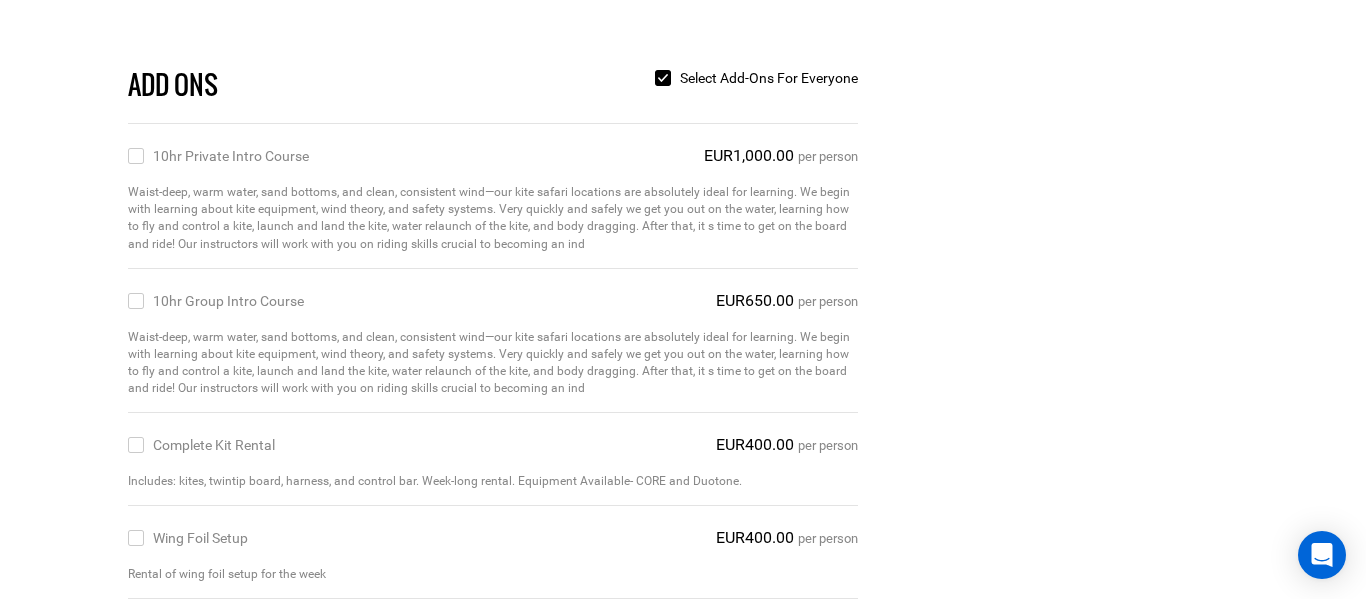 type 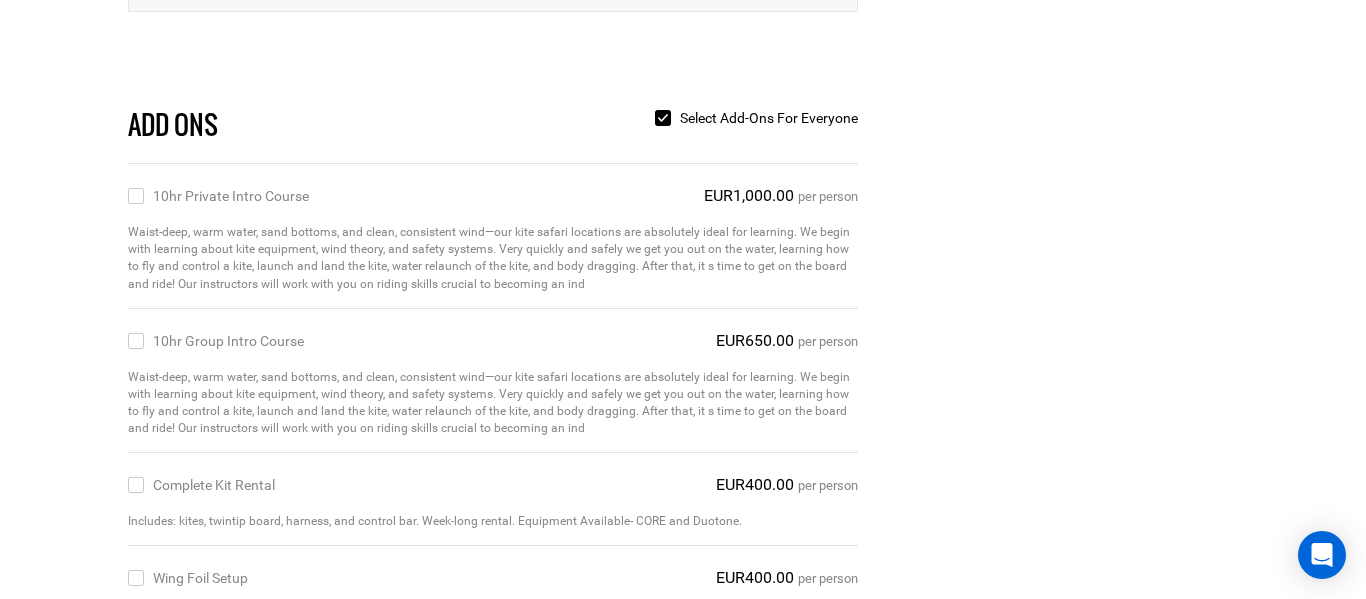 scroll, scrollTop: 1450, scrollLeft: 0, axis: vertical 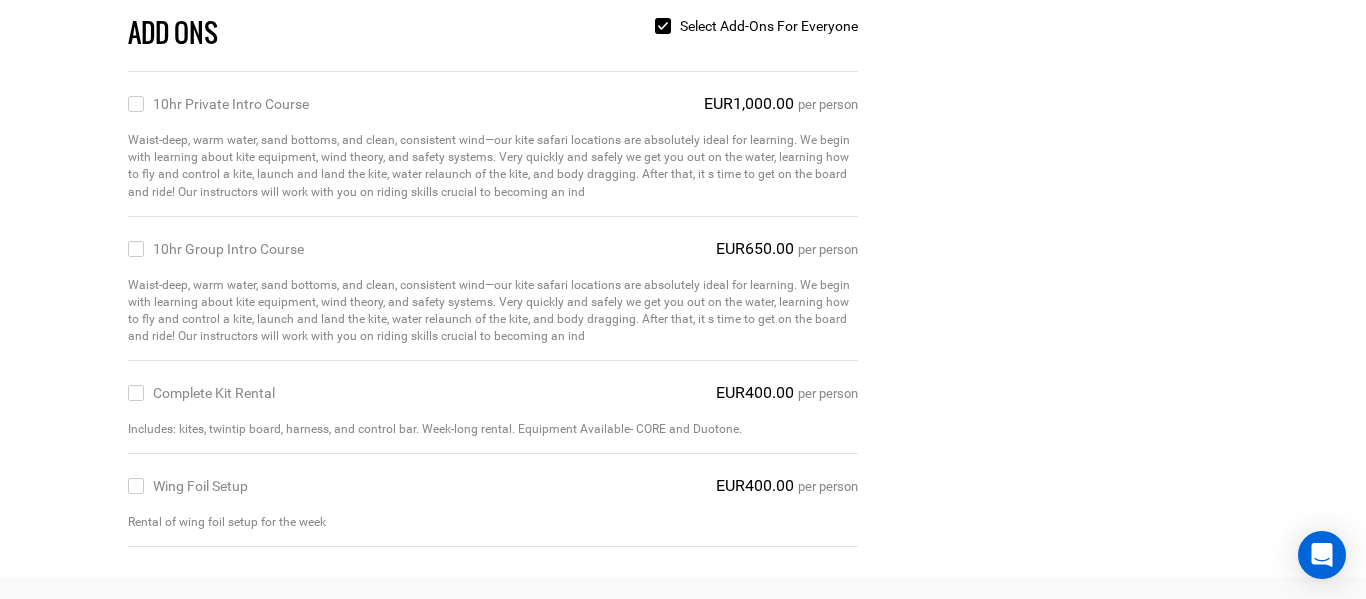 click on "10hr Private Intro Course" at bounding box center (134, 104) 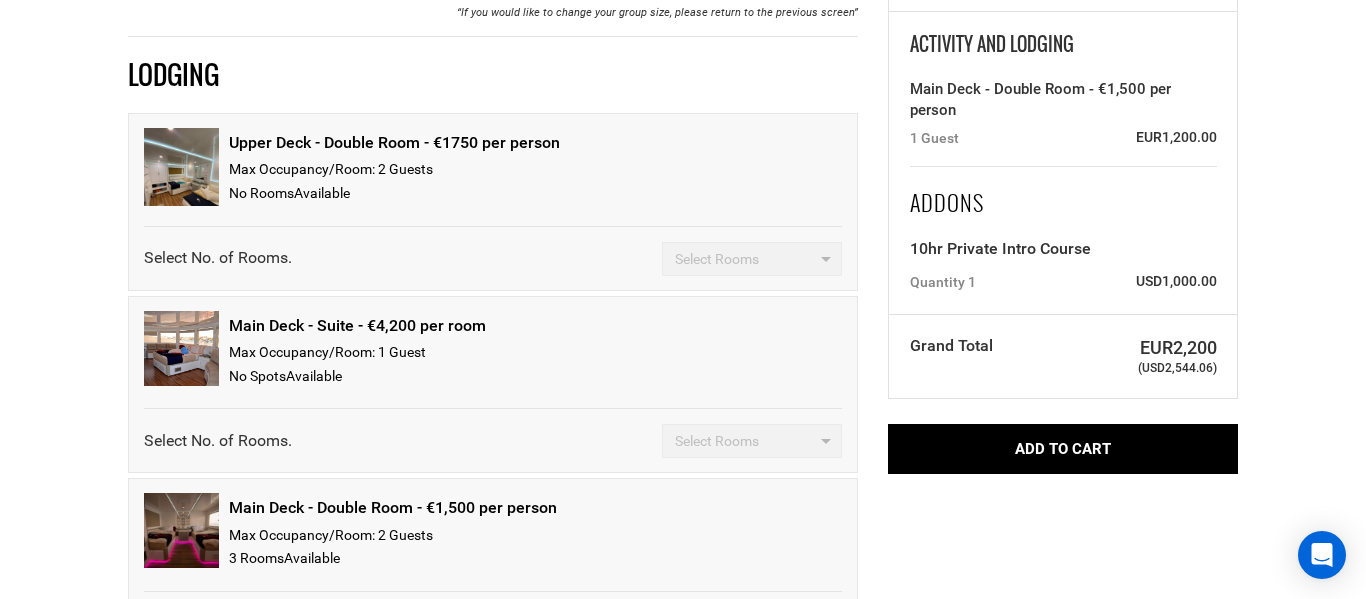 scroll, scrollTop: 293, scrollLeft: 0, axis: vertical 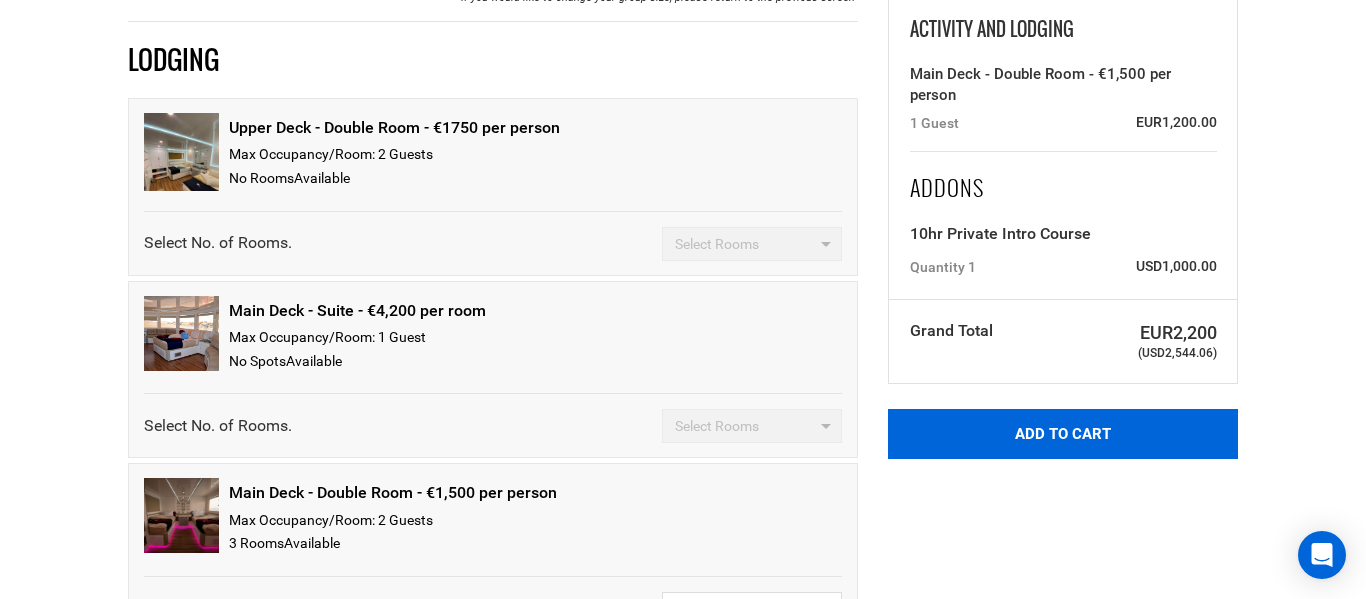 click on "Add to Cart" at bounding box center (1063, 434) 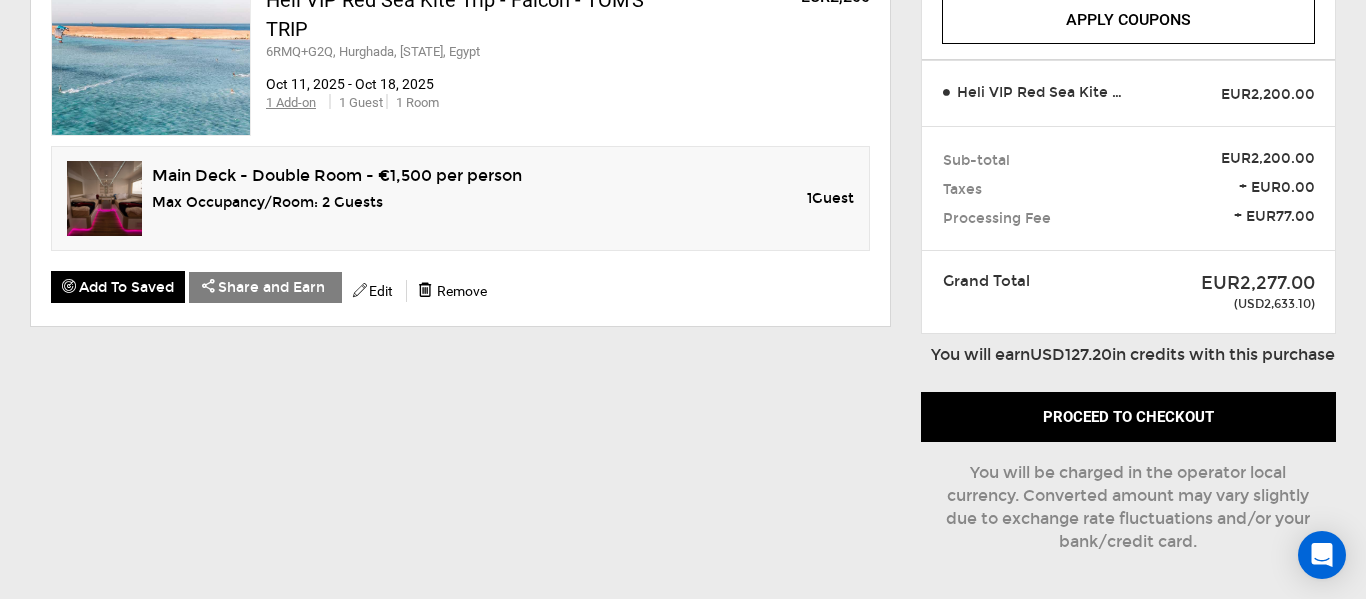 scroll, scrollTop: 261, scrollLeft: 0, axis: vertical 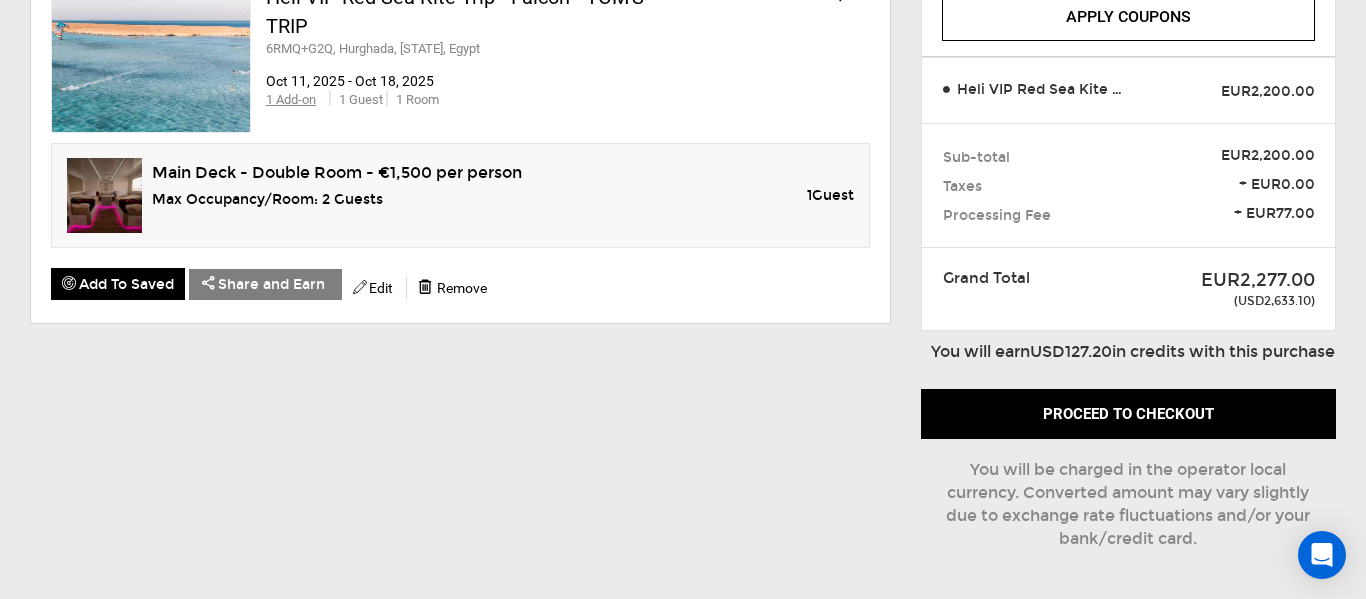 click on "You will earn  [CURRENCY][NUMBER]  in credits with this purchase" at bounding box center [1133, 144] 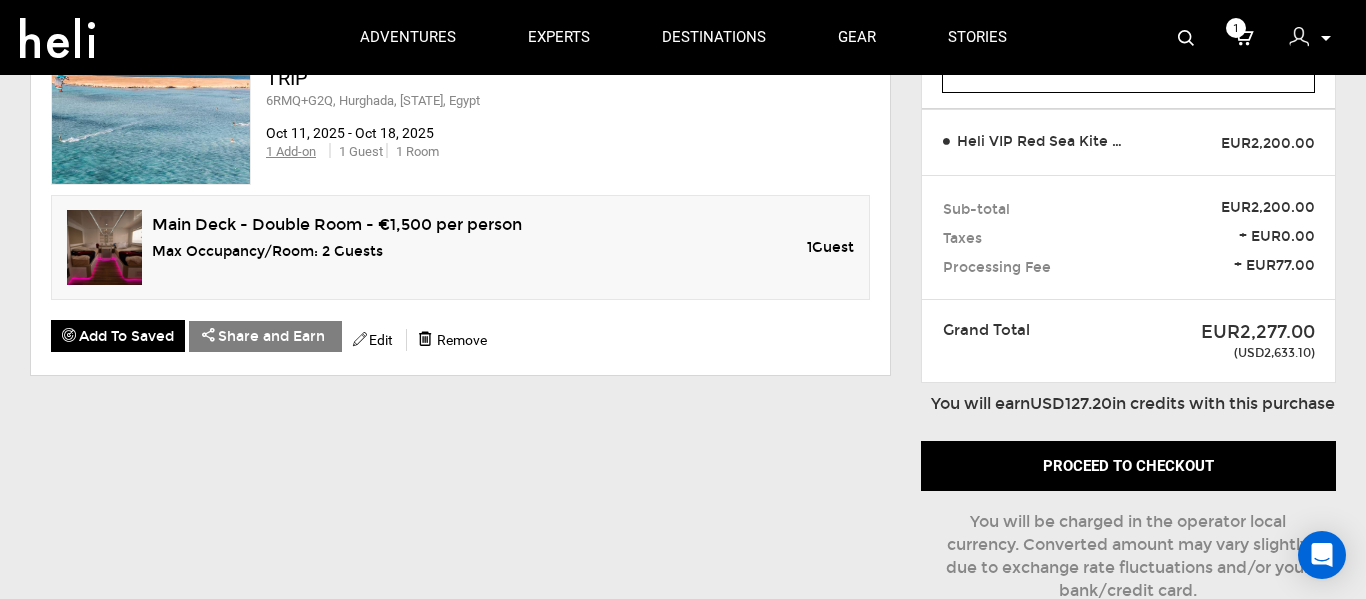 scroll, scrollTop: 208, scrollLeft: 0, axis: vertical 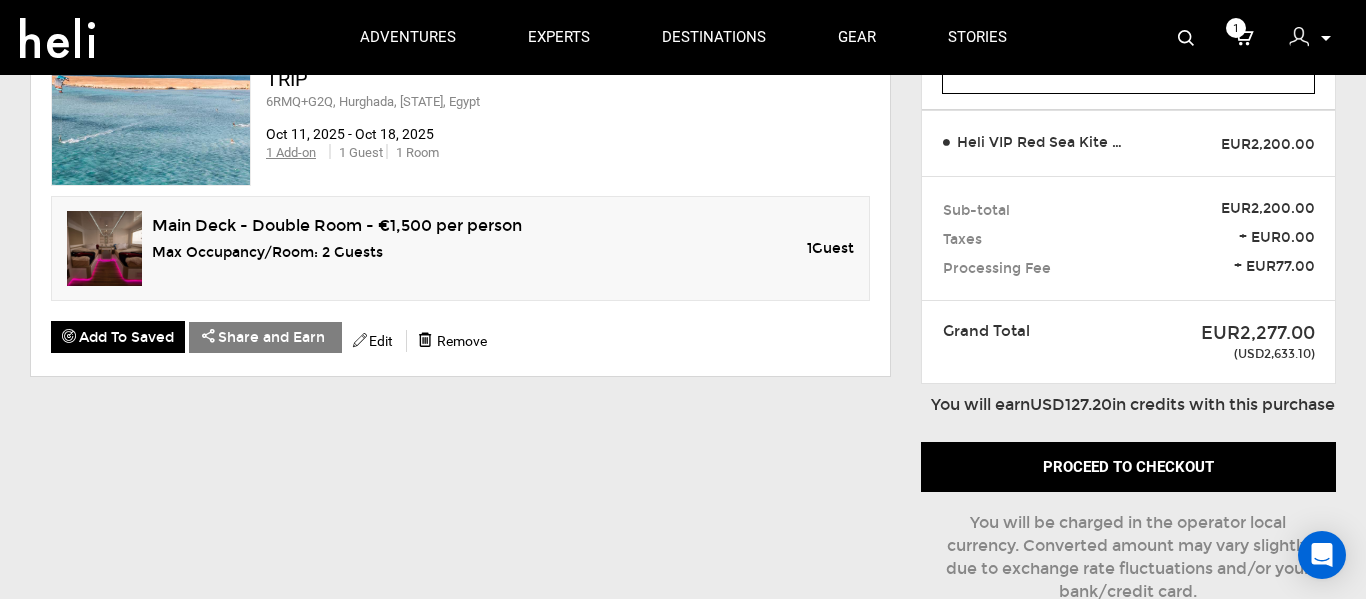 click on "You will earn  [CURRENCY][NUMBER]  in credits with this purchase" at bounding box center [1133, 197] 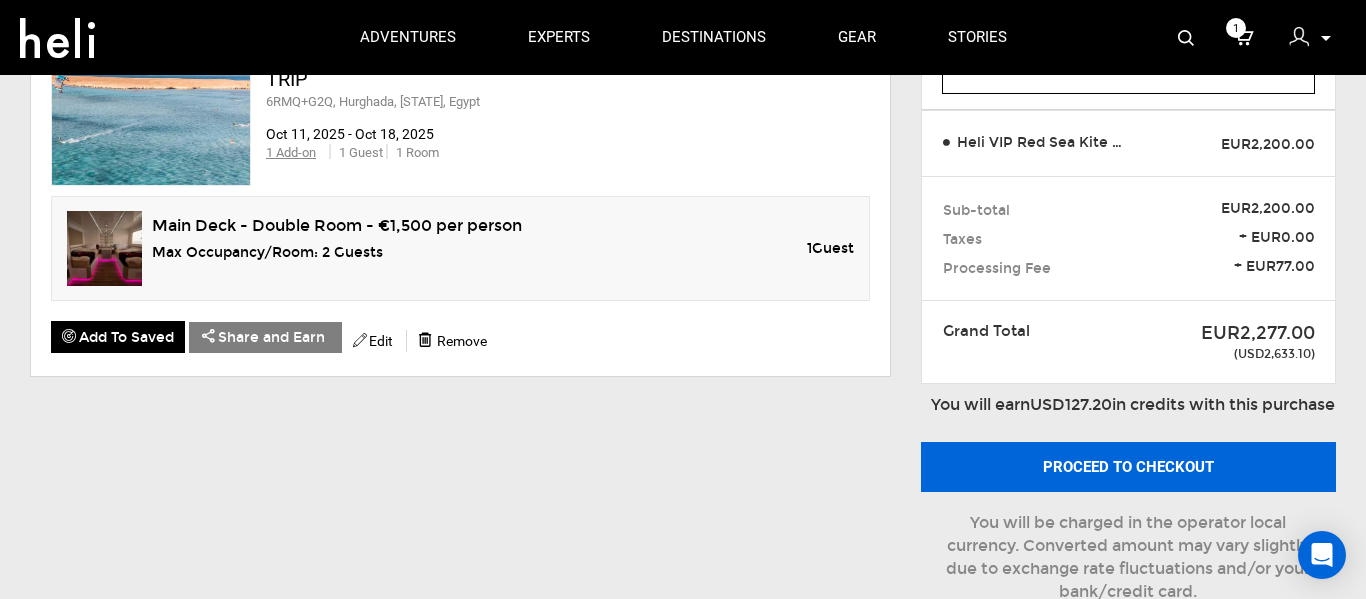 click on "Proceed to checkout" at bounding box center [1128, 467] 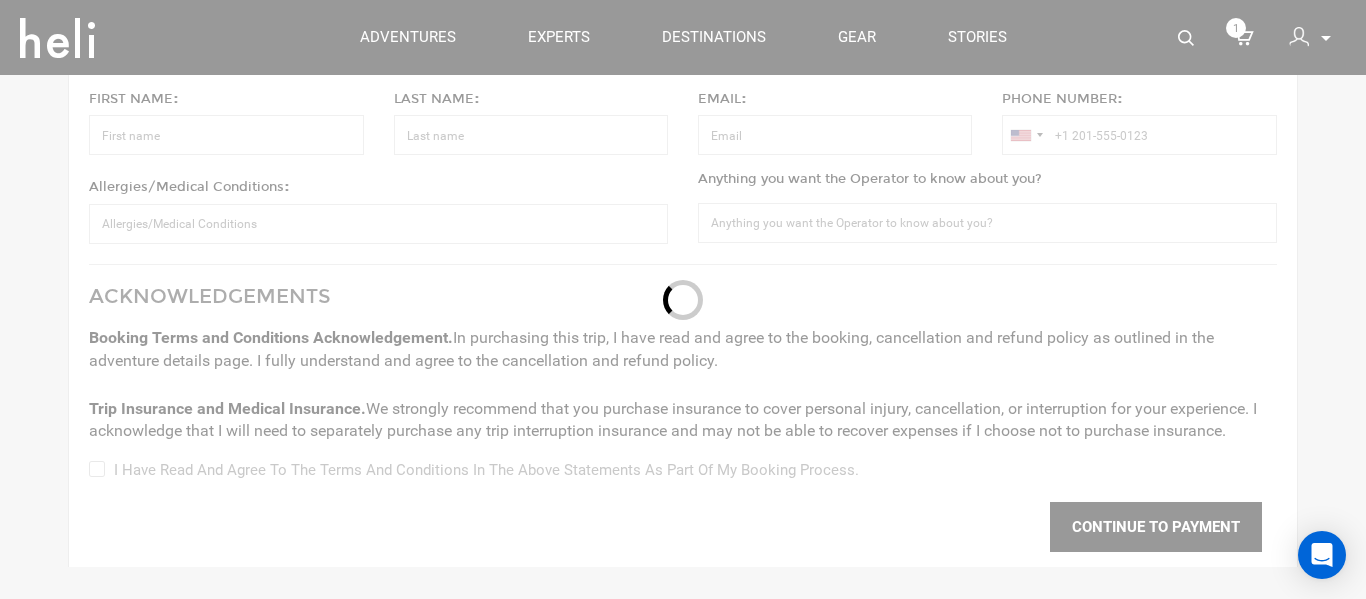 scroll, scrollTop: 0, scrollLeft: 0, axis: both 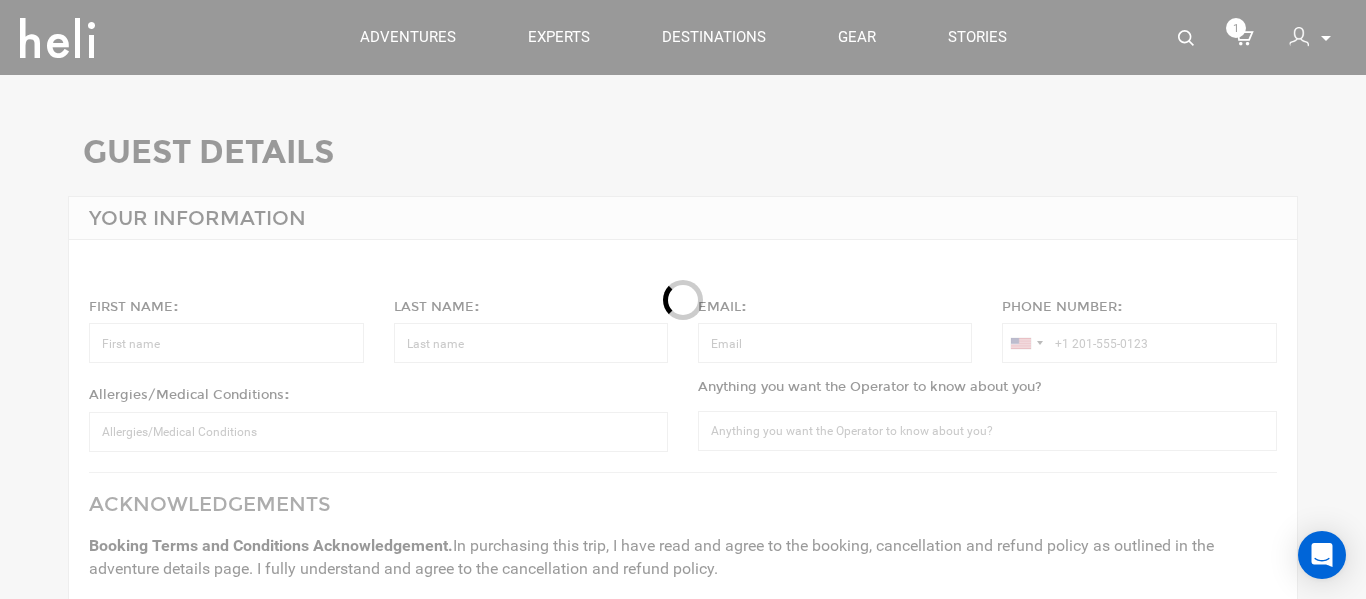 type on "[FIRST]" 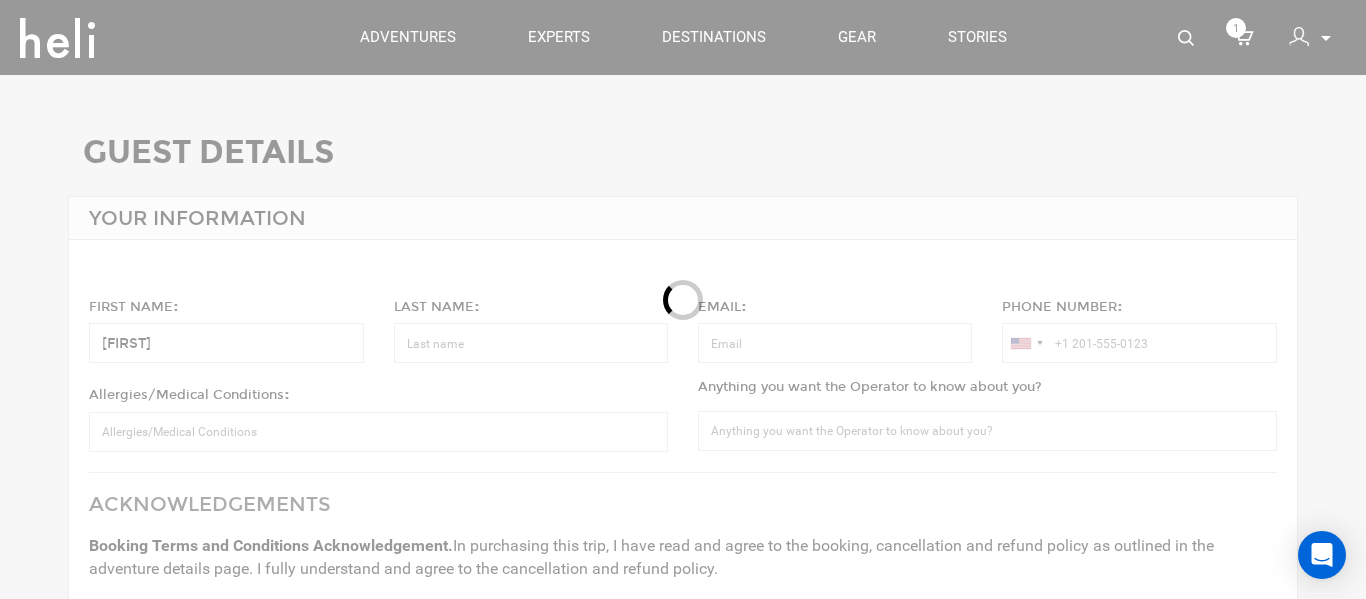 type on "[LAST]" 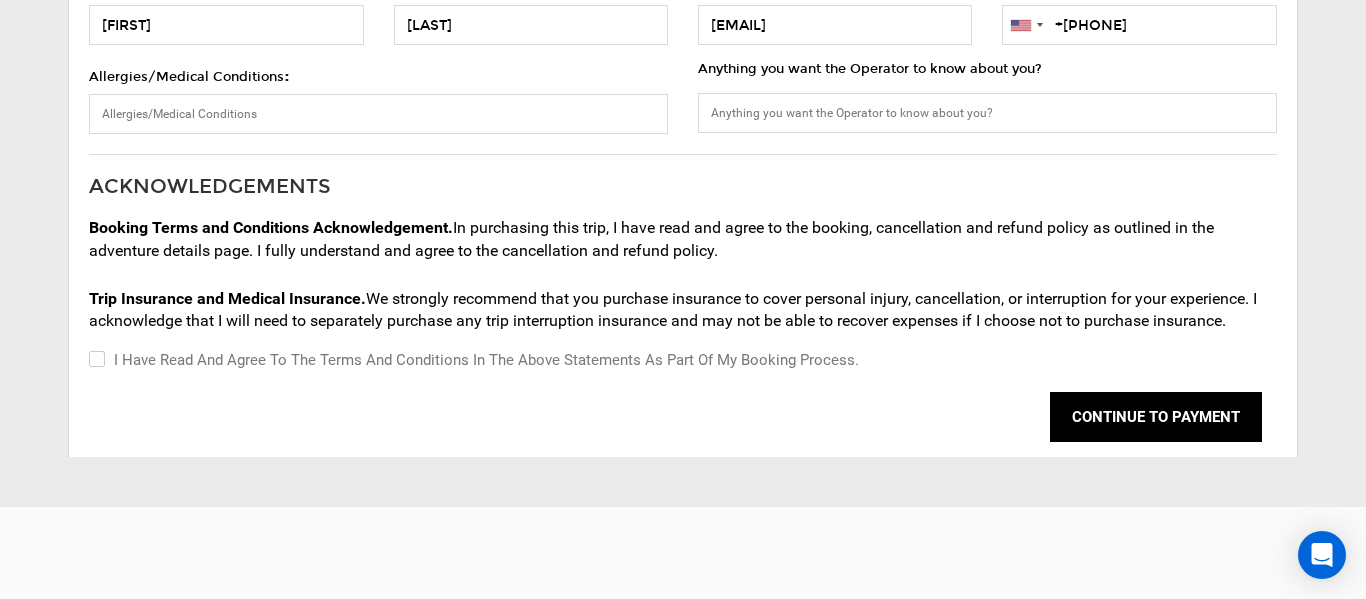 scroll, scrollTop: 333, scrollLeft: 0, axis: vertical 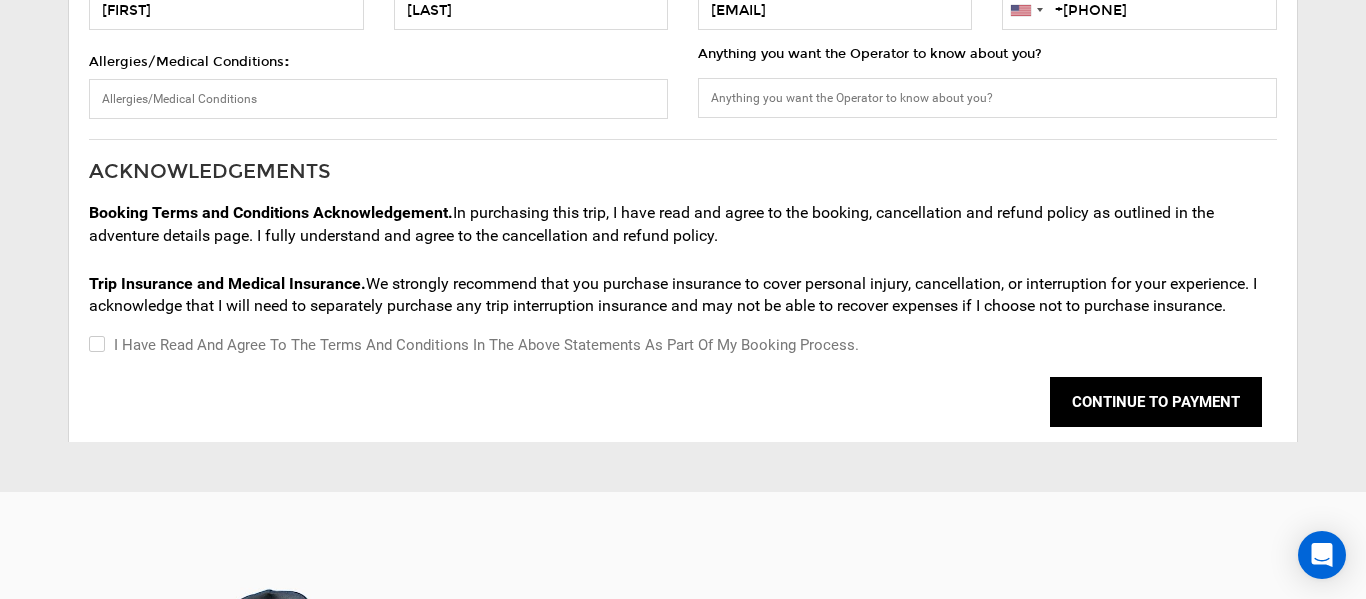 click on "I have read and agree to the terms and conditions in the above statements as part of my booking process." at bounding box center (95, 345) 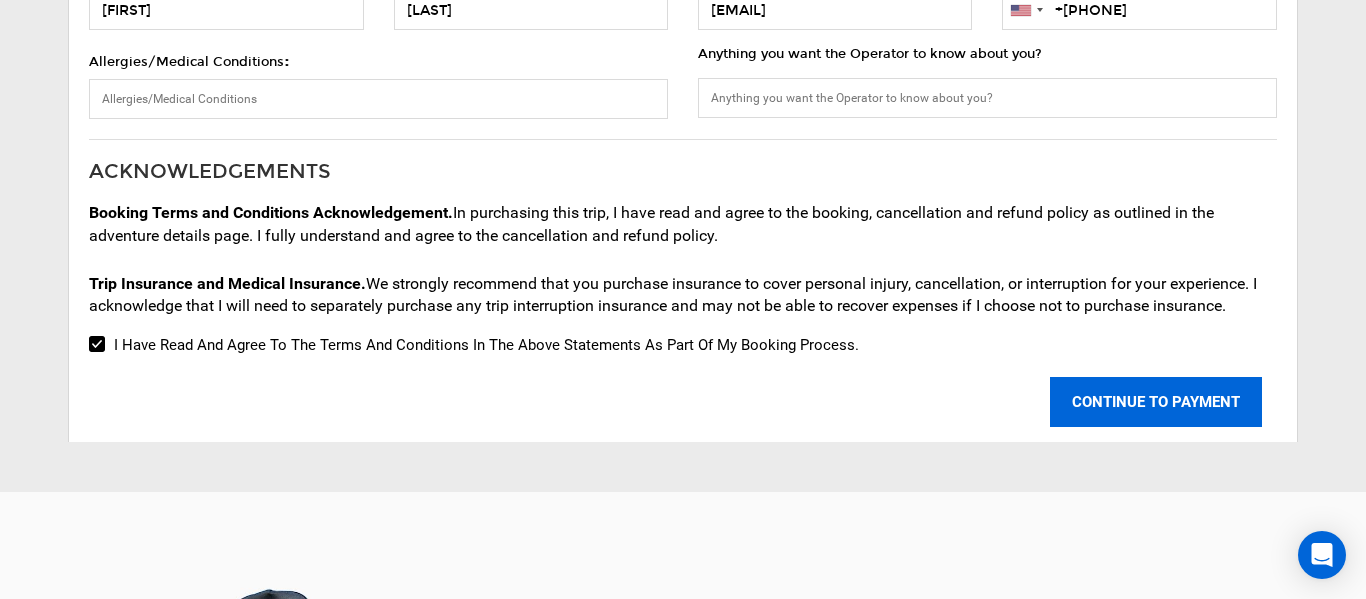 click on "CONTINUE TO PAYMENT" at bounding box center [1156, 402] 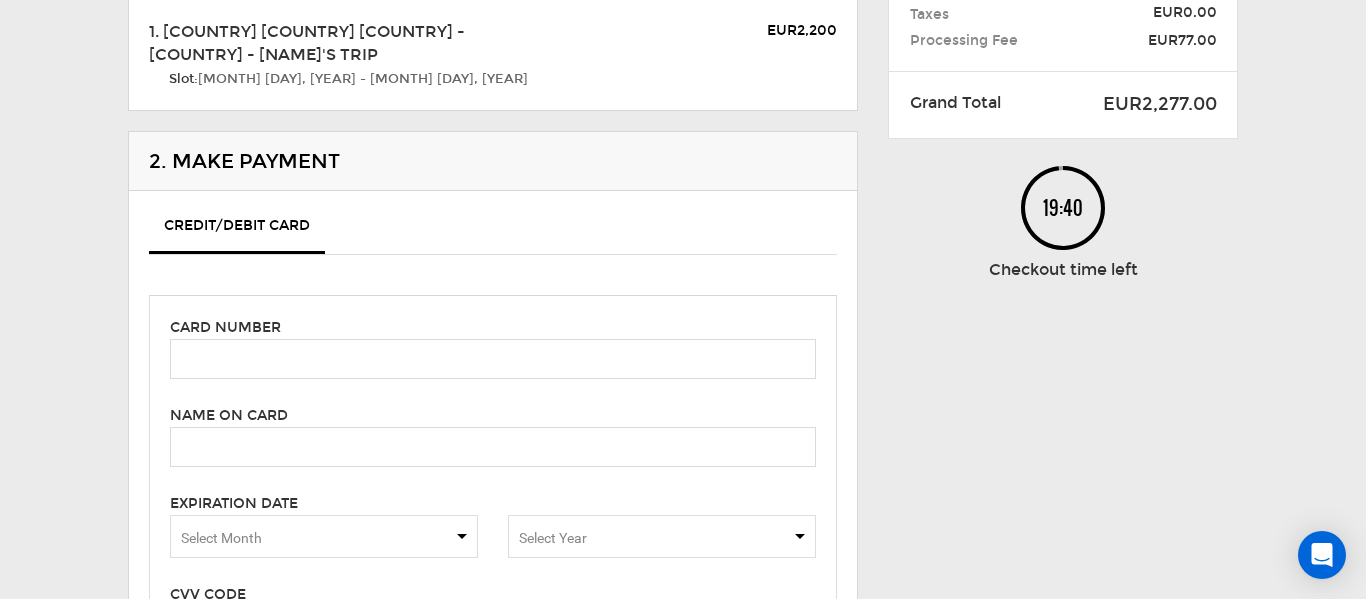 scroll, scrollTop: 271, scrollLeft: 0, axis: vertical 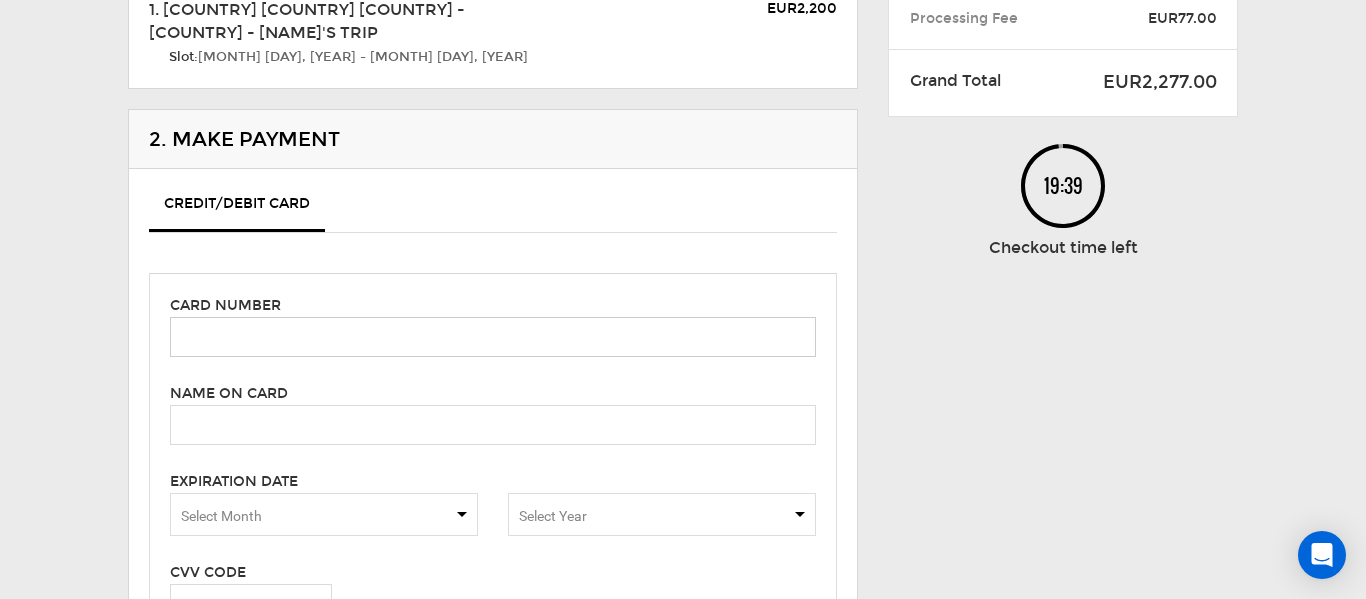 click at bounding box center (493, 337) 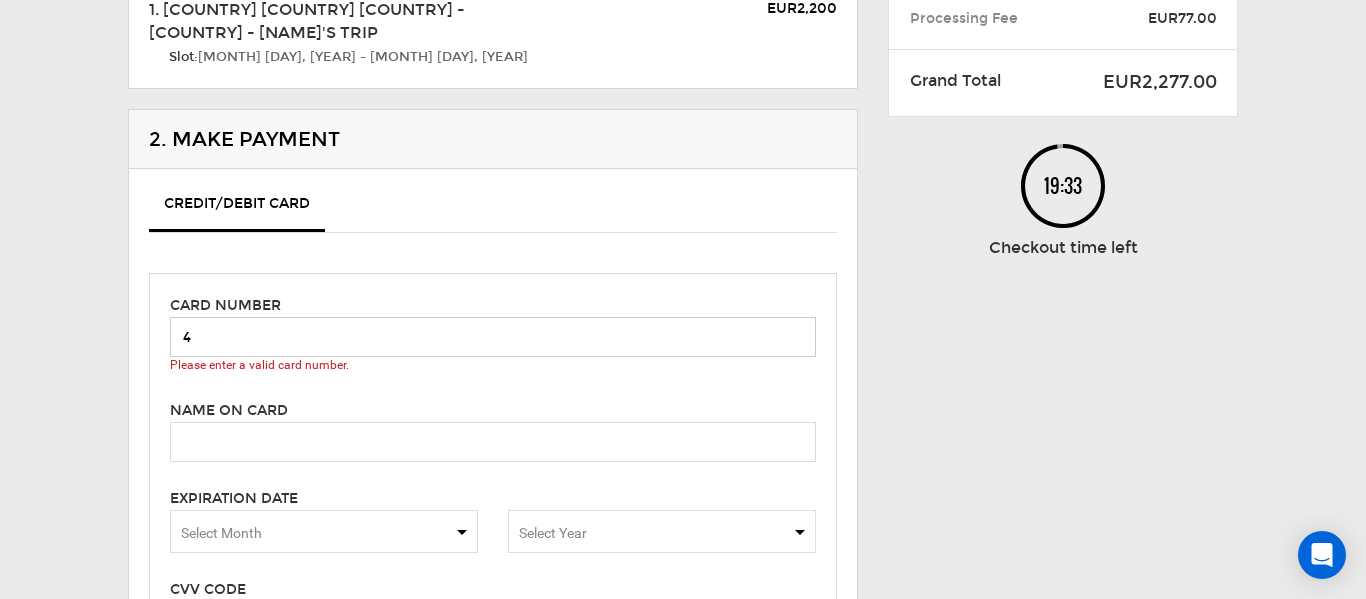 type on "4" 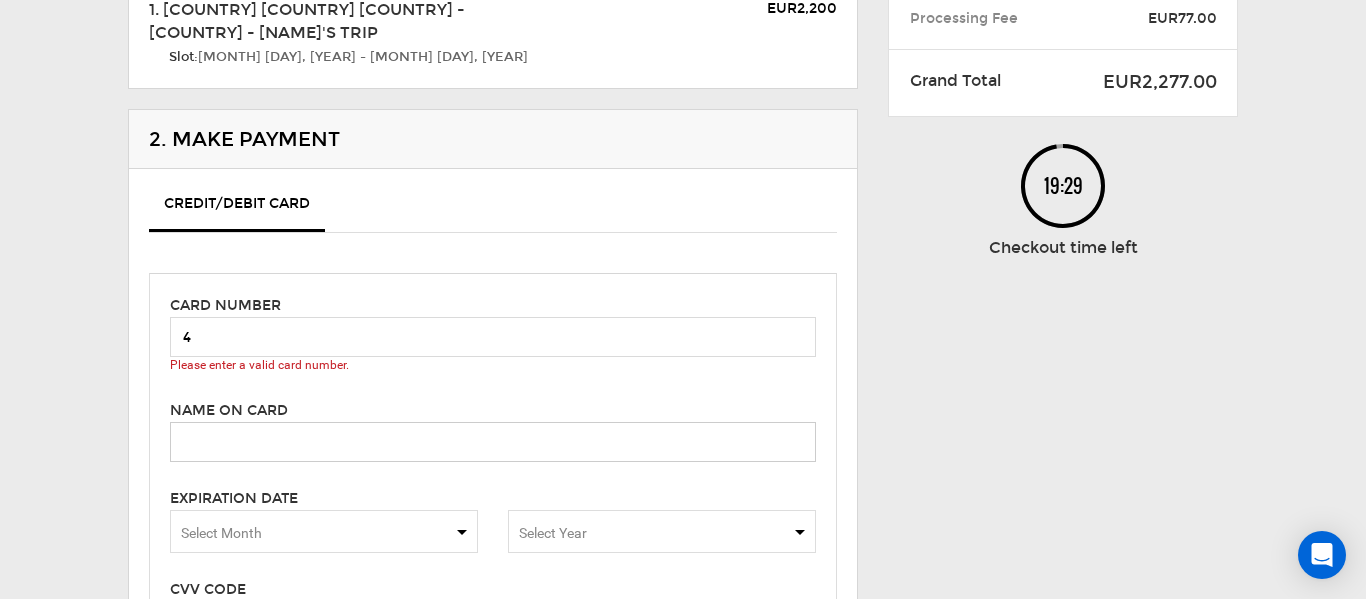 type on "[FIRST] [LAST]" 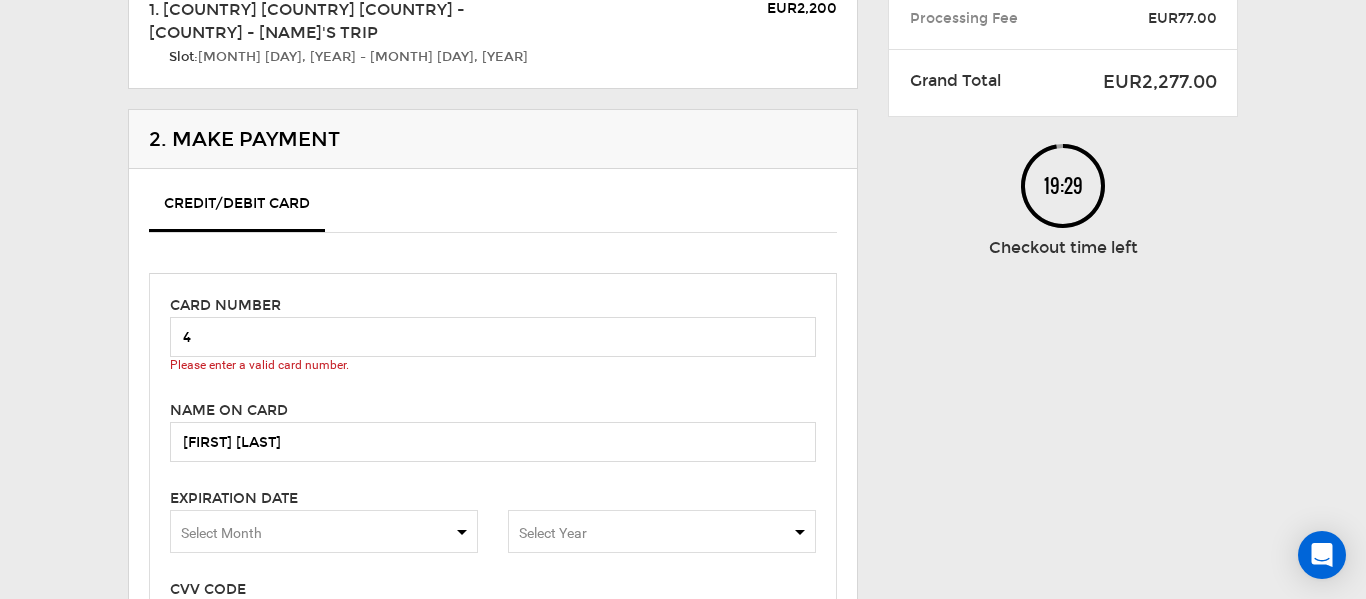 type on "892" 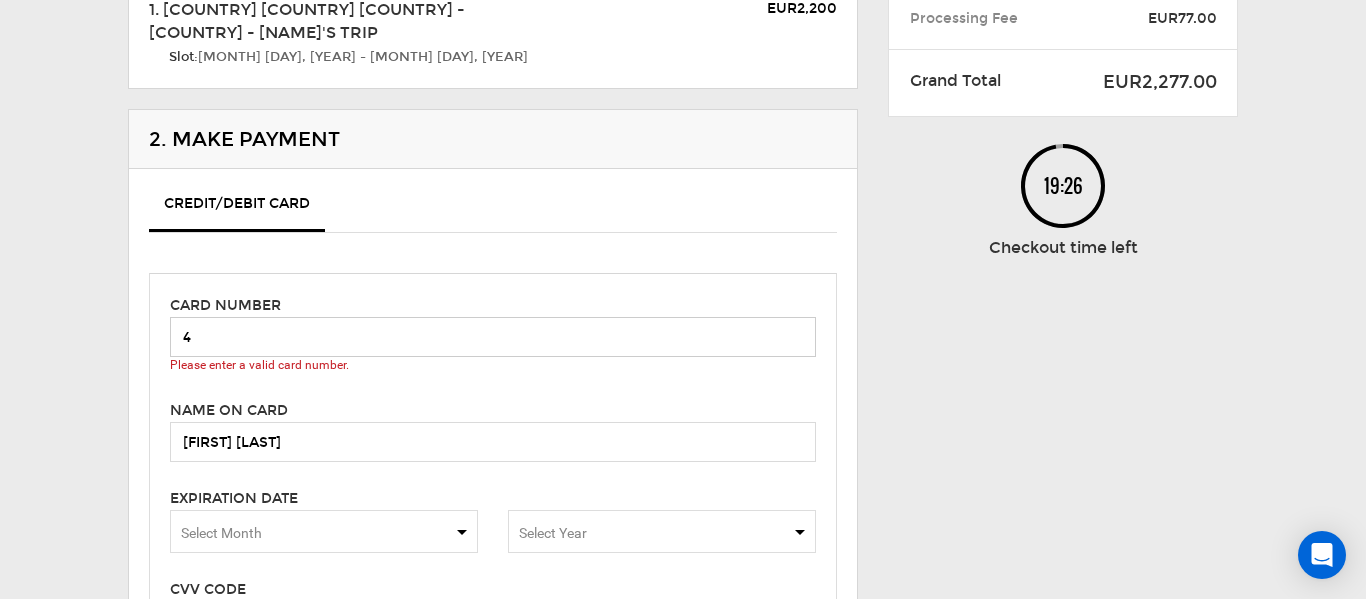 click on "4" at bounding box center [493, 337] 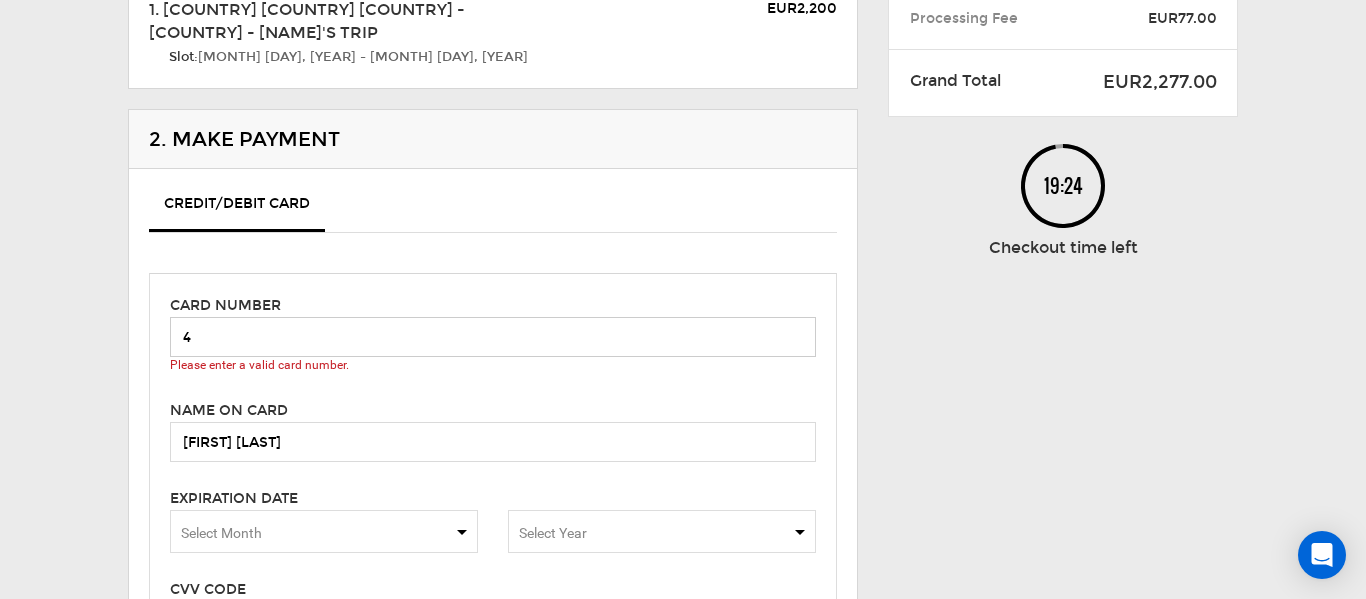 type on "[NUMBER]" 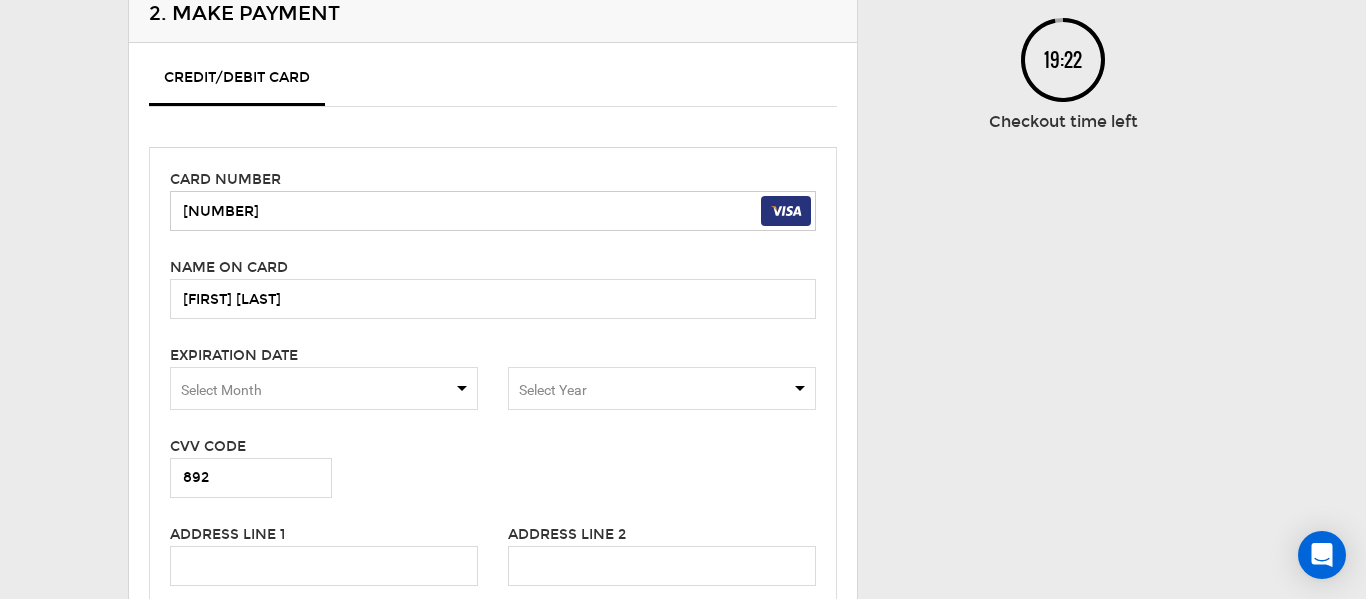 scroll, scrollTop: 408, scrollLeft: 0, axis: vertical 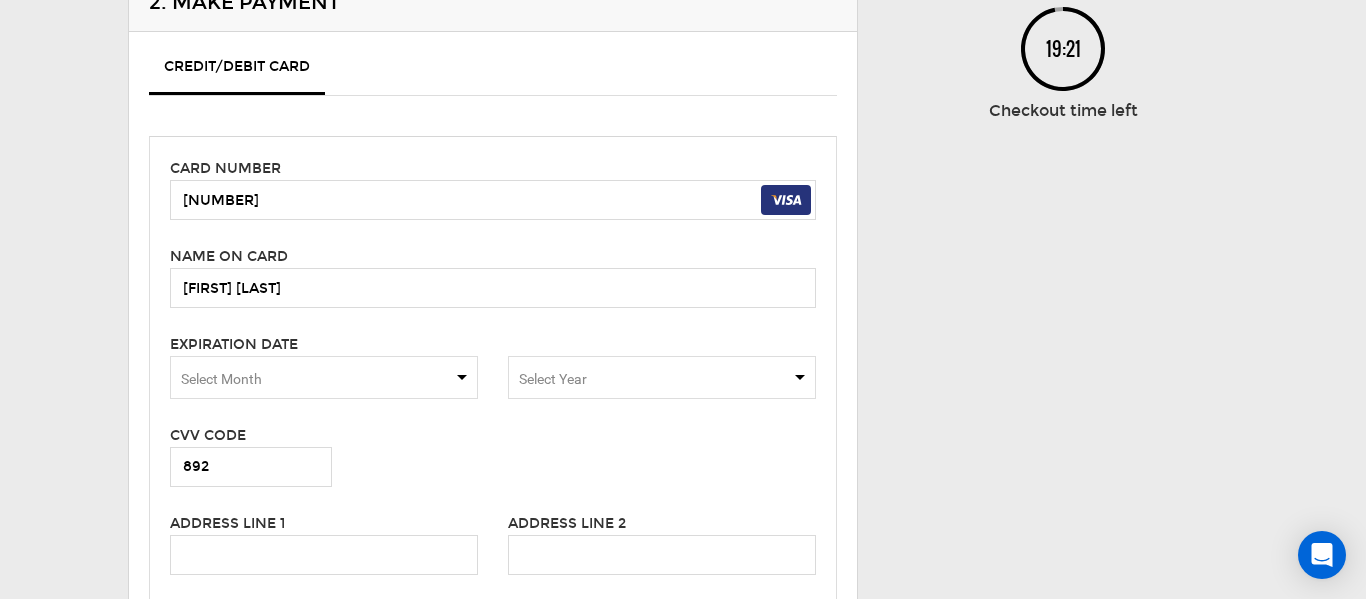 click on "Select Month" at bounding box center (324, 377) 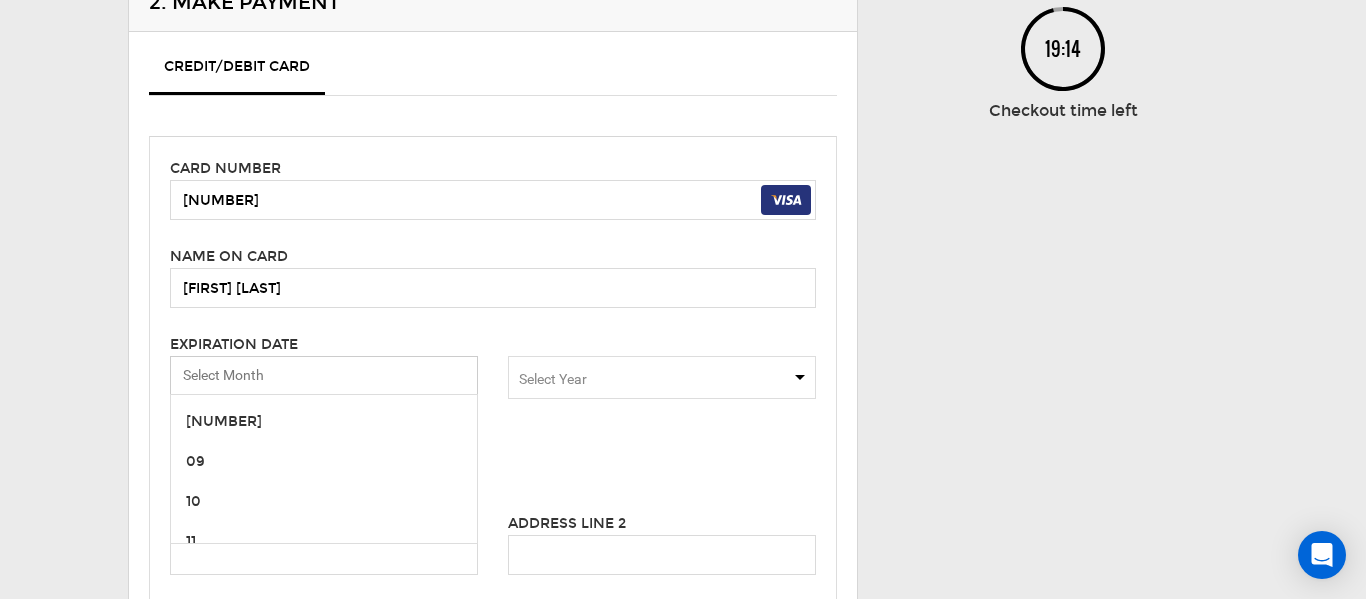 scroll, scrollTop: 342, scrollLeft: 0, axis: vertical 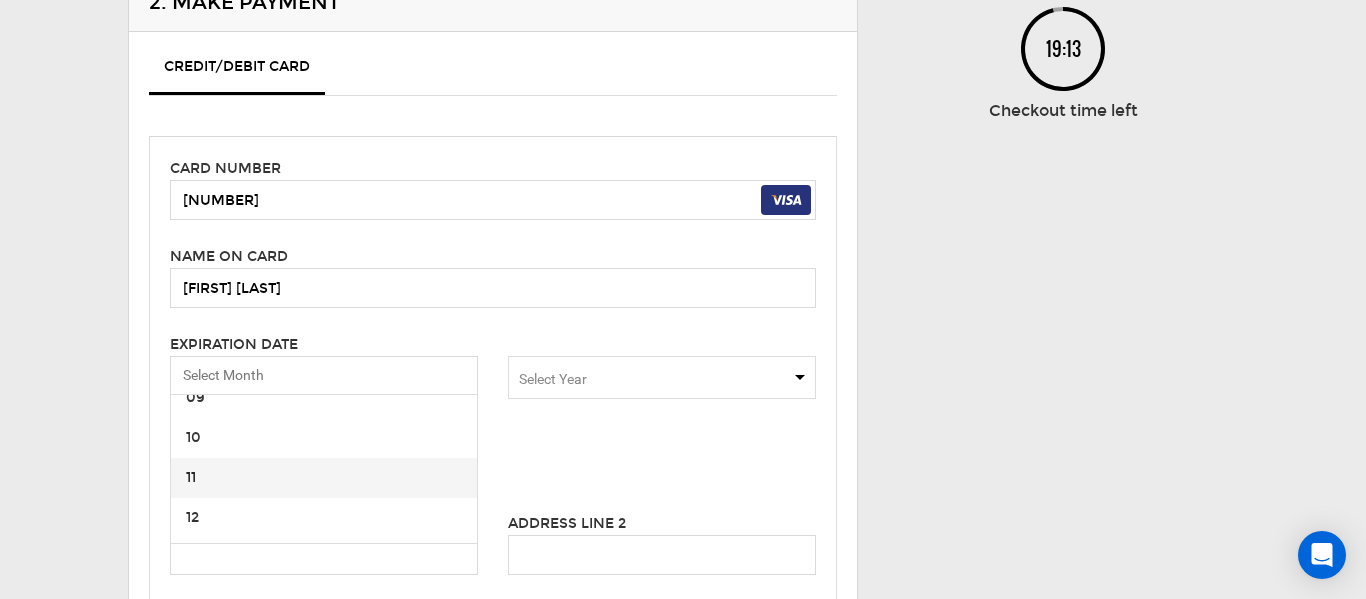 click on "11" at bounding box center [324, 478] 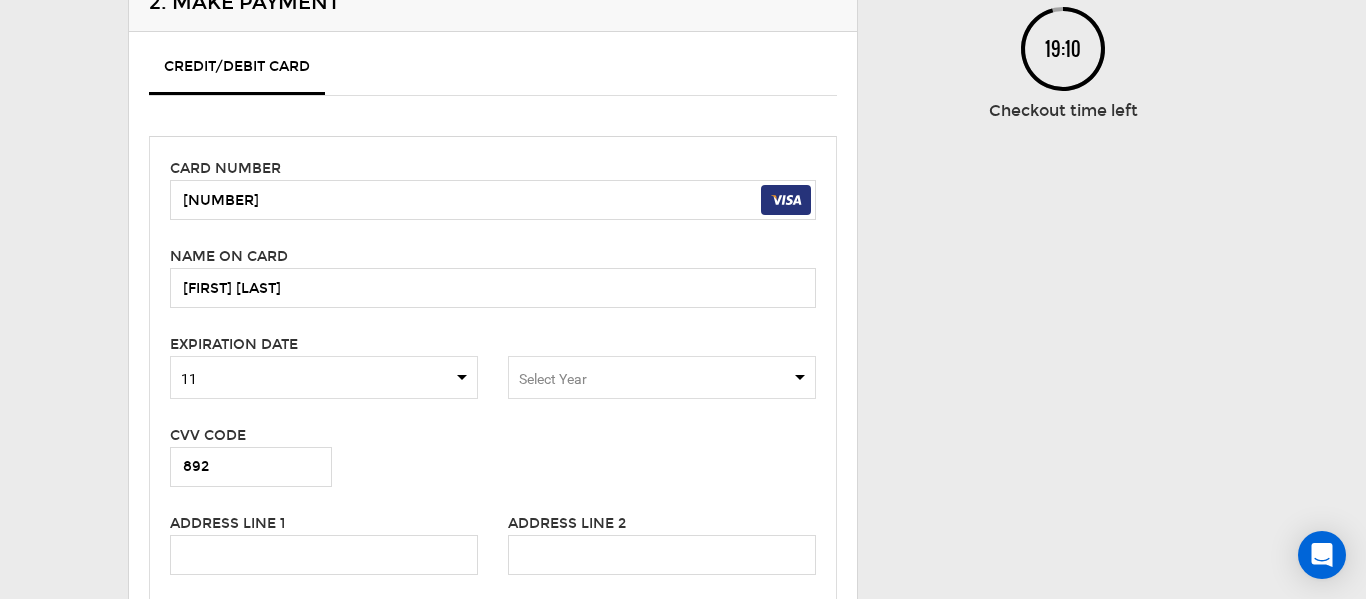 click on "Select Year" at bounding box center (662, 377) 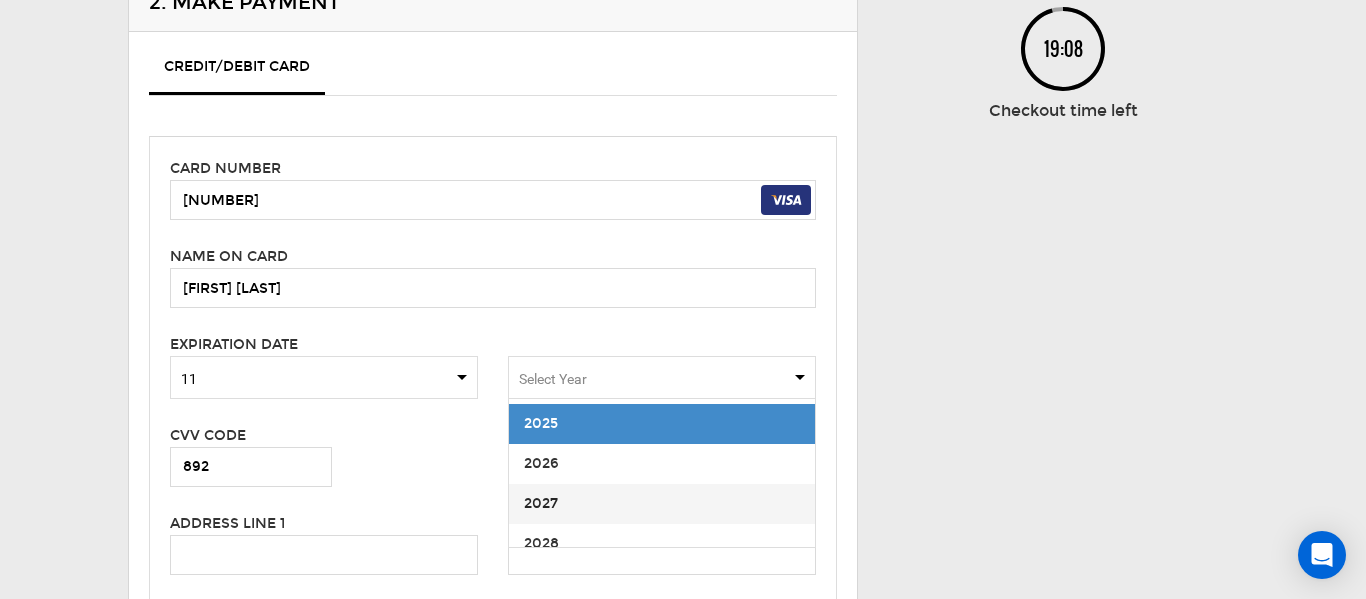 click on "2027" at bounding box center (662, 504) 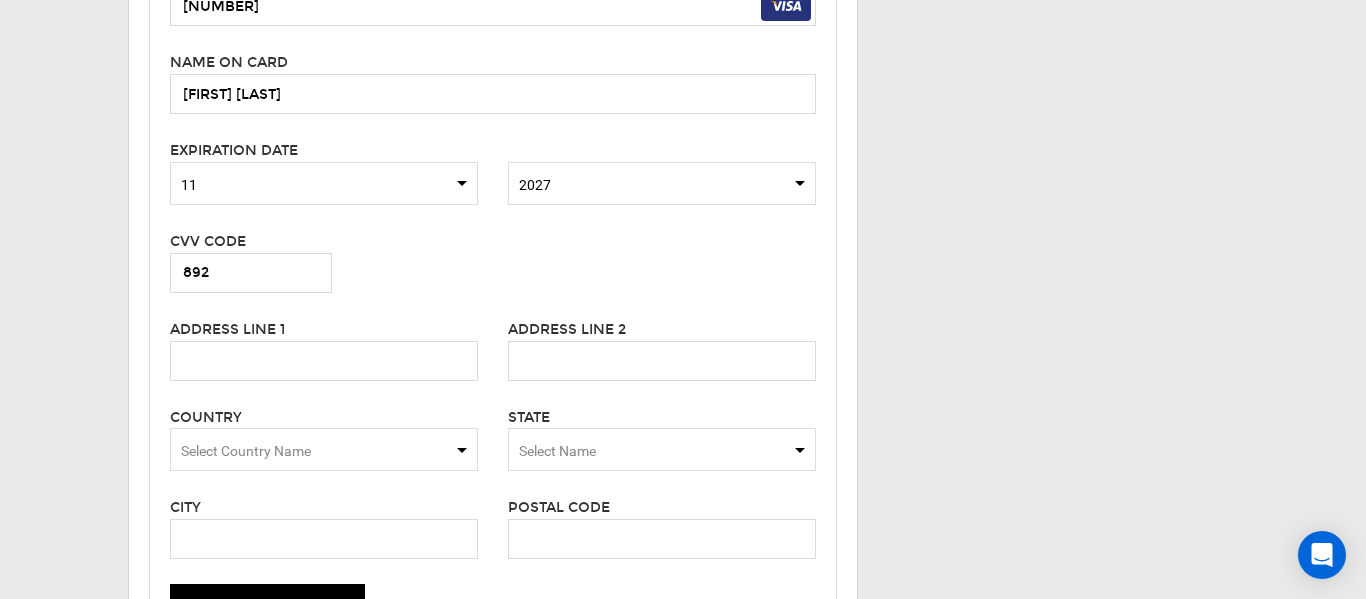 scroll, scrollTop: 609, scrollLeft: 0, axis: vertical 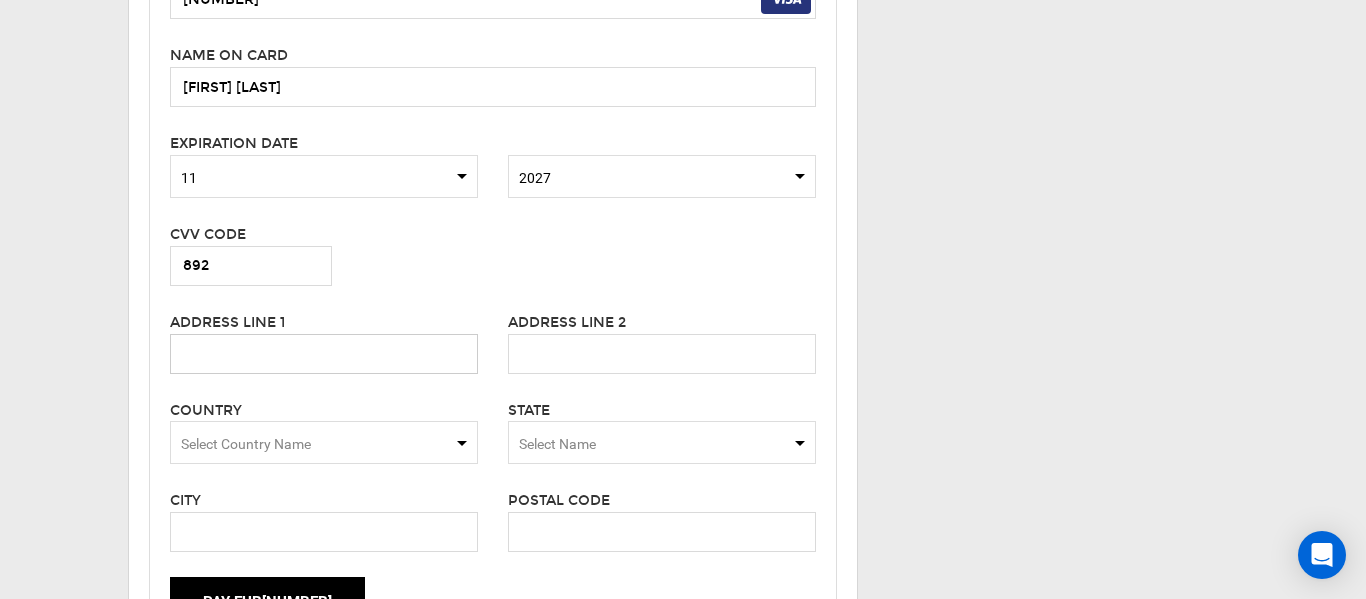 click at bounding box center (324, 354) 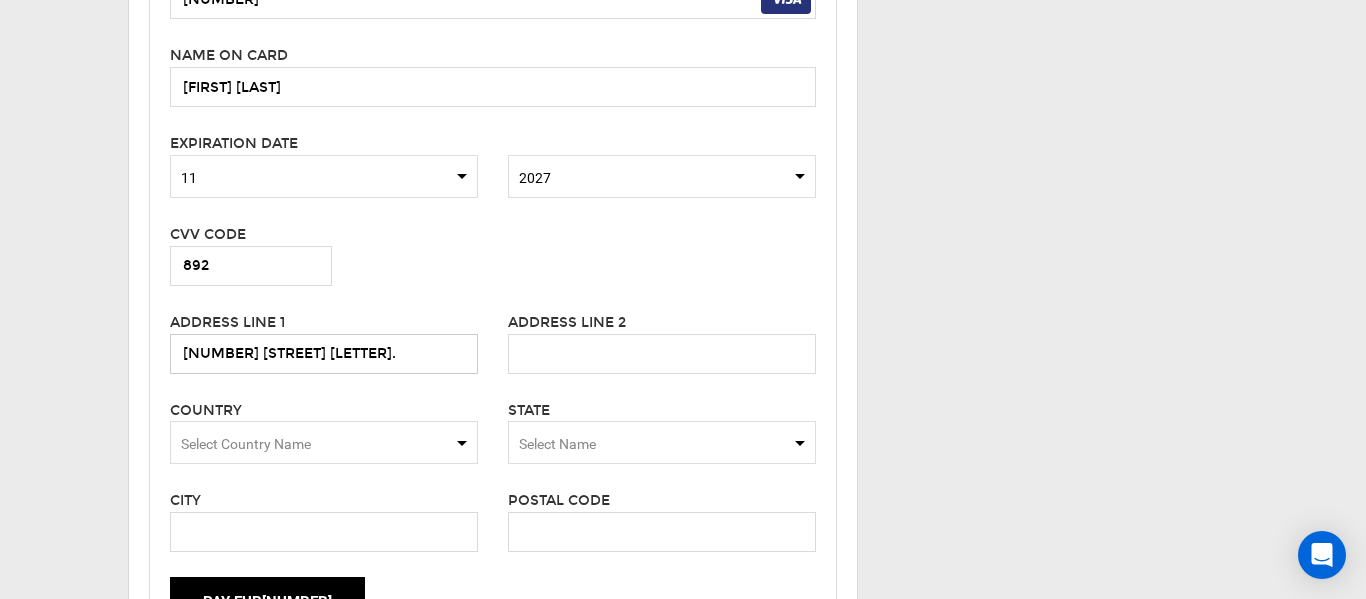 type on "[NUMBER] [STREET] [LETTER]." 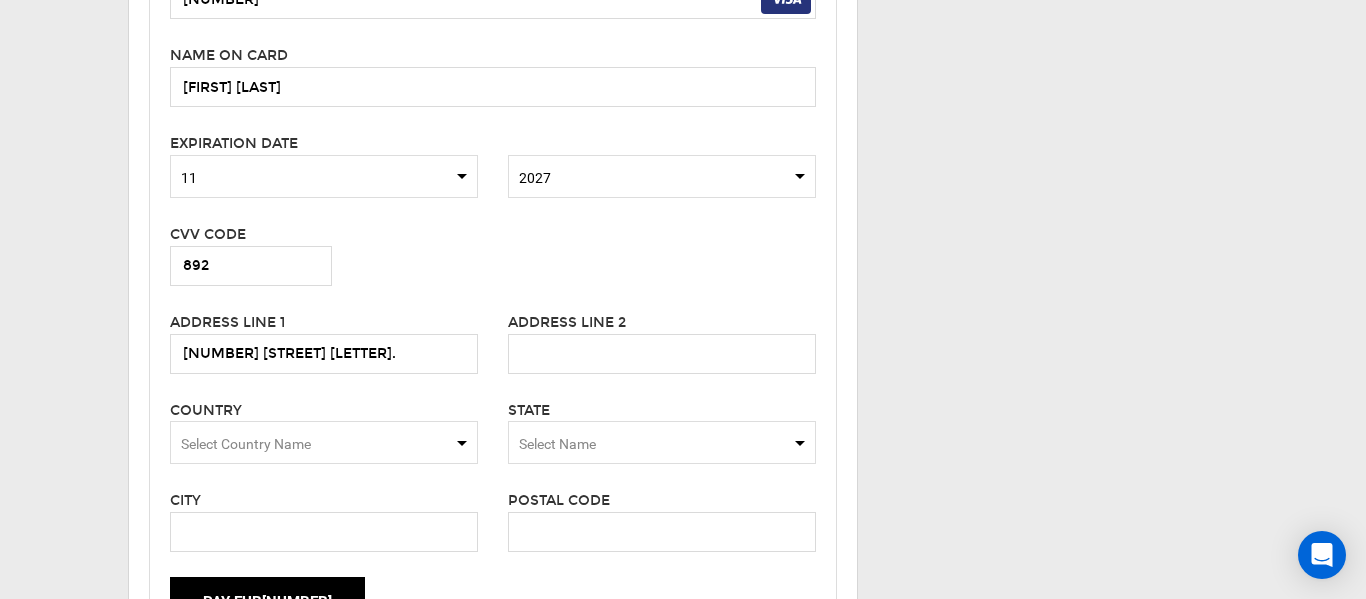 click on "Select Country Name" at bounding box center (324, 442) 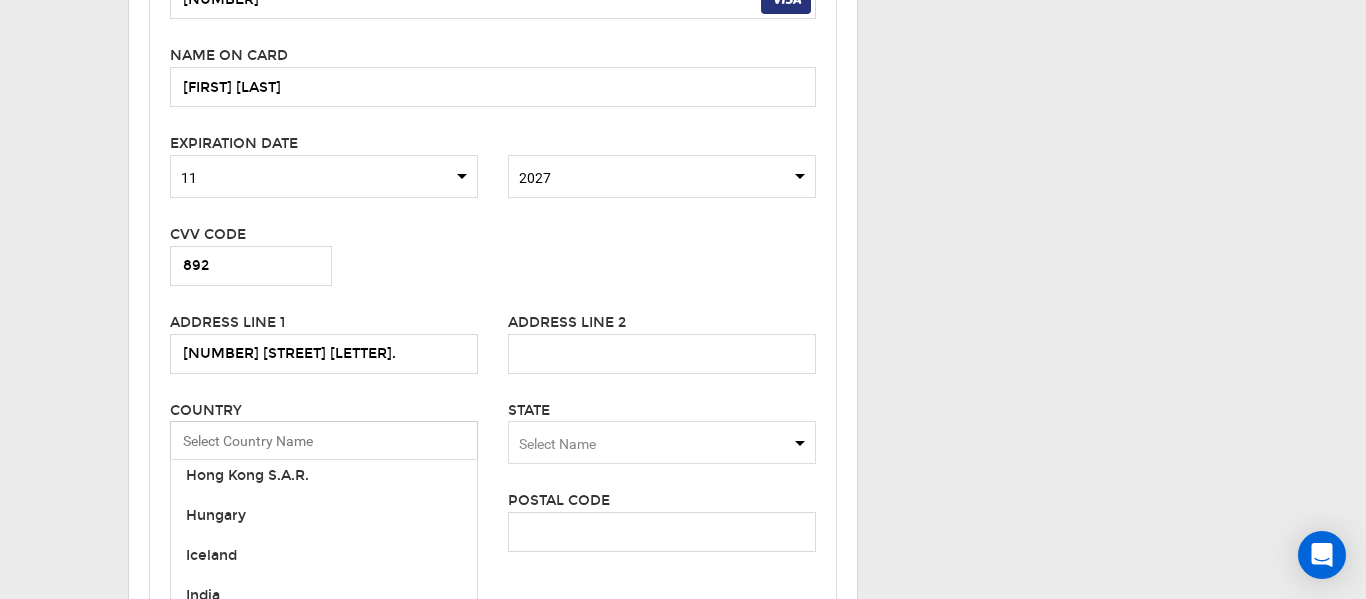 scroll, scrollTop: 4142, scrollLeft: 0, axis: vertical 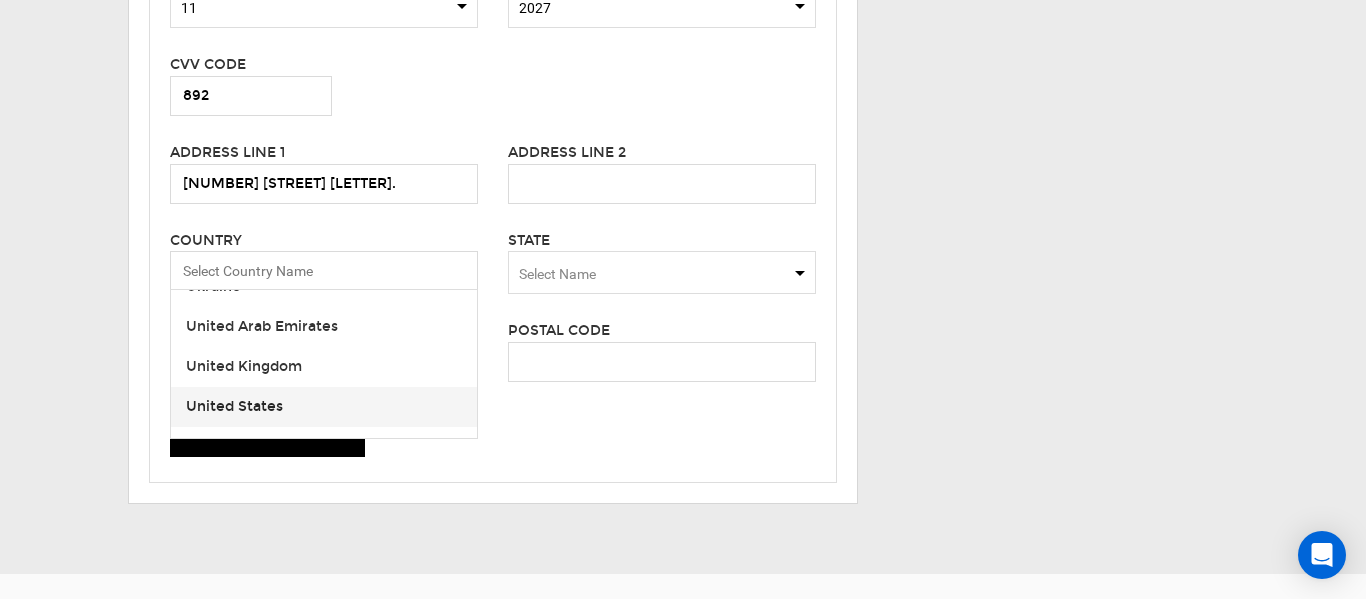 click on "United States" at bounding box center [234, 406] 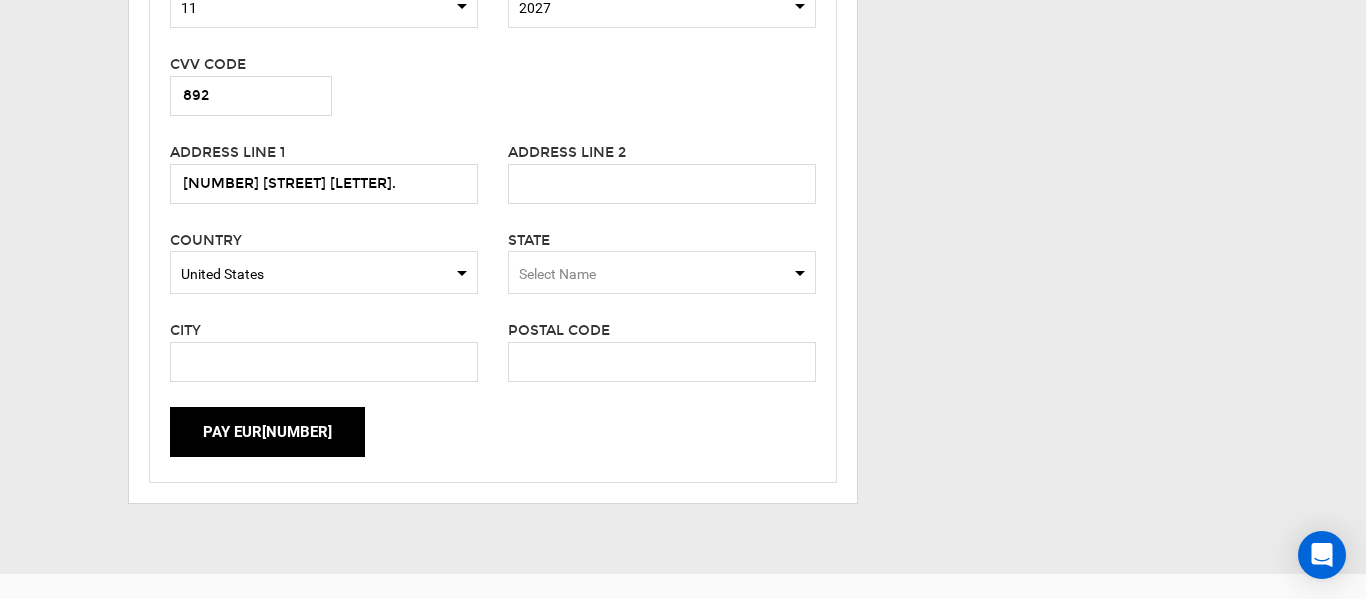click on "Select Name" at bounding box center (662, 272) 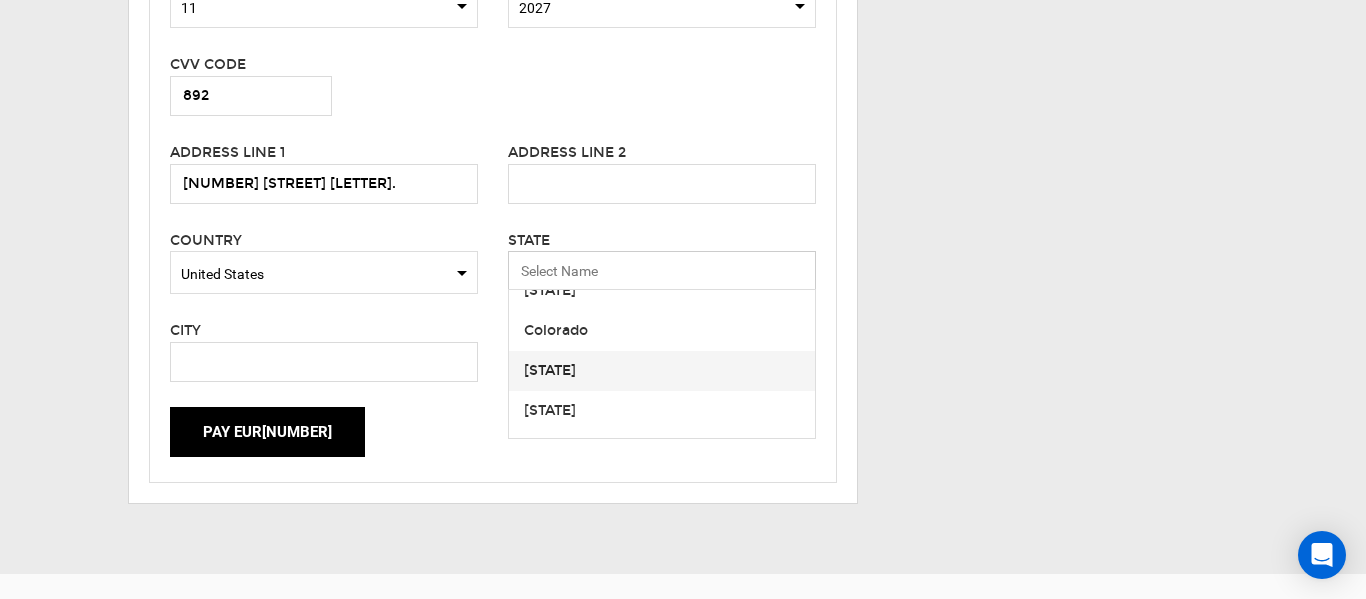 scroll, scrollTop: 186, scrollLeft: 0, axis: vertical 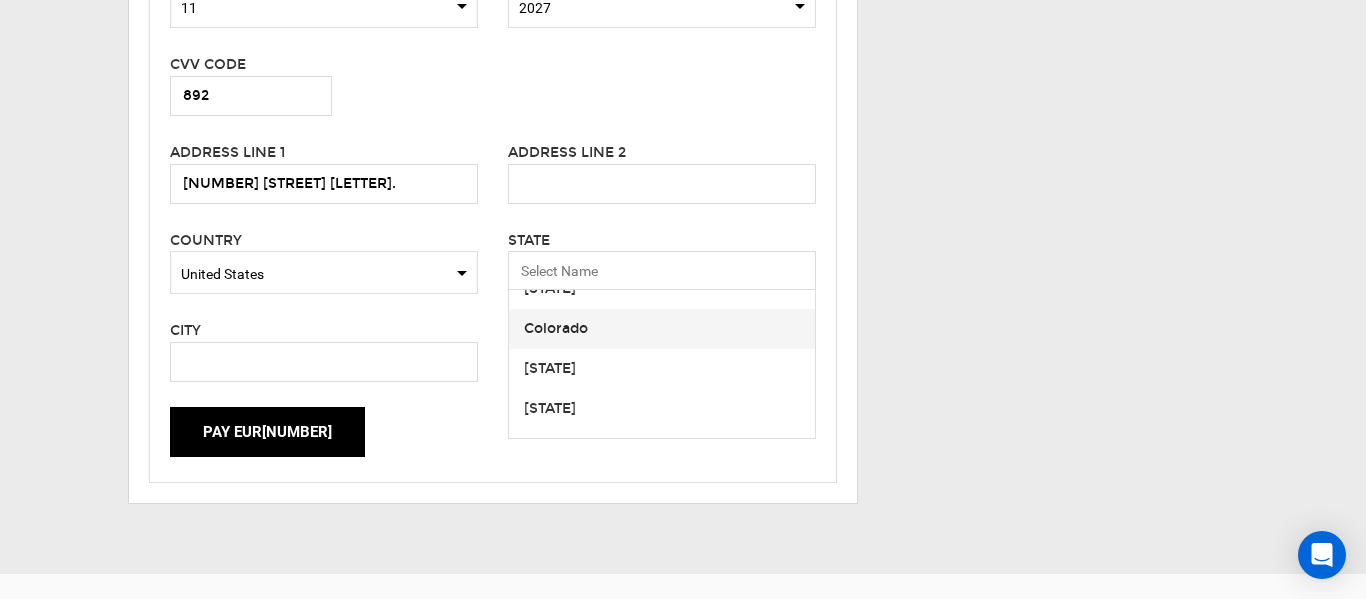 click on "Colorado" at bounding box center [662, 329] 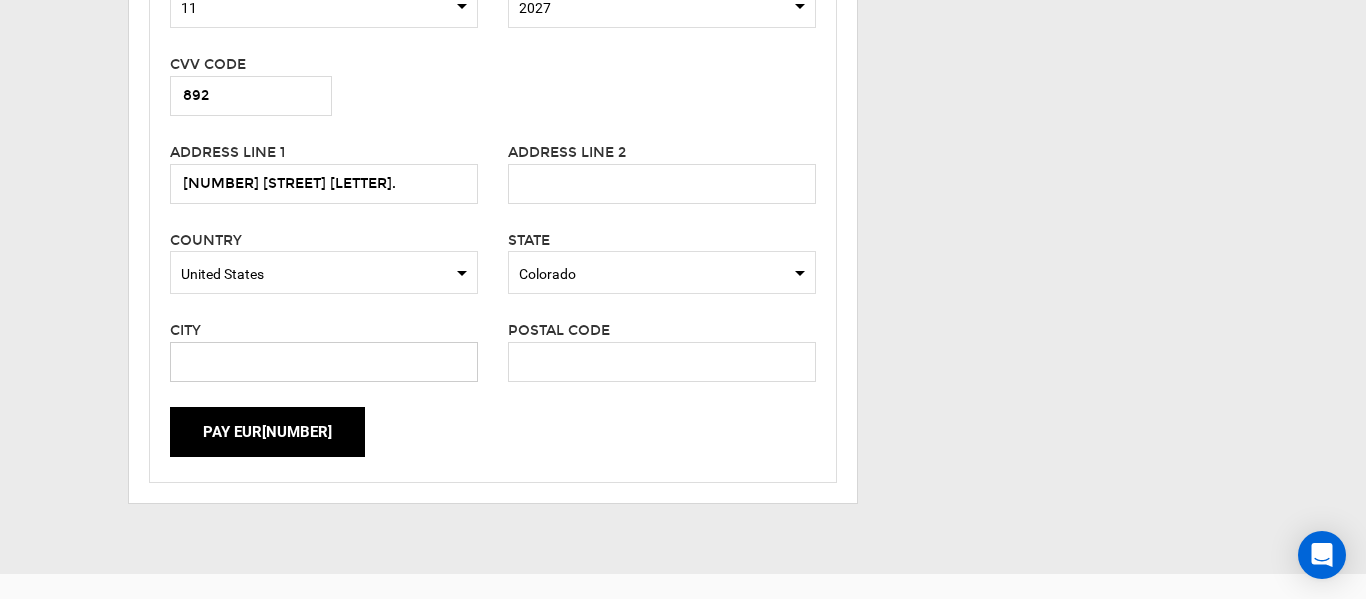 click at bounding box center [324, 362] 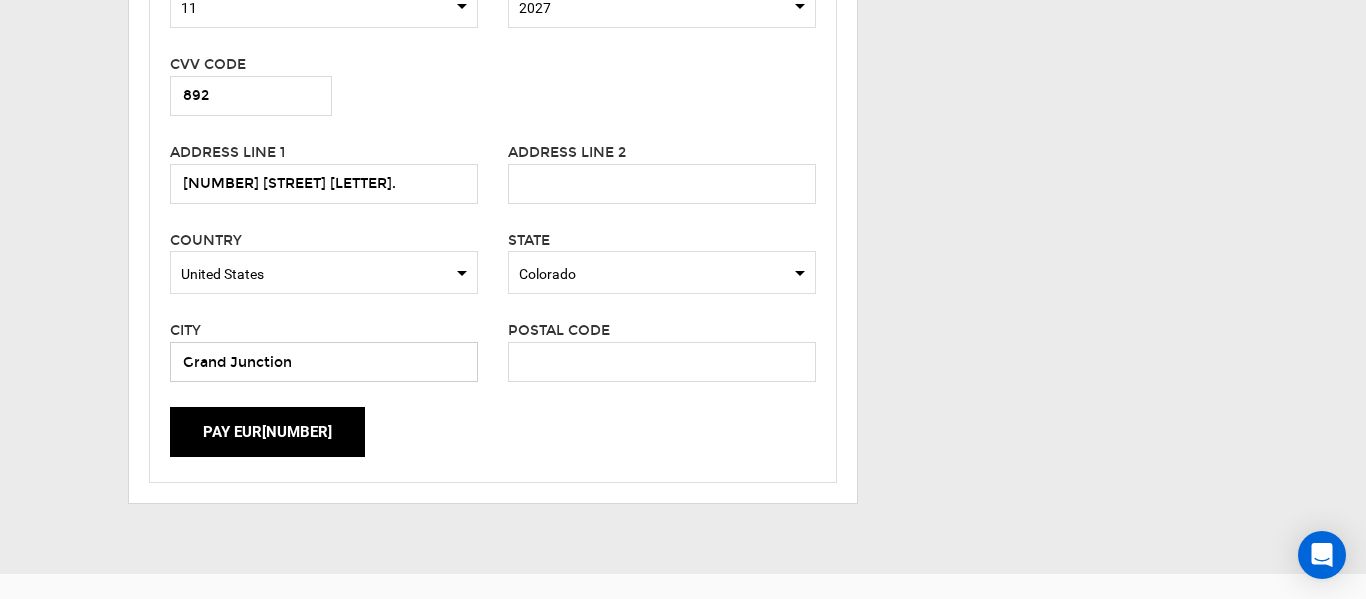 type on "Grand Junction" 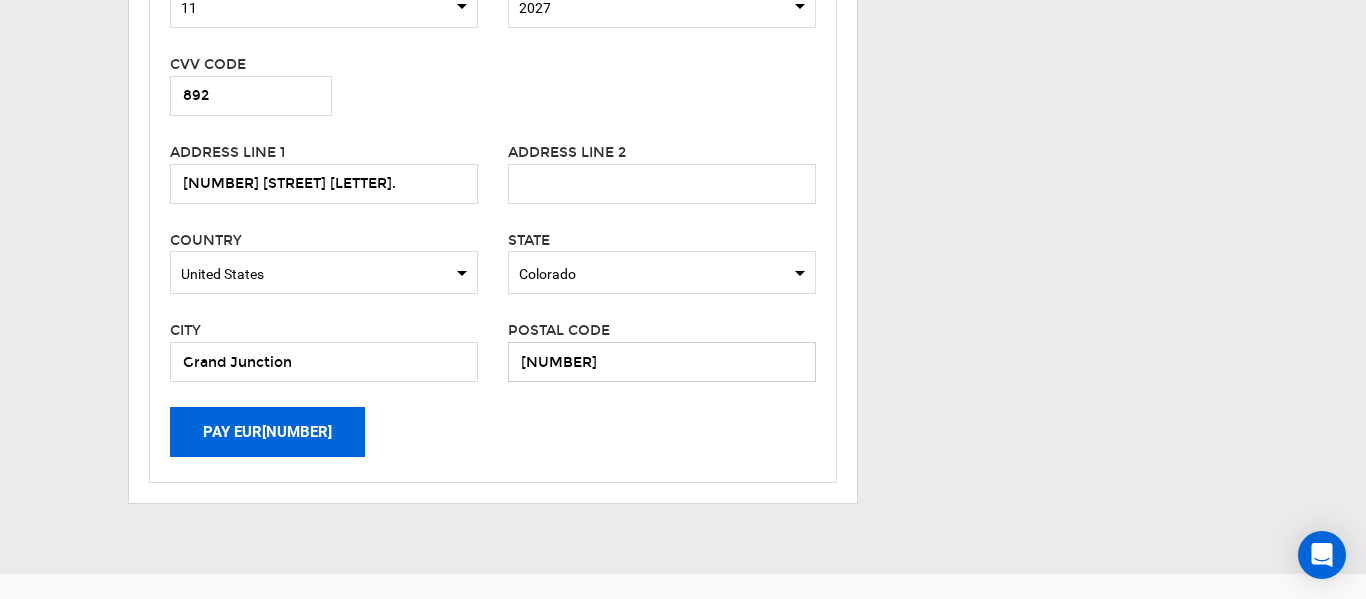 type on "[NUMBER]" 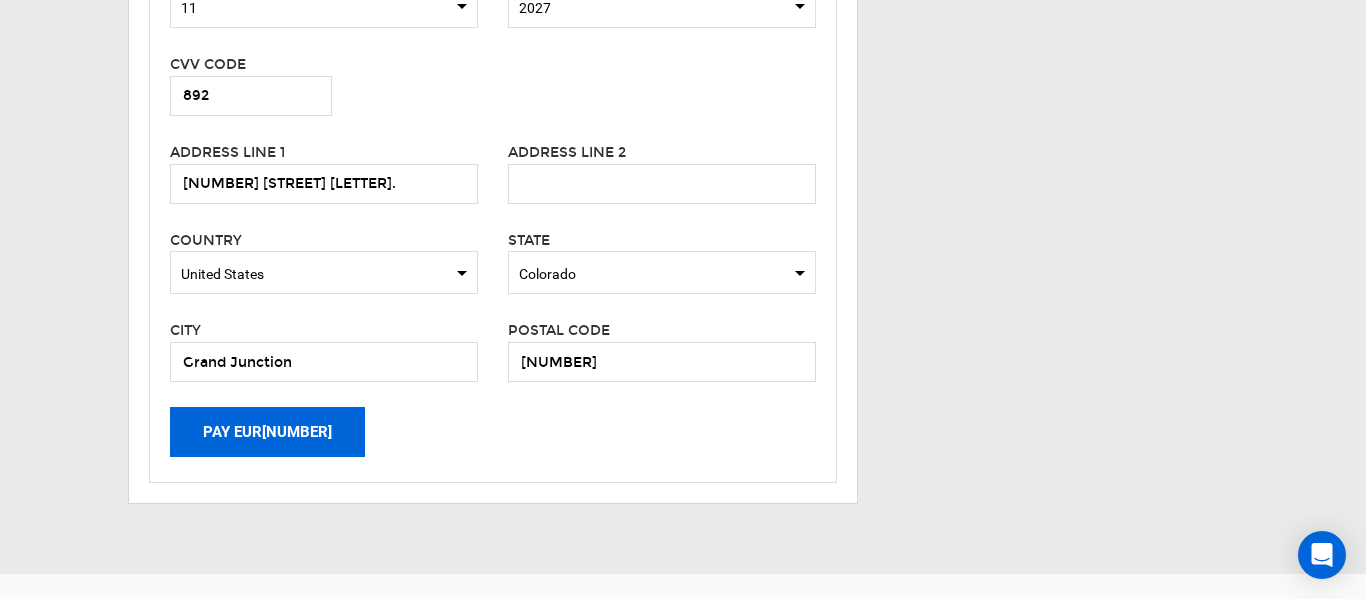 click on "Pay EUR[NUMBER]" at bounding box center (267, 432) 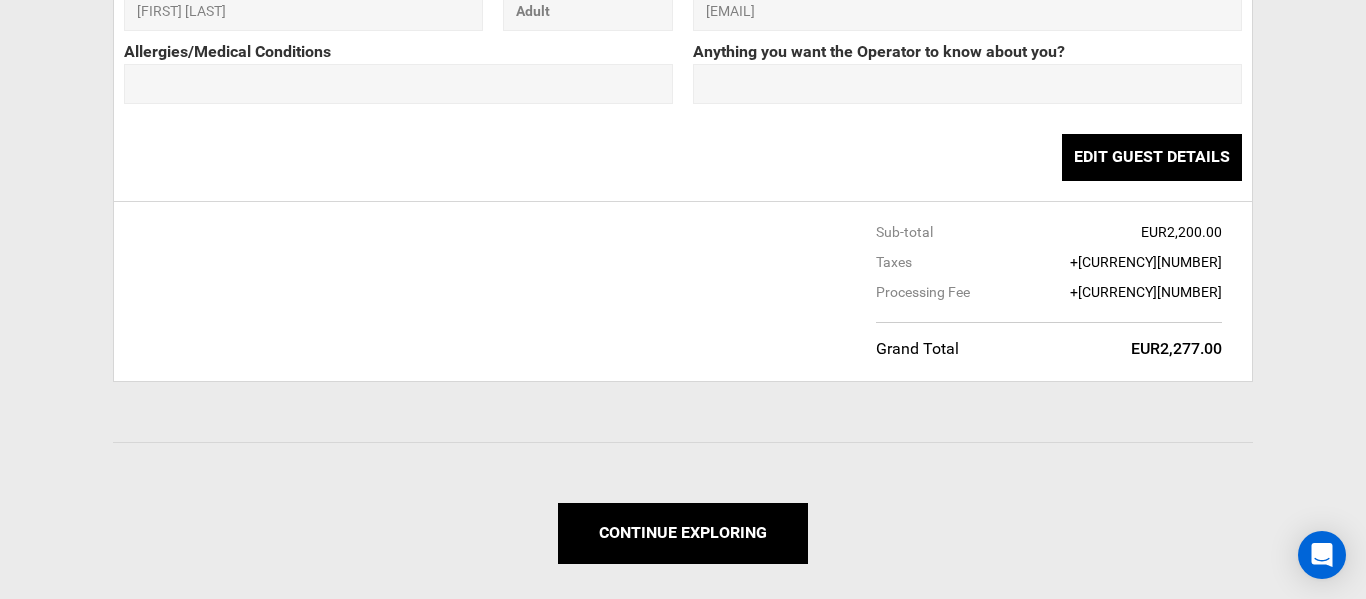 scroll, scrollTop: 1533, scrollLeft: 0, axis: vertical 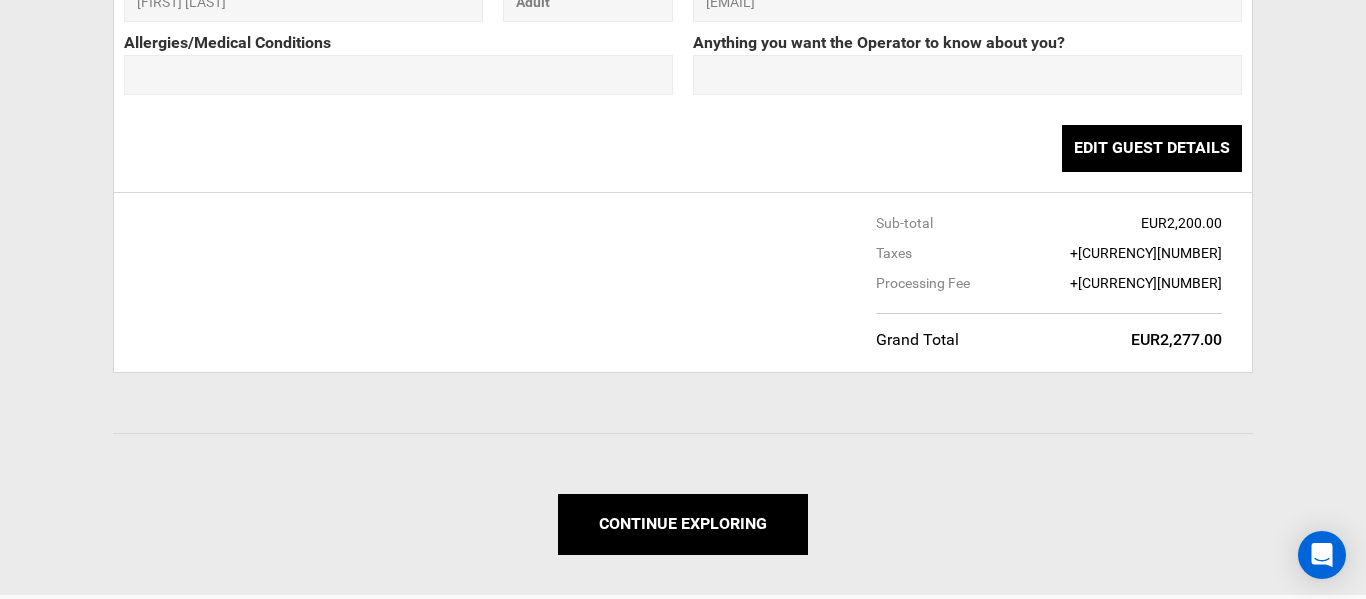 click on "Order Received !
Your order has been successfully placed. Your order ID is  [HASH]
[COUNTRY] [COUNTRY] [COUNTRY] - [COUNTRY] - [NAME]'S TRIP
[POSTAL_CODE], [CITY], [STATE], [COUNTRY]
[MONTH] [NUMBER], [YEAR] - [MONTH] [NUMBER], [YEAR]
Share and Earn
COPY LINK
Order ID #[HASH]
Placed On : [MONTH] [NUMBER], [YEAR]
Adventure Details
Status" at bounding box center (683, -218) 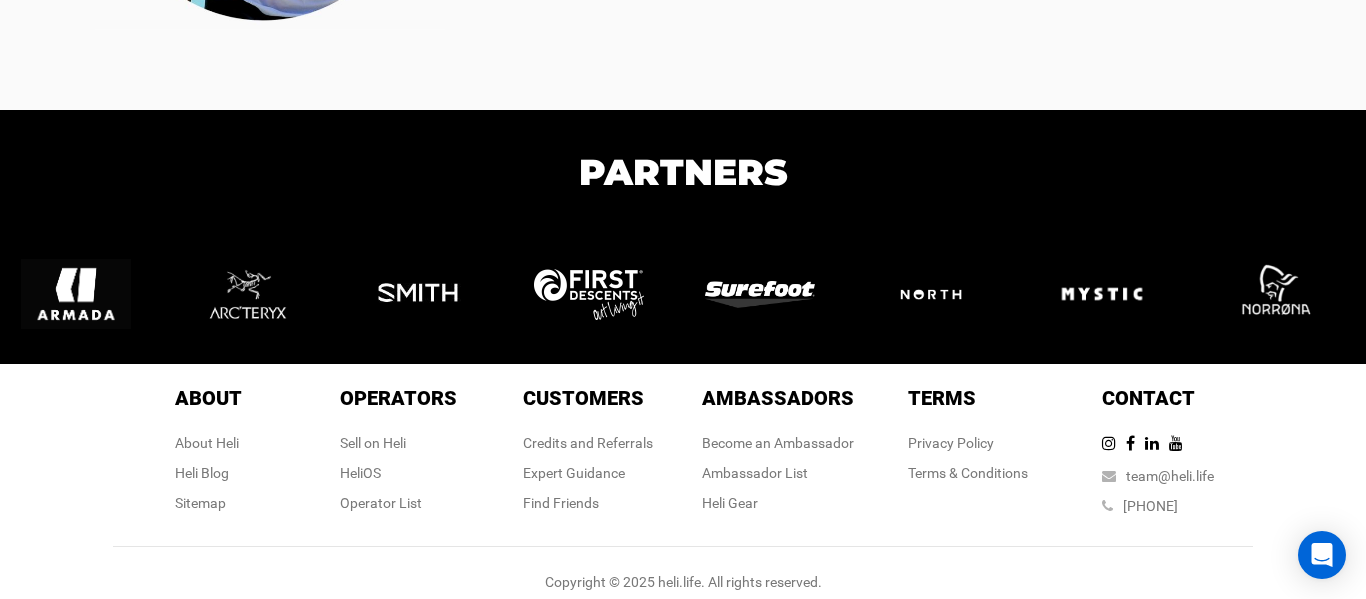 scroll, scrollTop: 2556, scrollLeft: 0, axis: vertical 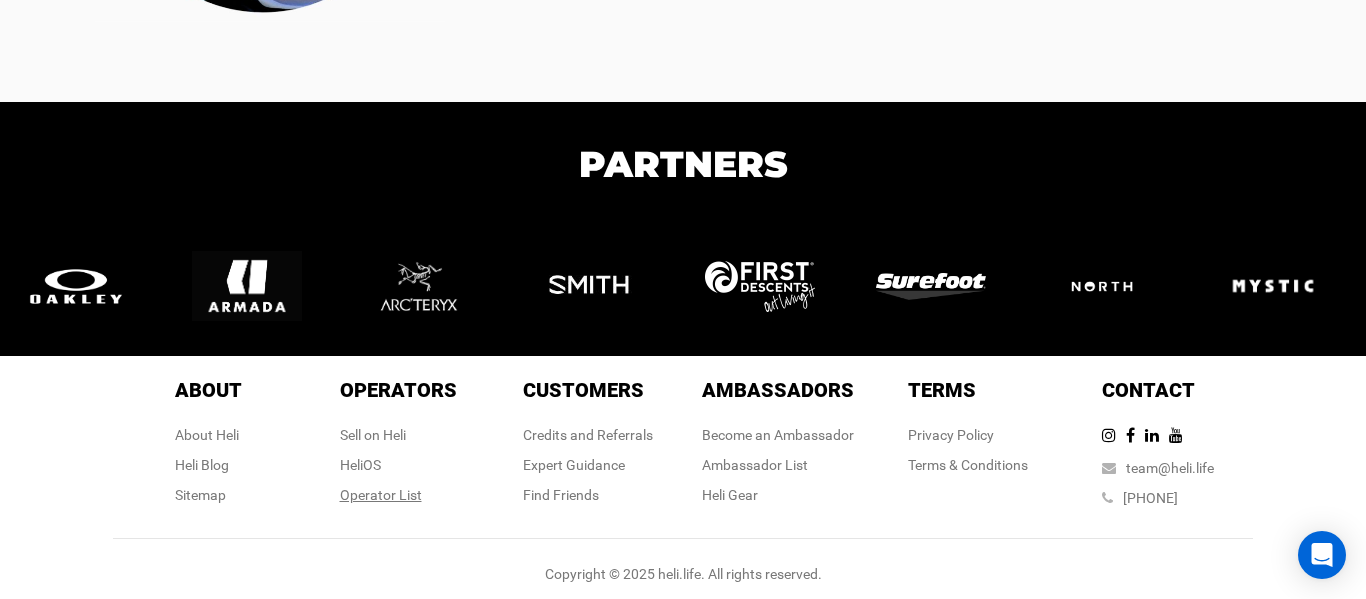 click on "Operator List" at bounding box center [398, 495] 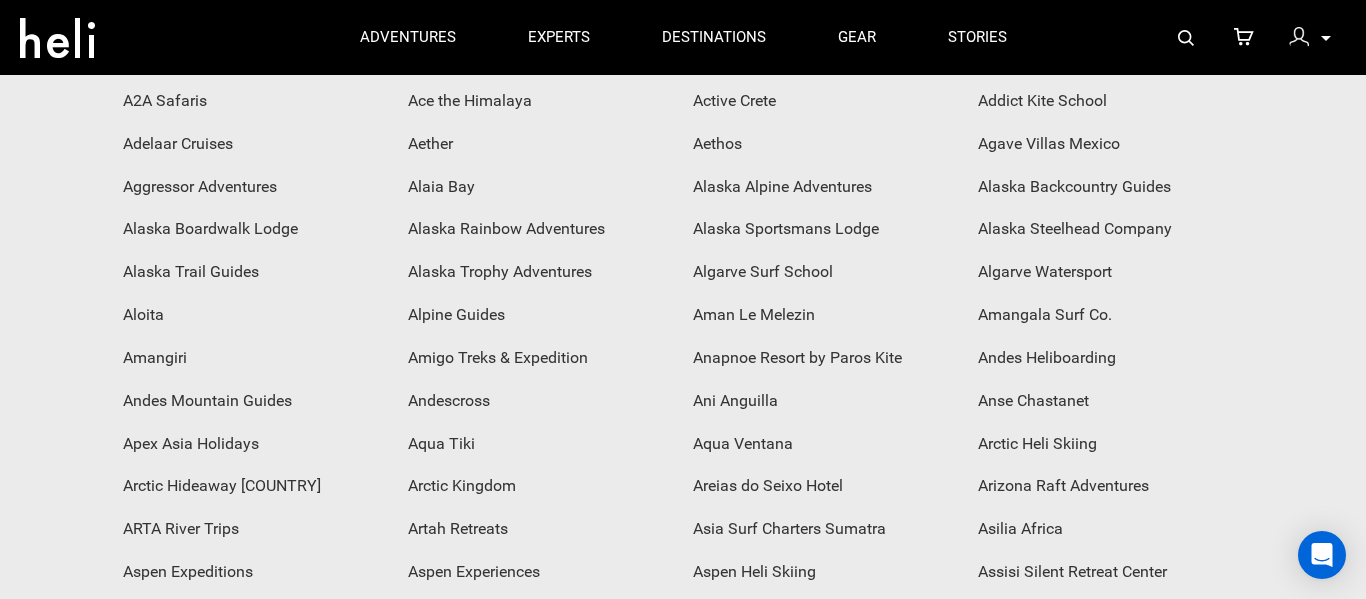 scroll, scrollTop: 0, scrollLeft: 0, axis: both 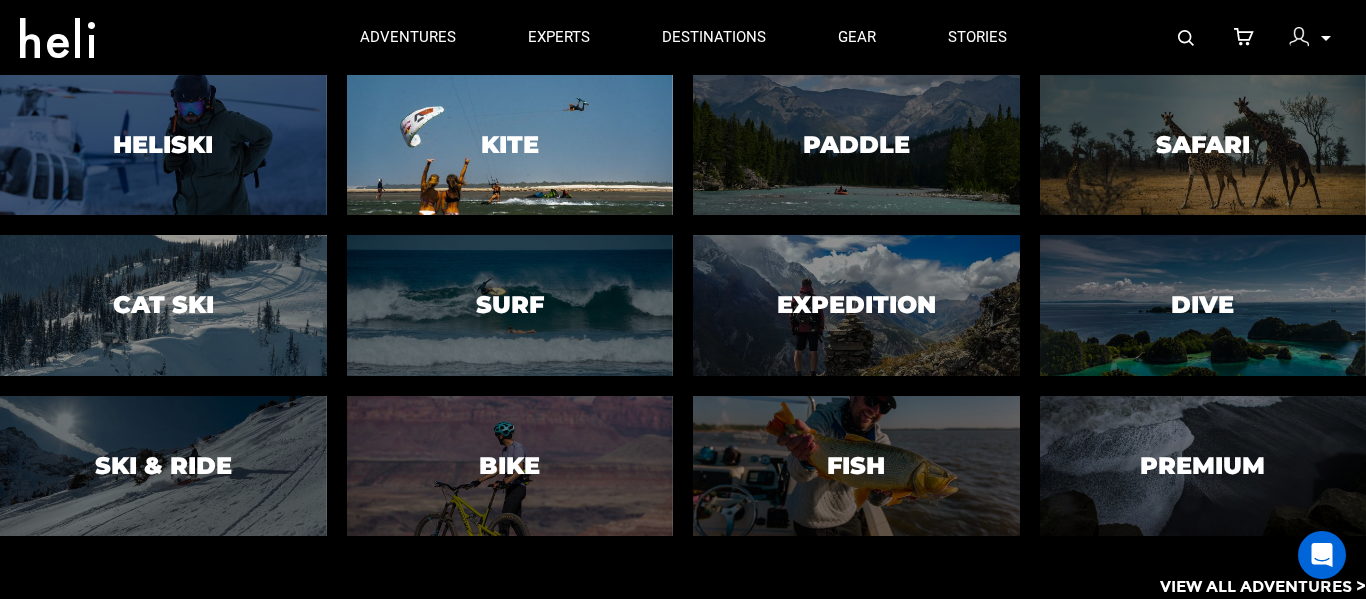 click at bounding box center (509, 145) 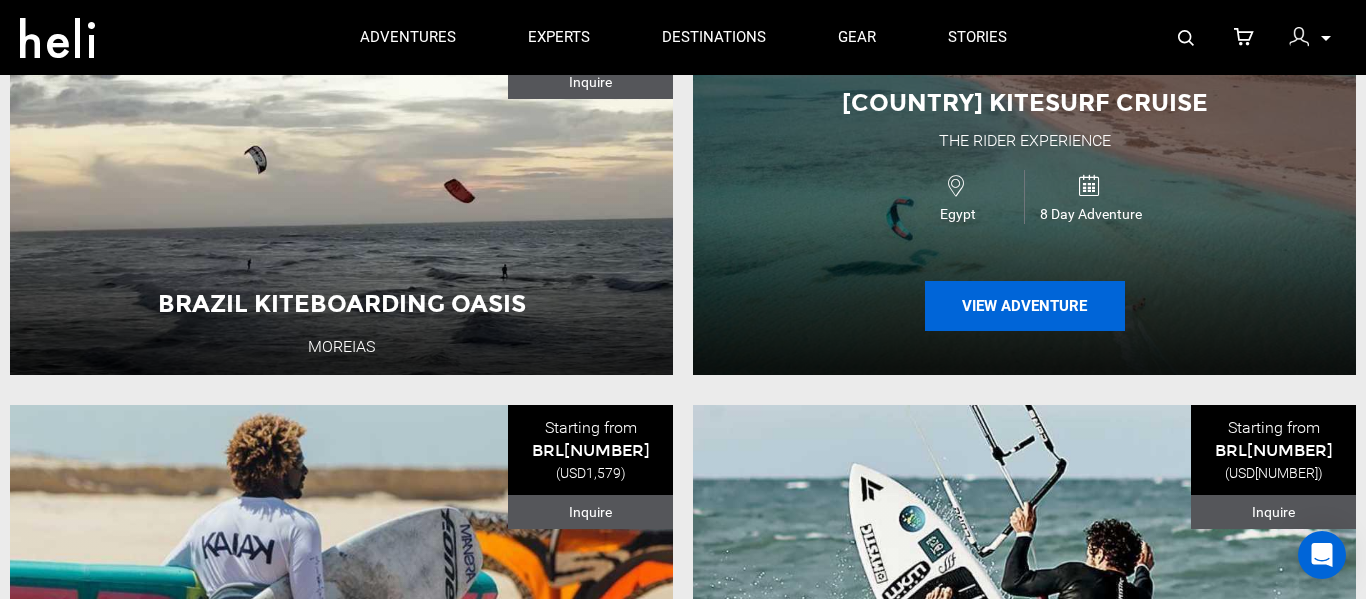 scroll, scrollTop: 2485, scrollLeft: 0, axis: vertical 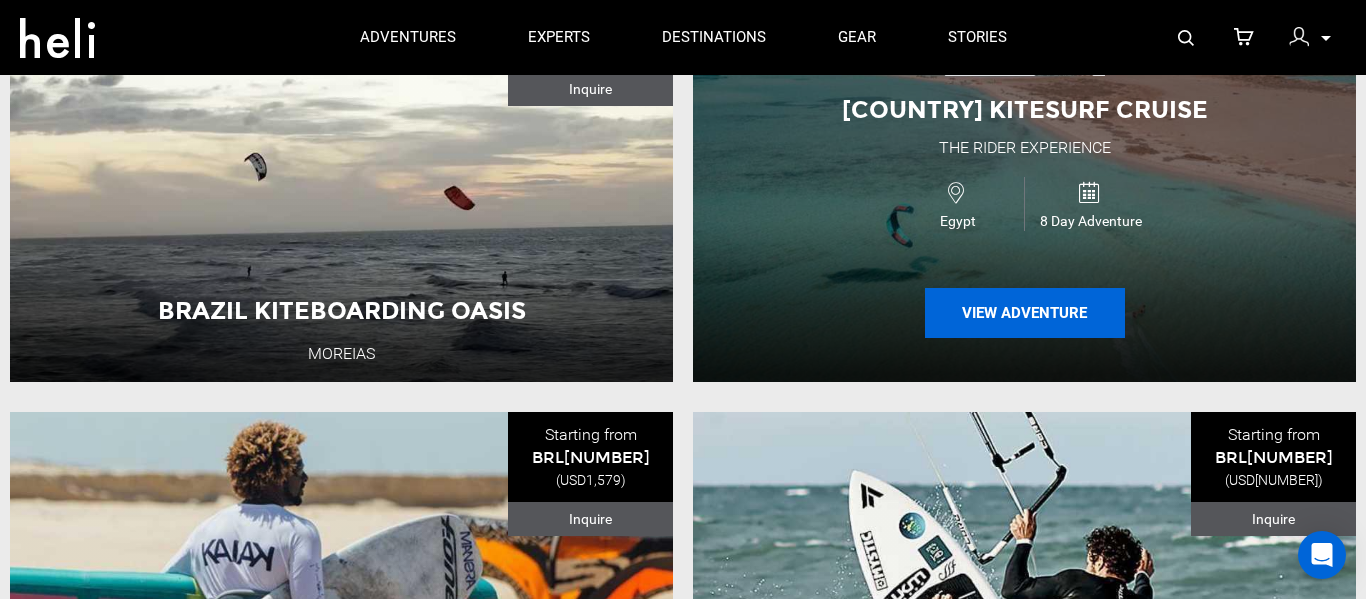 click on "View Adventure" at bounding box center [1025, 313] 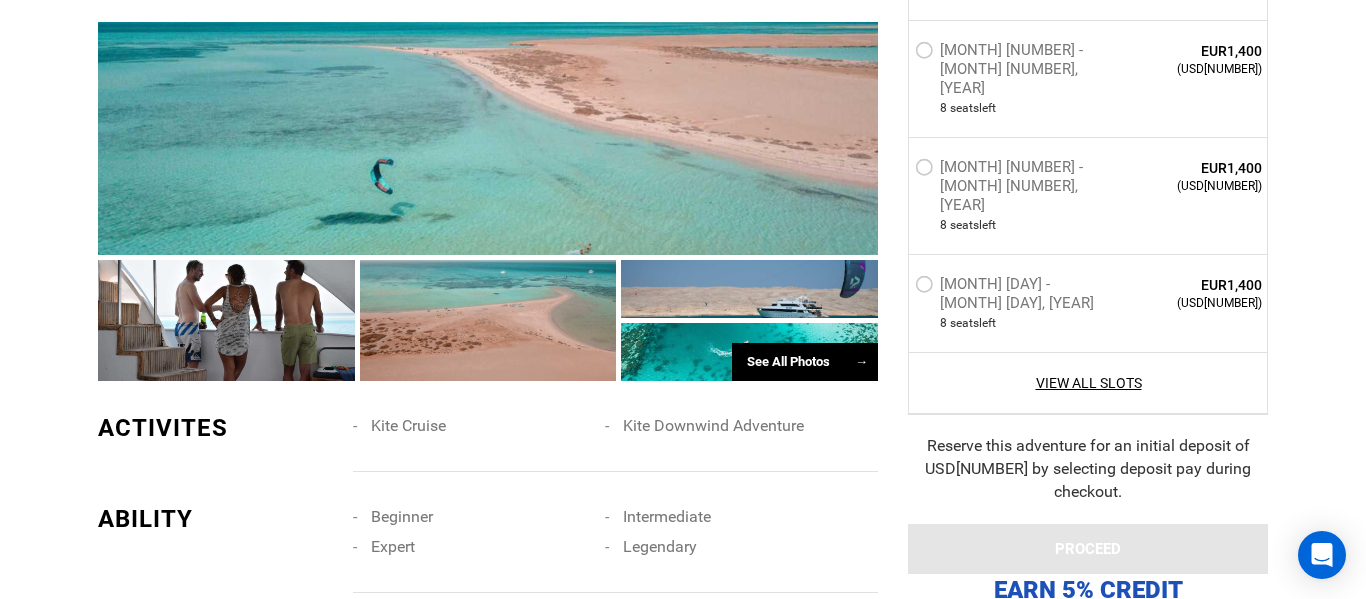 scroll, scrollTop: 1258, scrollLeft: 0, axis: vertical 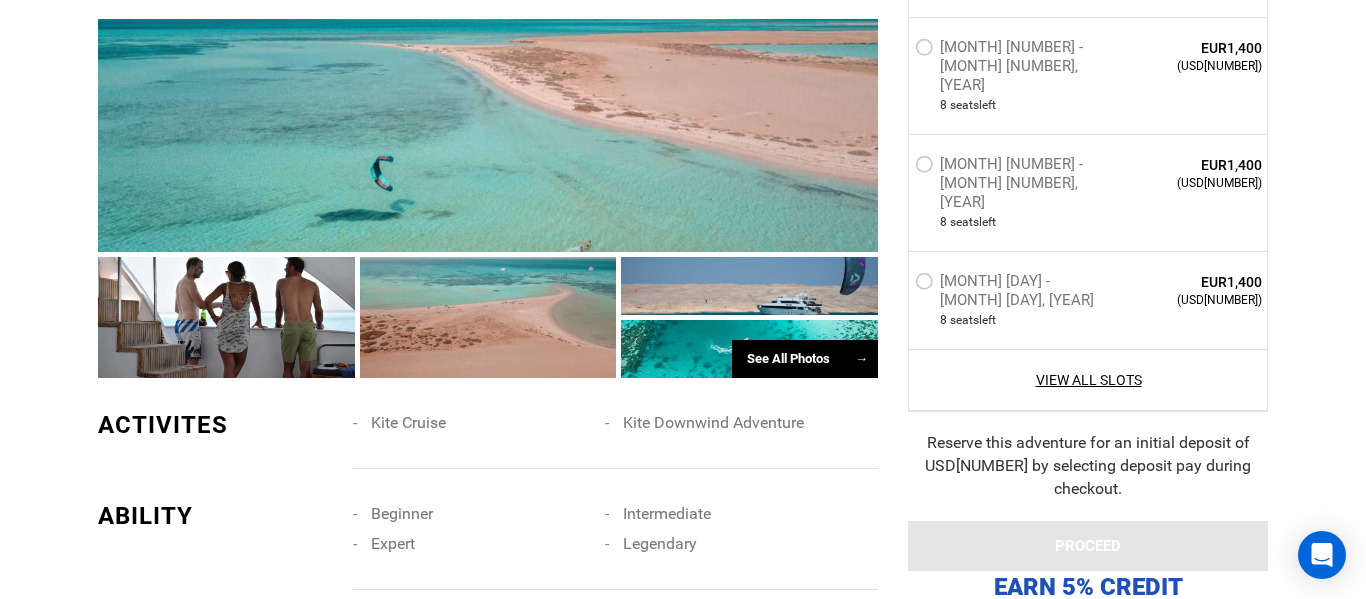 click on "See All Photos →" at bounding box center [805, 359] 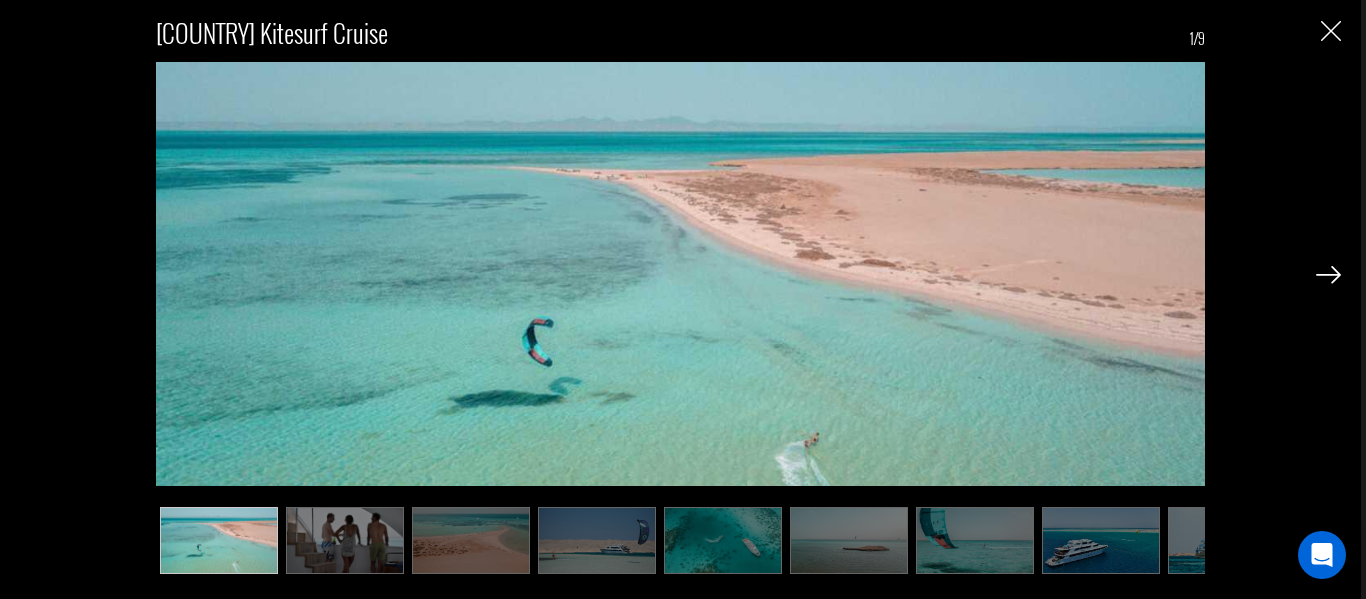 scroll, scrollTop: 1347, scrollLeft: 0, axis: vertical 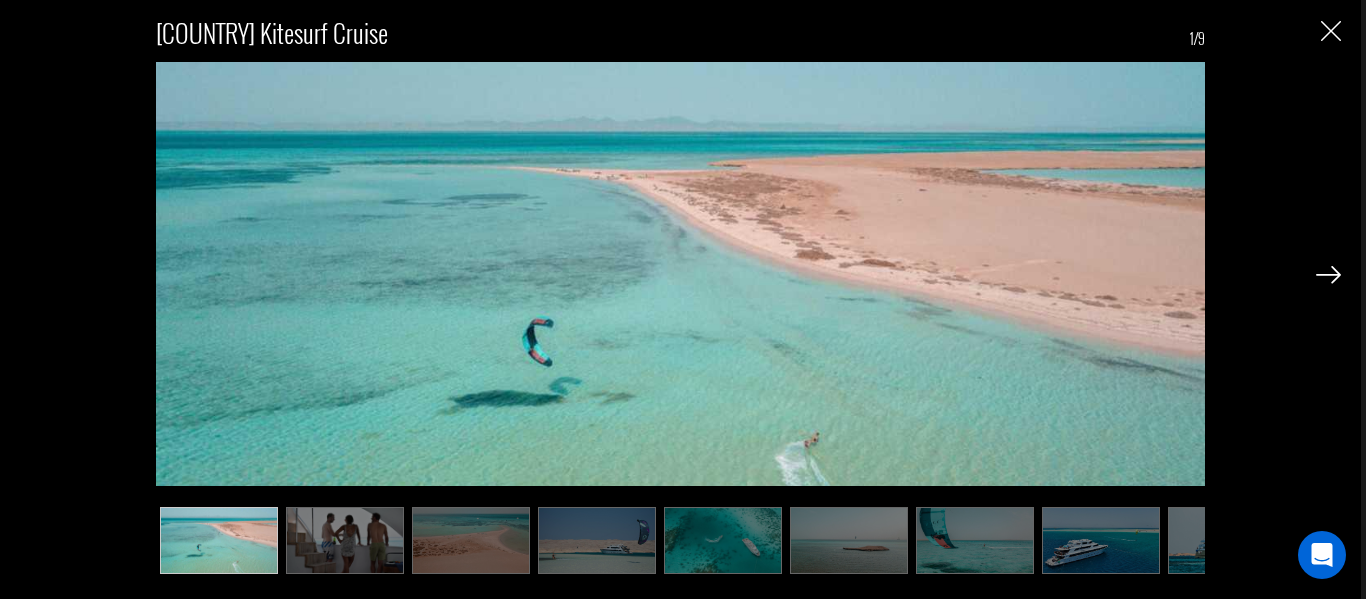 click at bounding box center (1101, 540) 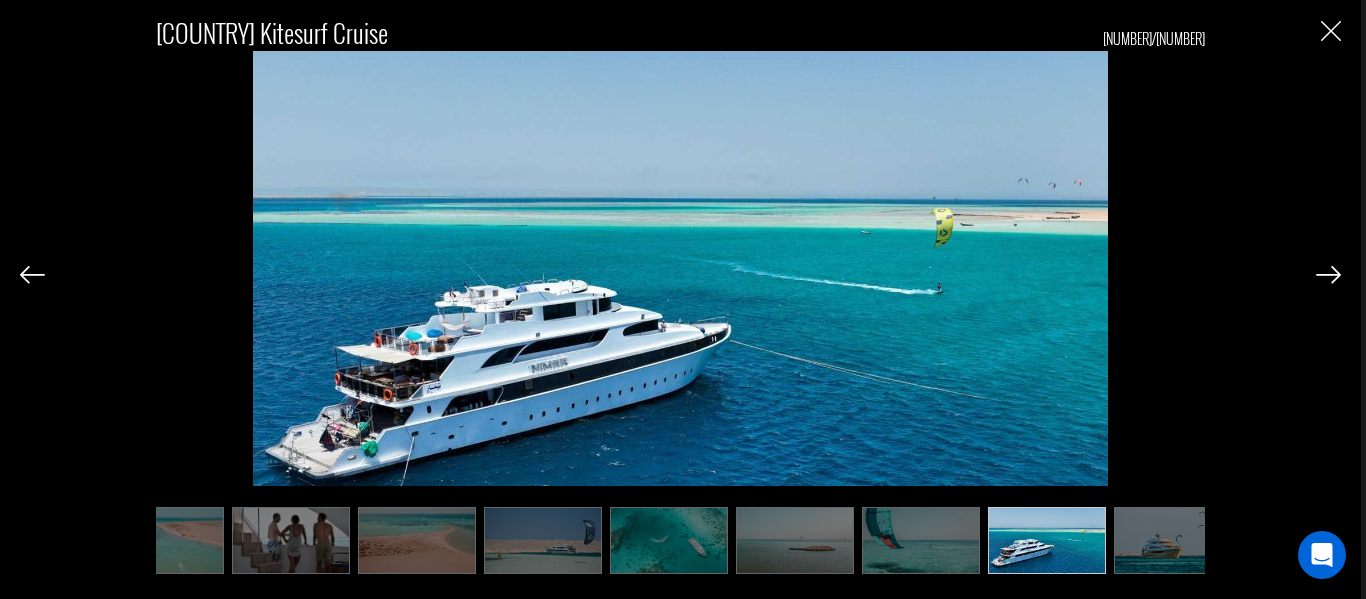 scroll, scrollTop: 0, scrollLeft: 85, axis: horizontal 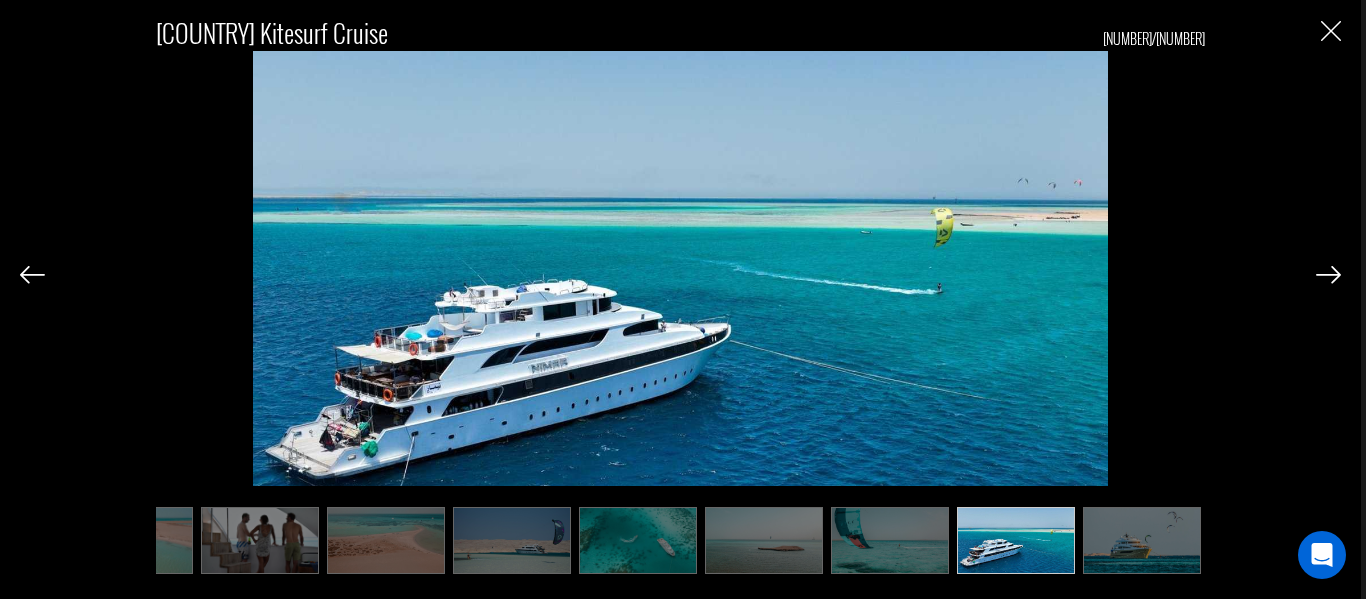 click at bounding box center (1328, 275) 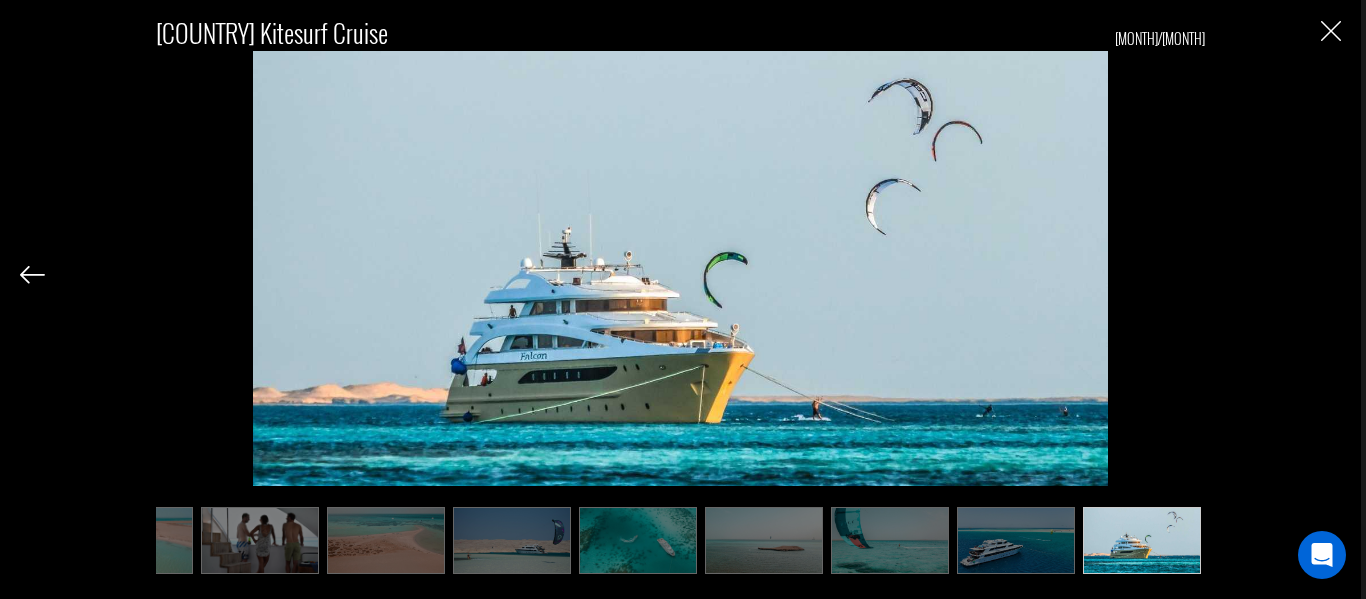 click on "Egypt Kitesurf Cruise
[NUMBER]/[NUMBER]" at bounding box center (680, 284) 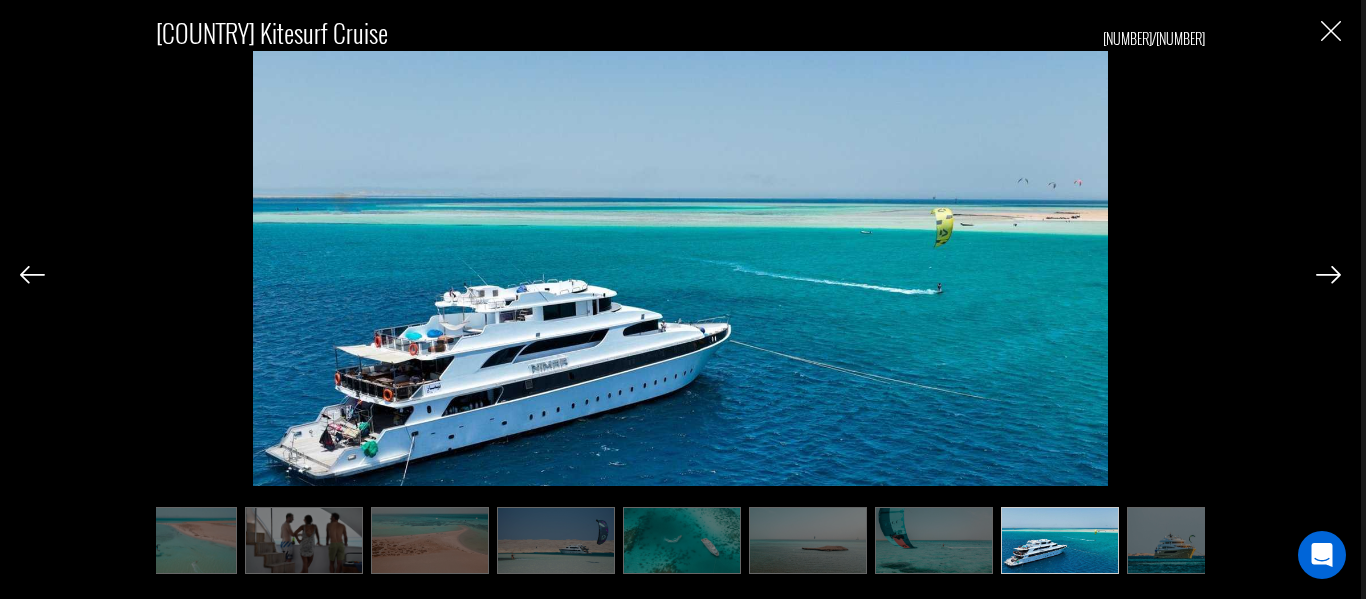 scroll, scrollTop: 0, scrollLeft: 0, axis: both 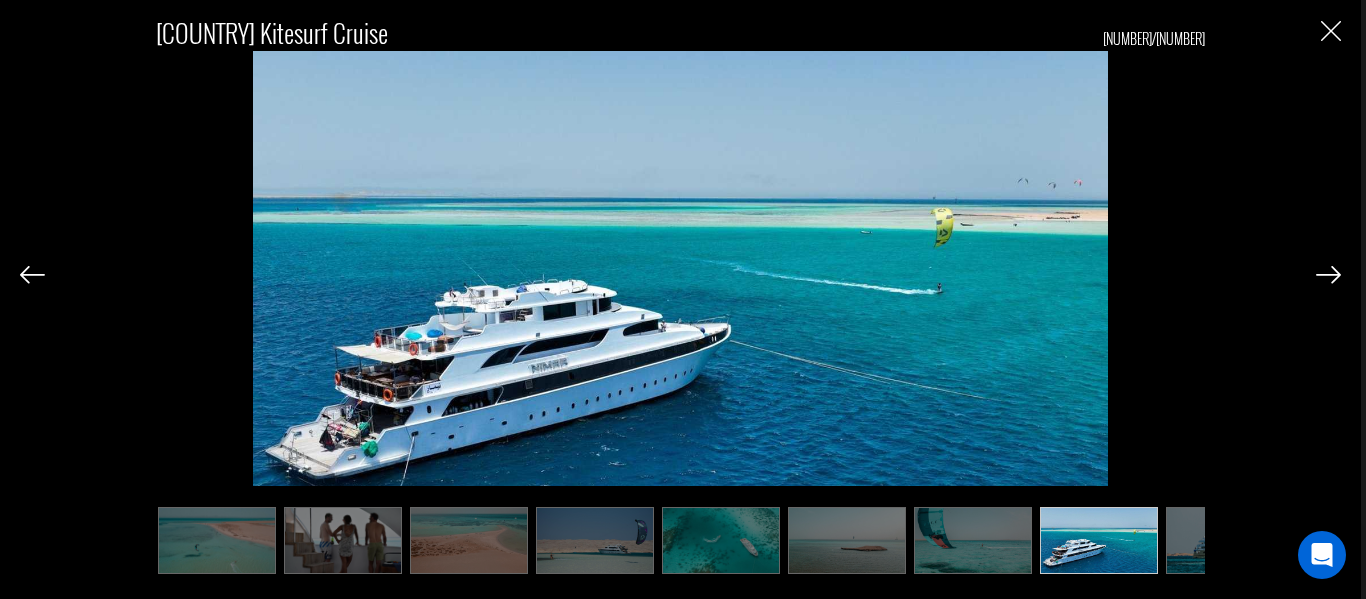 click at bounding box center (32, 275) 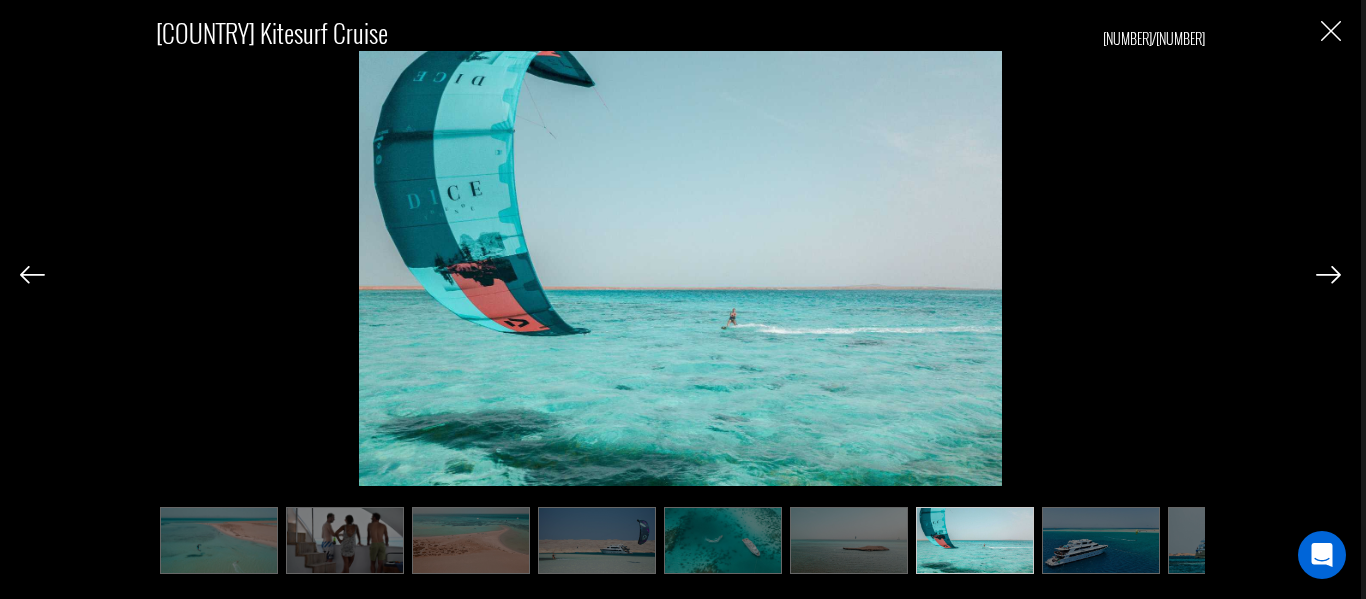 click at bounding box center [32, 275] 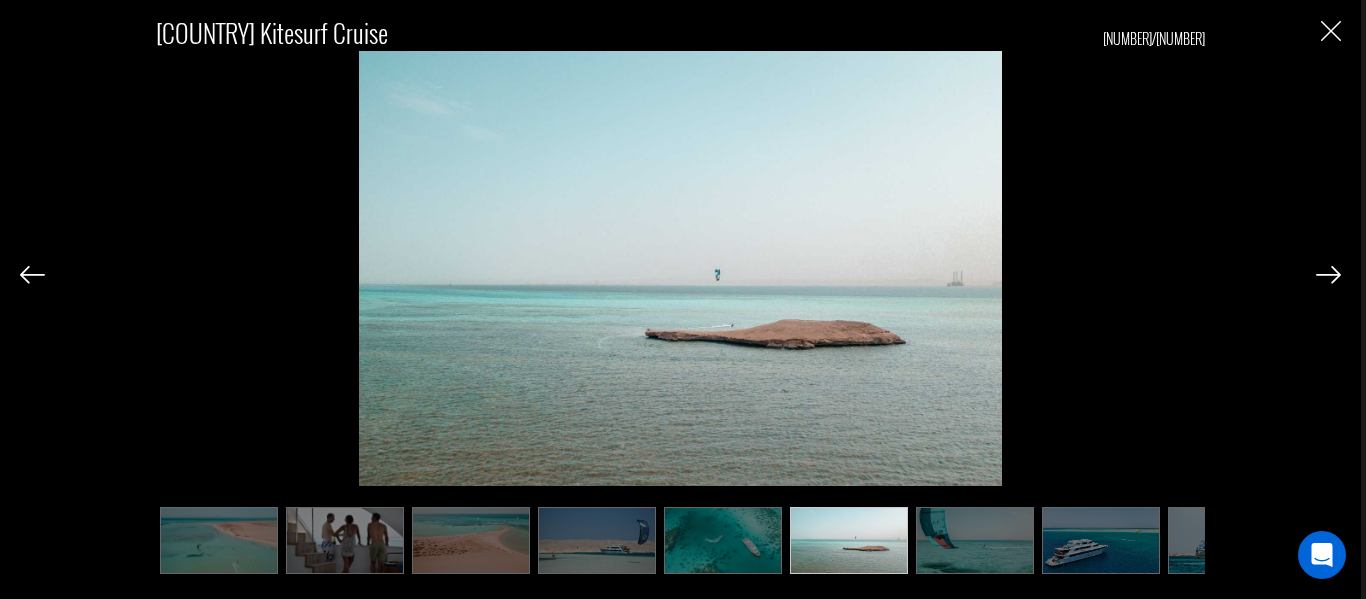 click at bounding box center [32, 275] 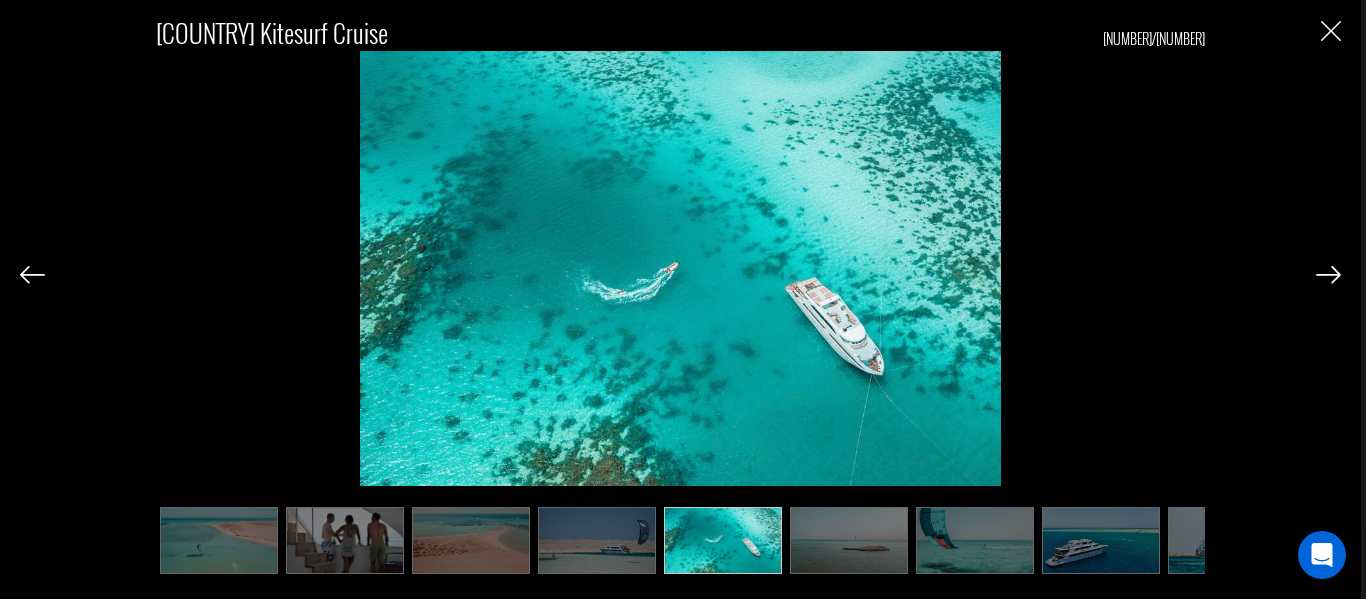 click at bounding box center (32, 275) 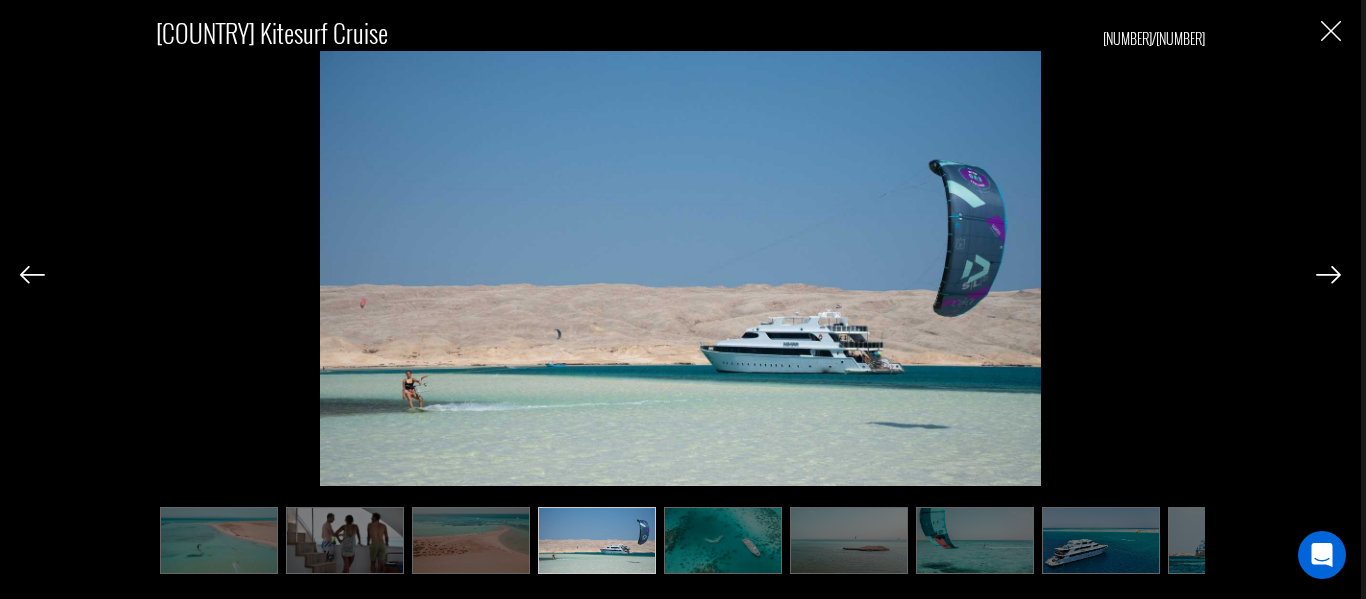 click at bounding box center [32, 275] 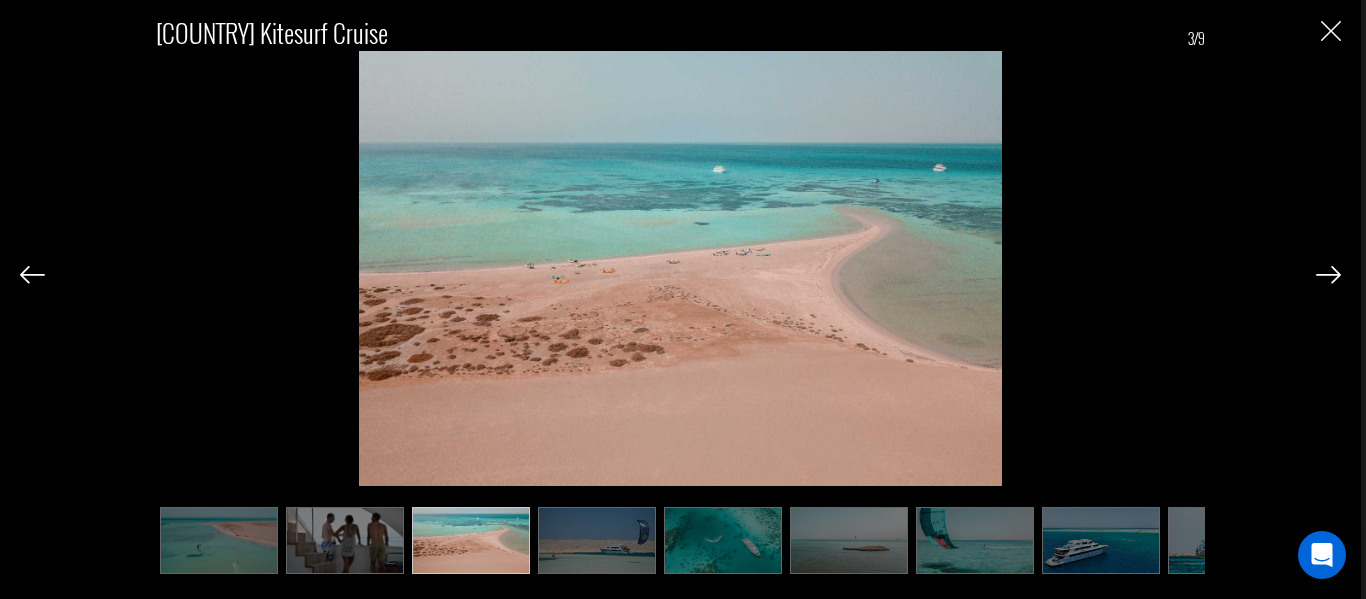 click at bounding box center (32, 275) 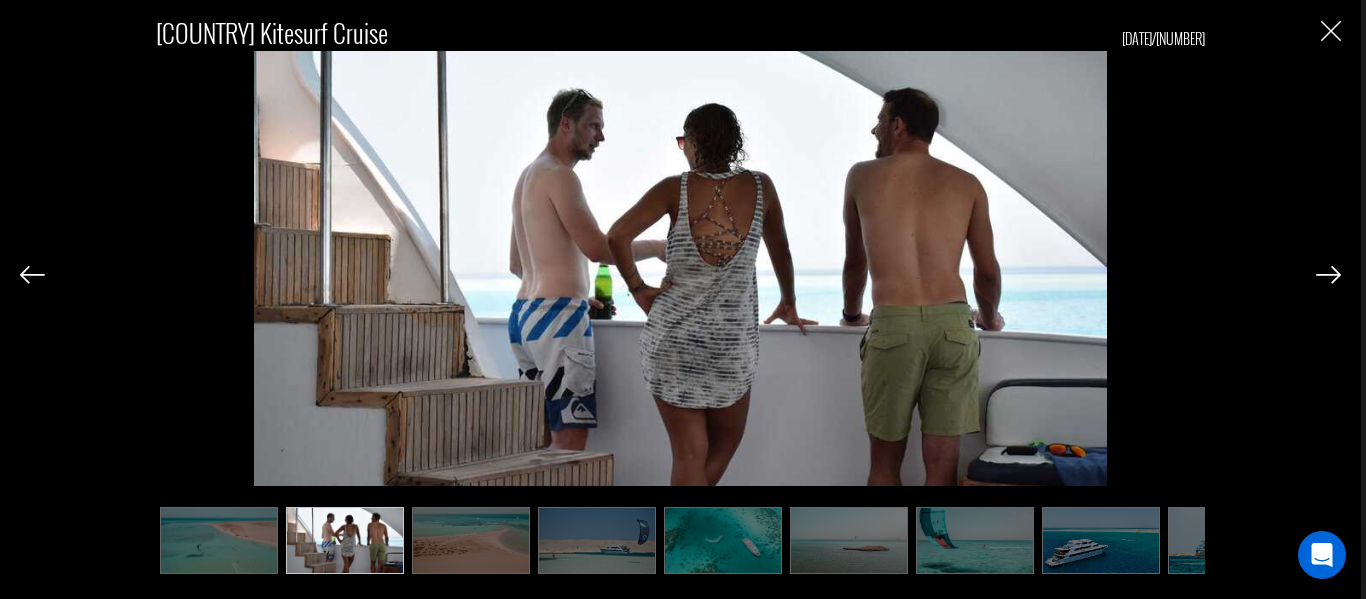 click at bounding box center (32, 275) 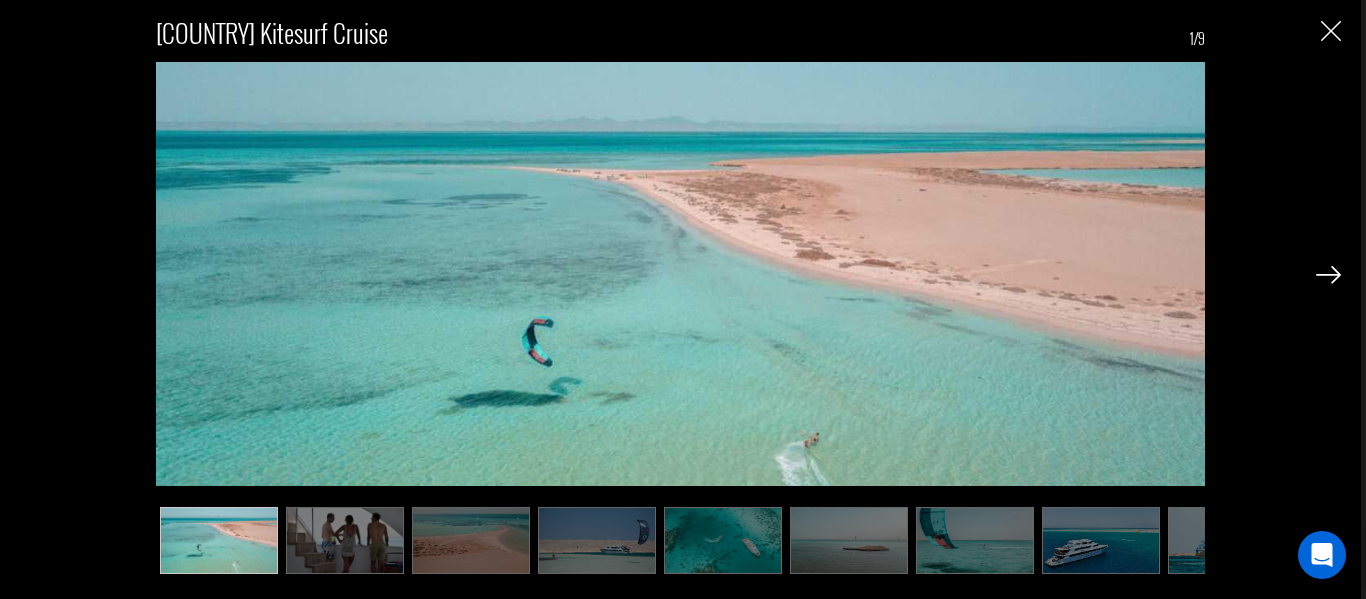 click on "Egypt Kitesurf Cruise
[NUMBER]/[NUMBER]" at bounding box center [680, 284] 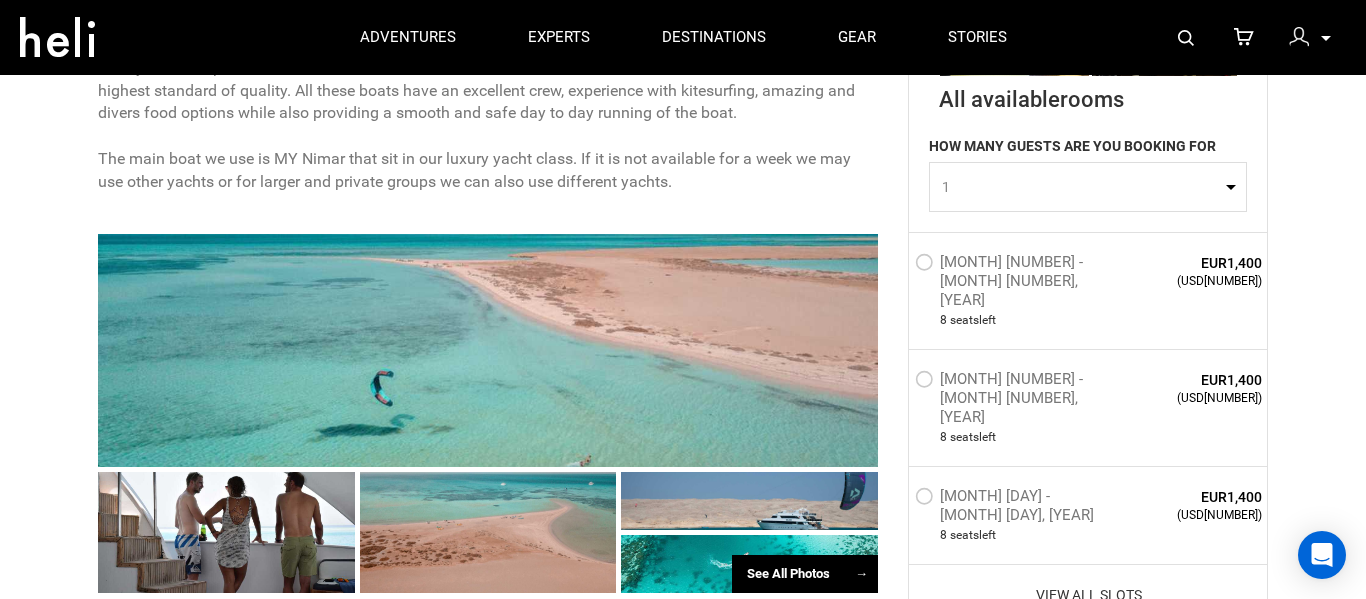 scroll, scrollTop: 1045, scrollLeft: 0, axis: vertical 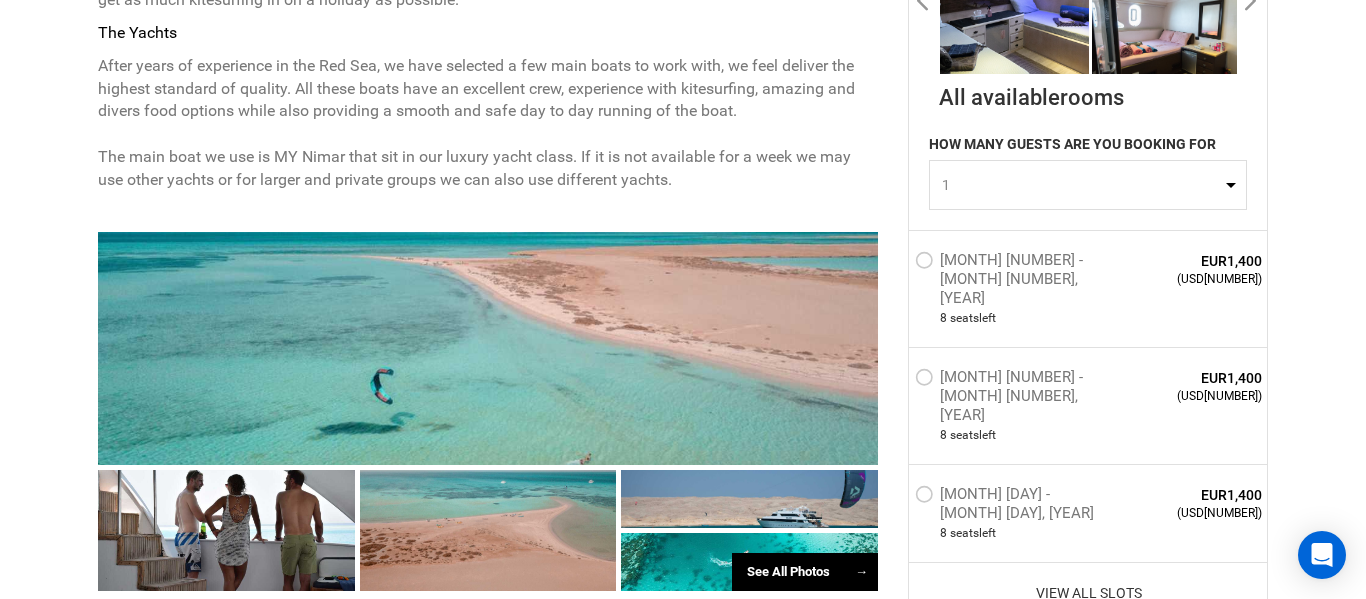 click on "View All Slots" at bounding box center [1088, 594] 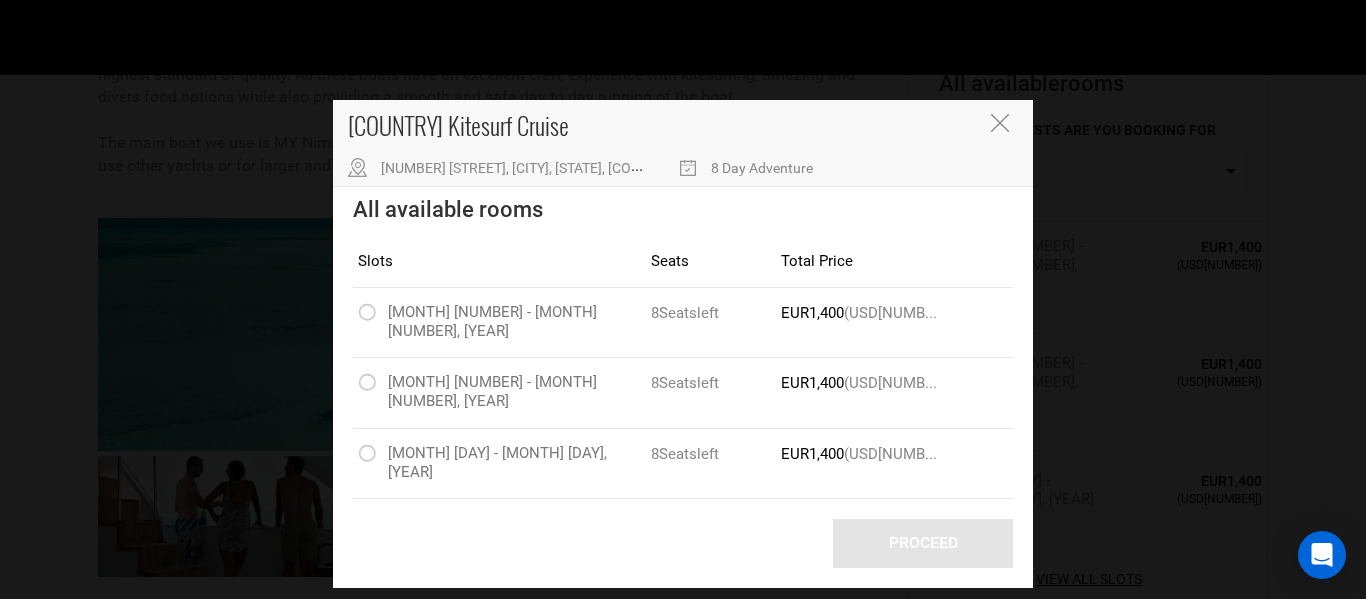 scroll, scrollTop: 1055, scrollLeft: 0, axis: vertical 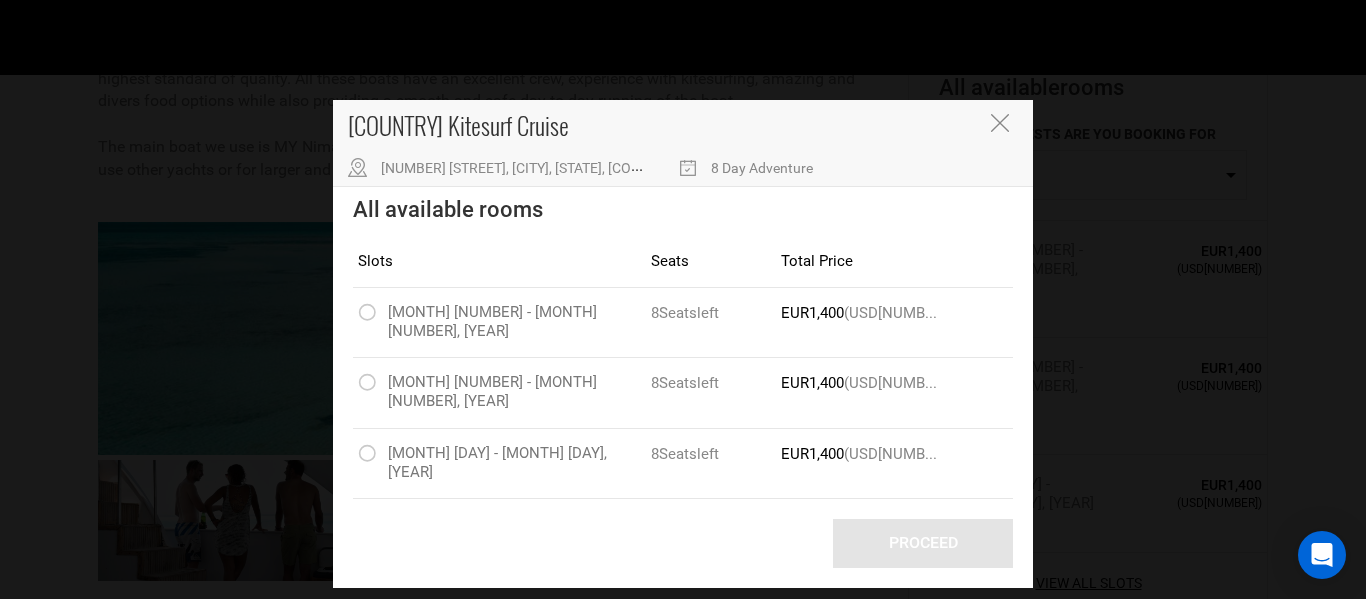 click at bounding box center (1000, 123) 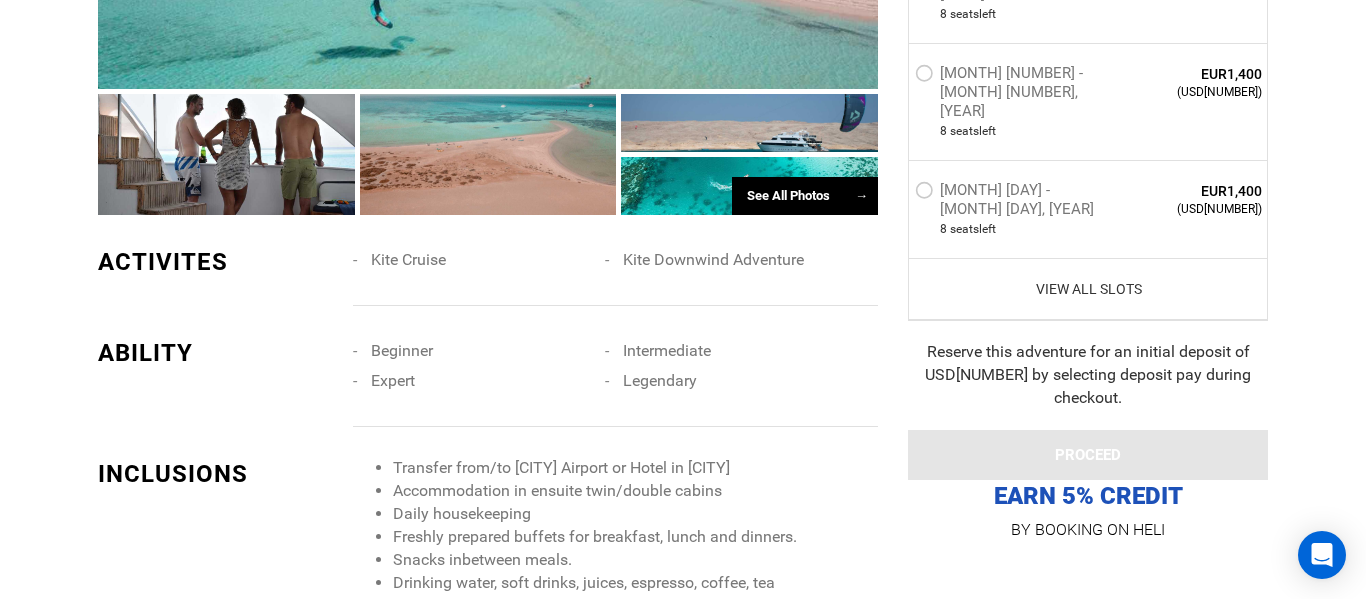 scroll, scrollTop: 1425, scrollLeft: 0, axis: vertical 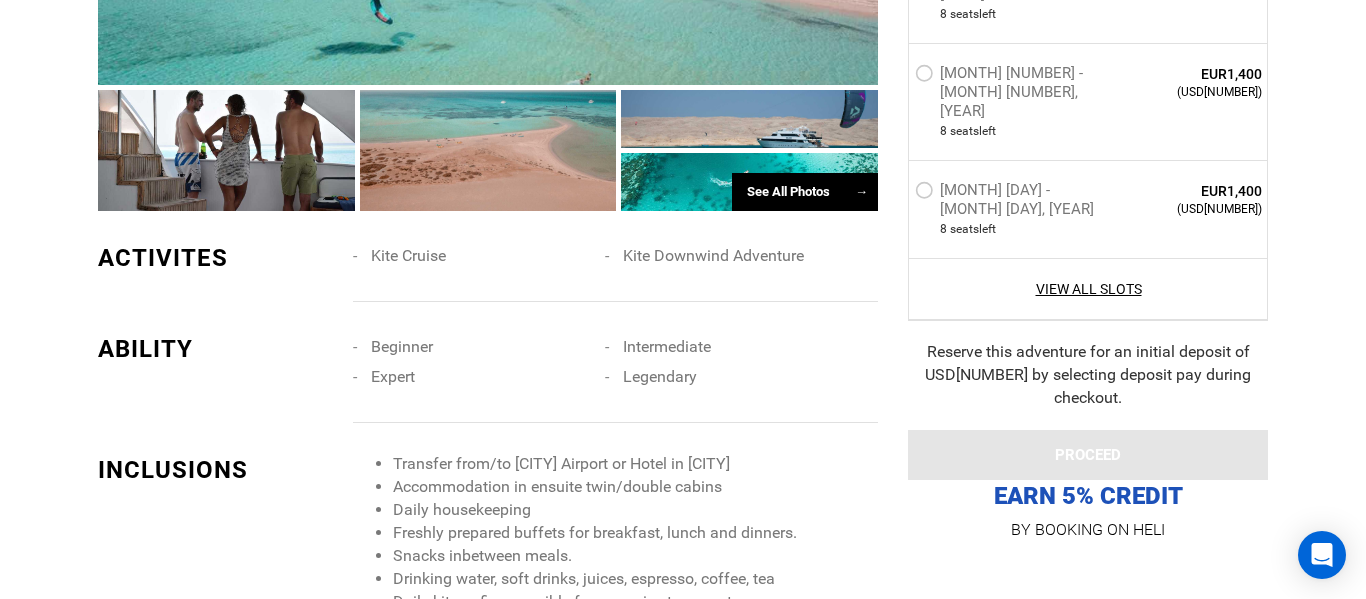 click at bounding box center (749, 119) 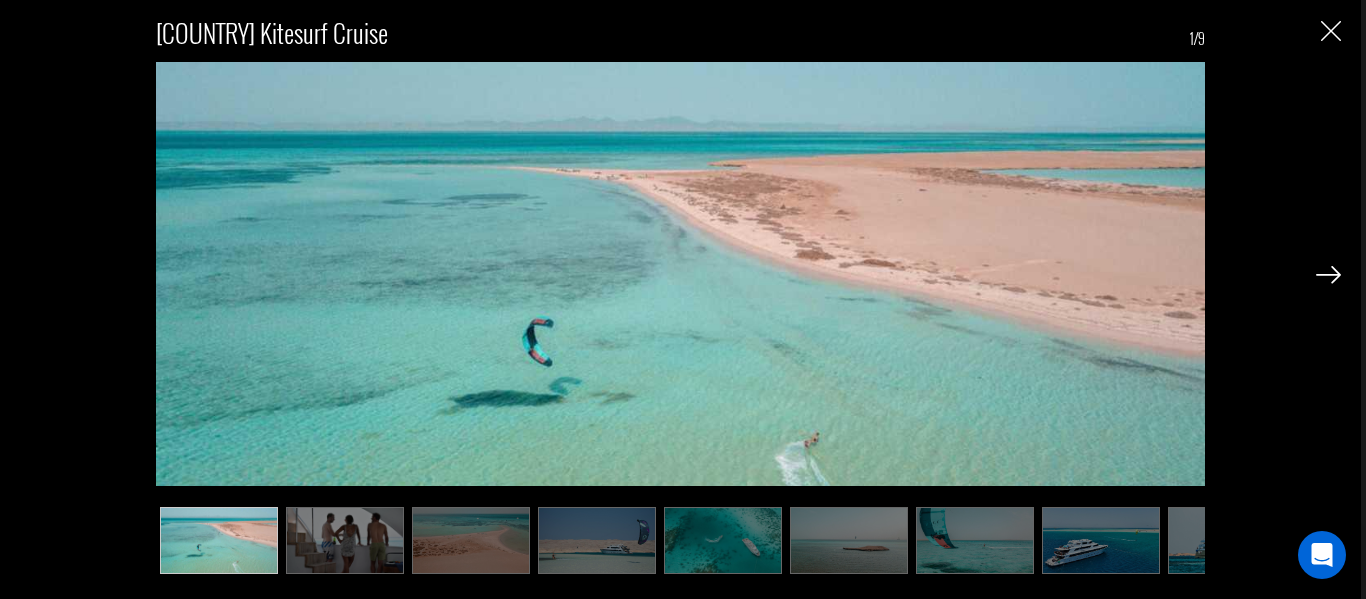 click at bounding box center [1331, 31] 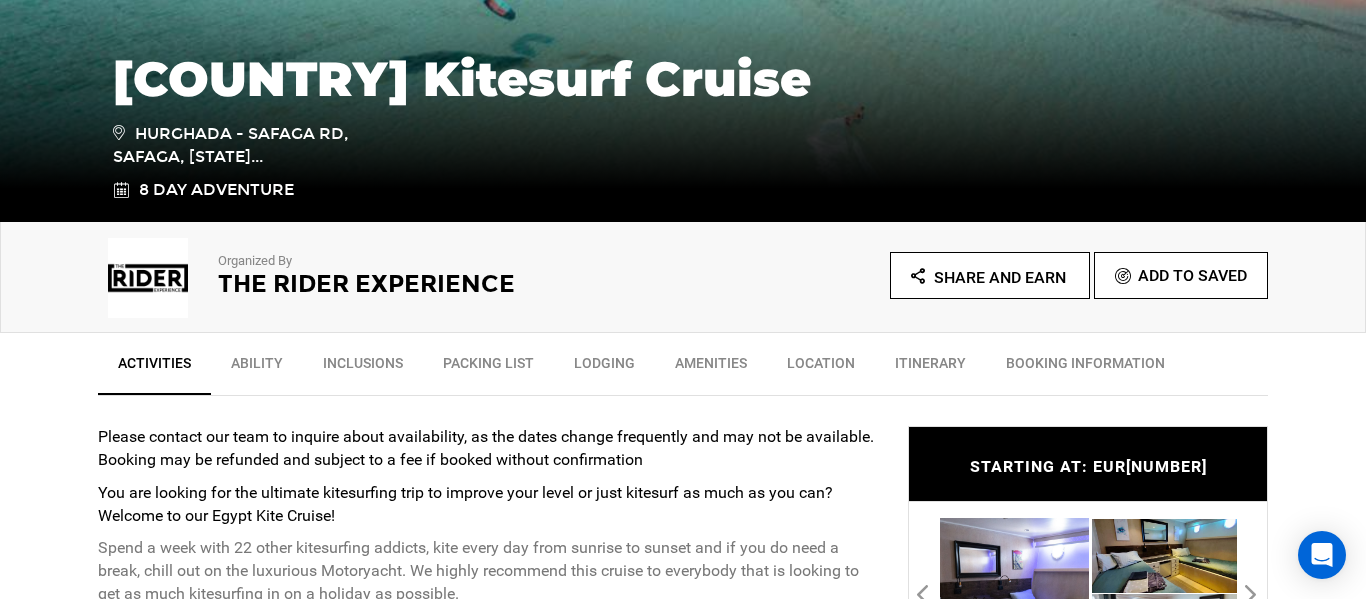 scroll, scrollTop: 446, scrollLeft: 0, axis: vertical 